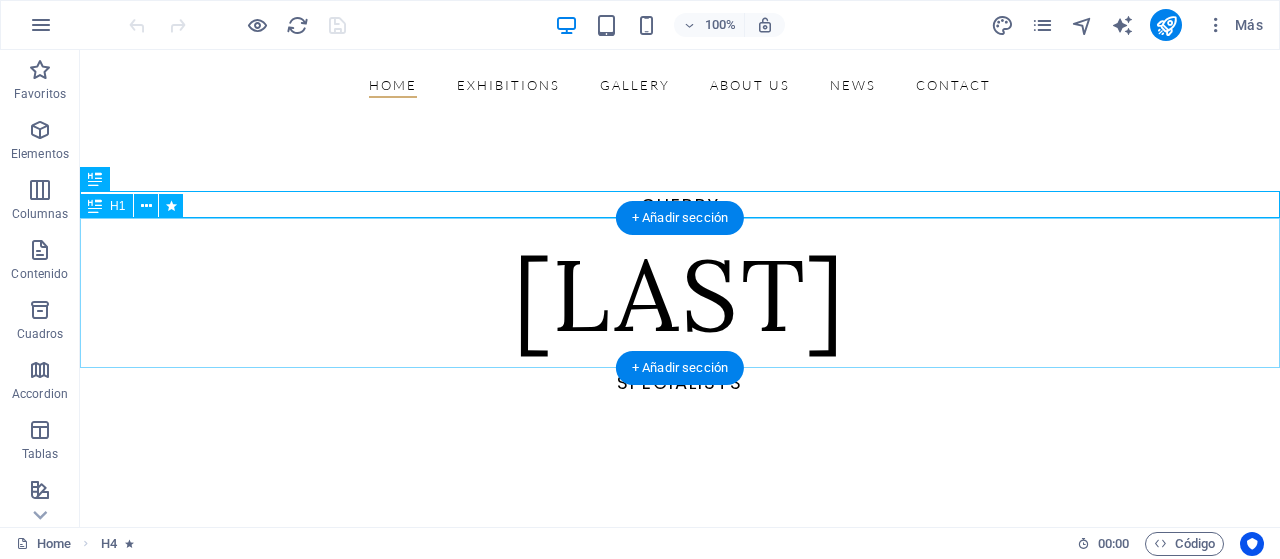 scroll, scrollTop: 0, scrollLeft: 0, axis: both 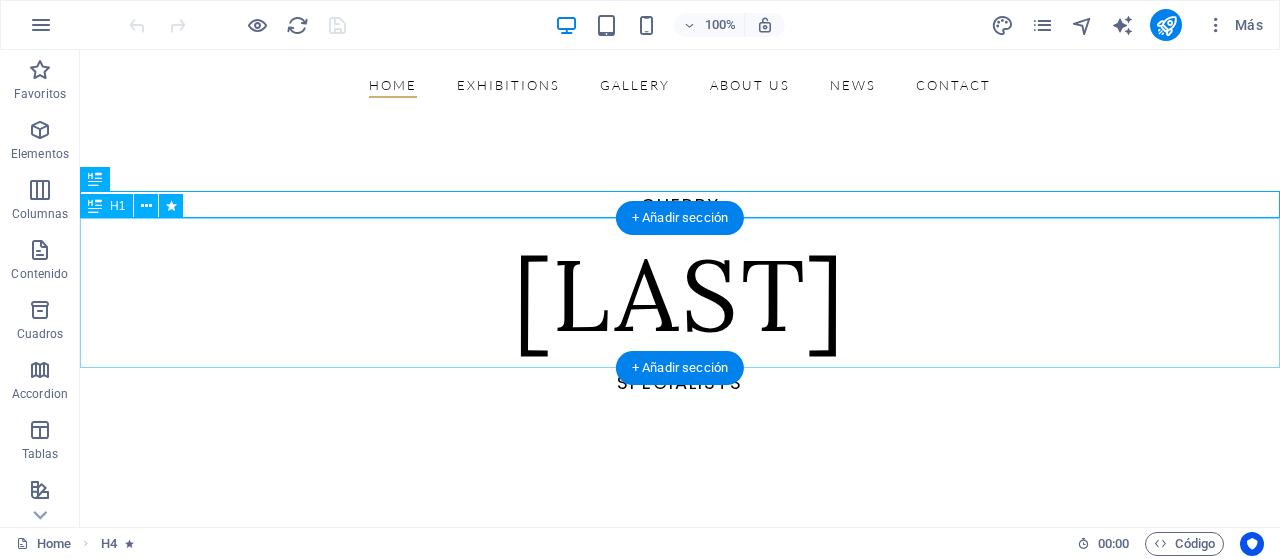 click on "[LAST]" at bounding box center [680, 294] 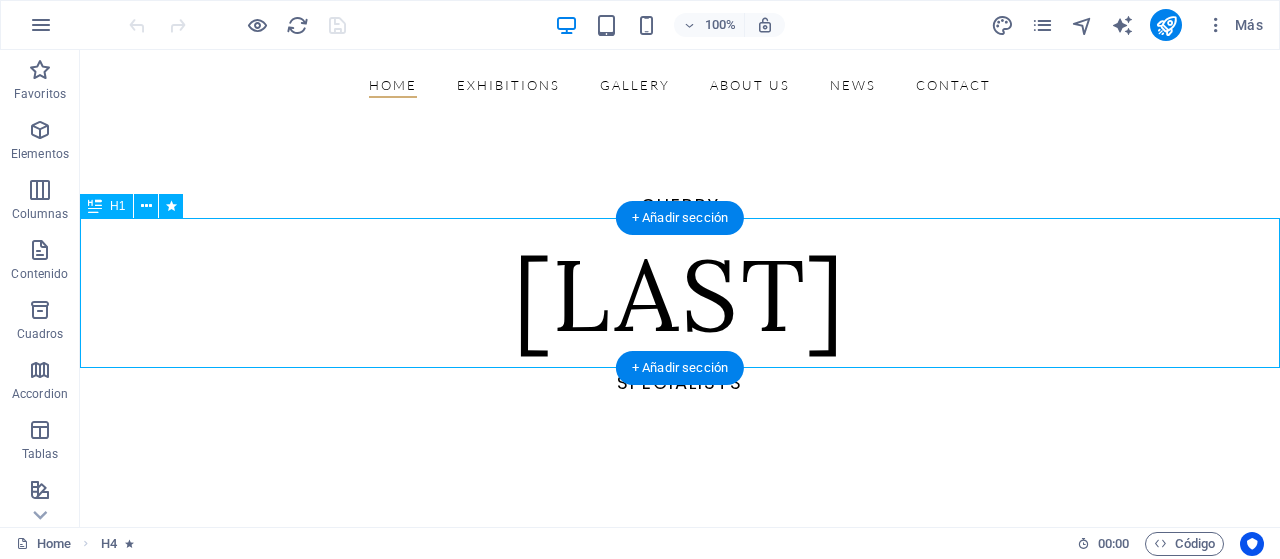 click on "[LAST]" at bounding box center [680, 294] 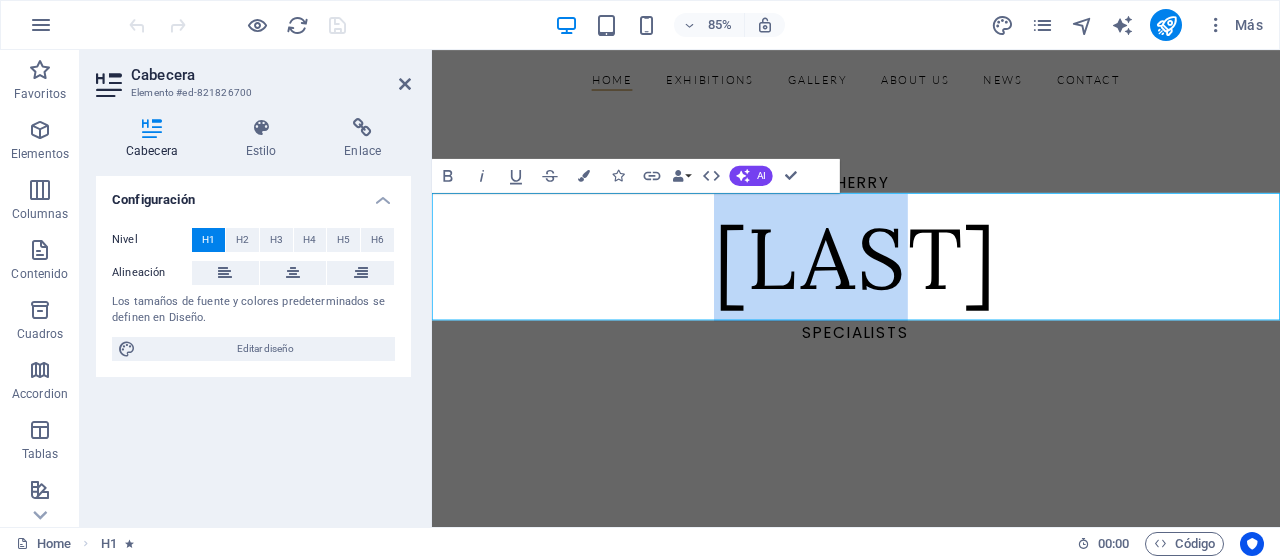 type 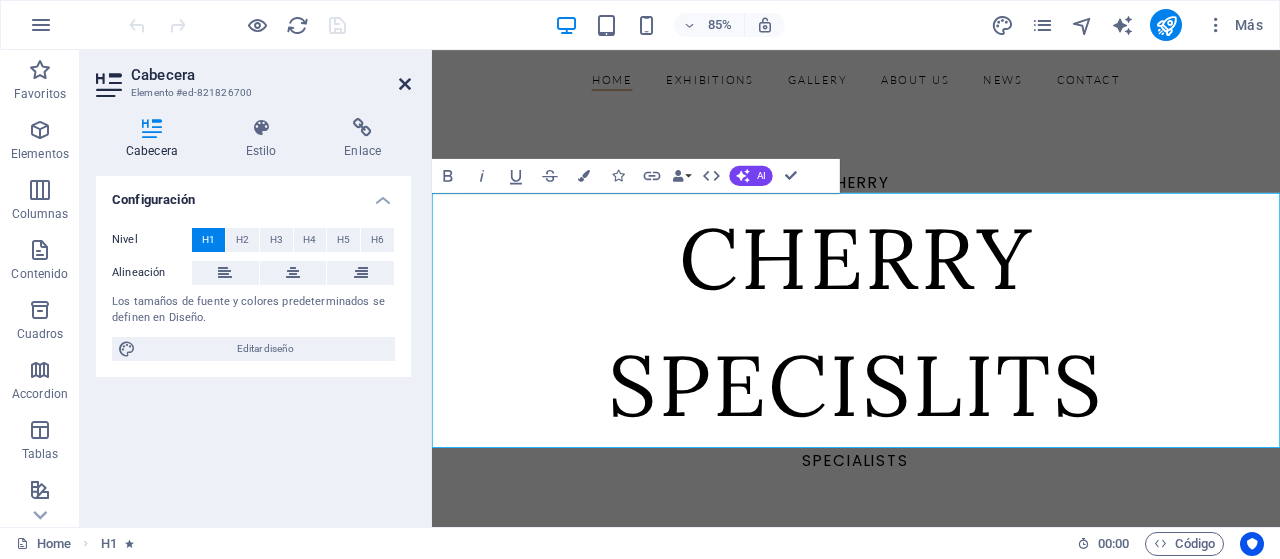 click at bounding box center (405, 84) 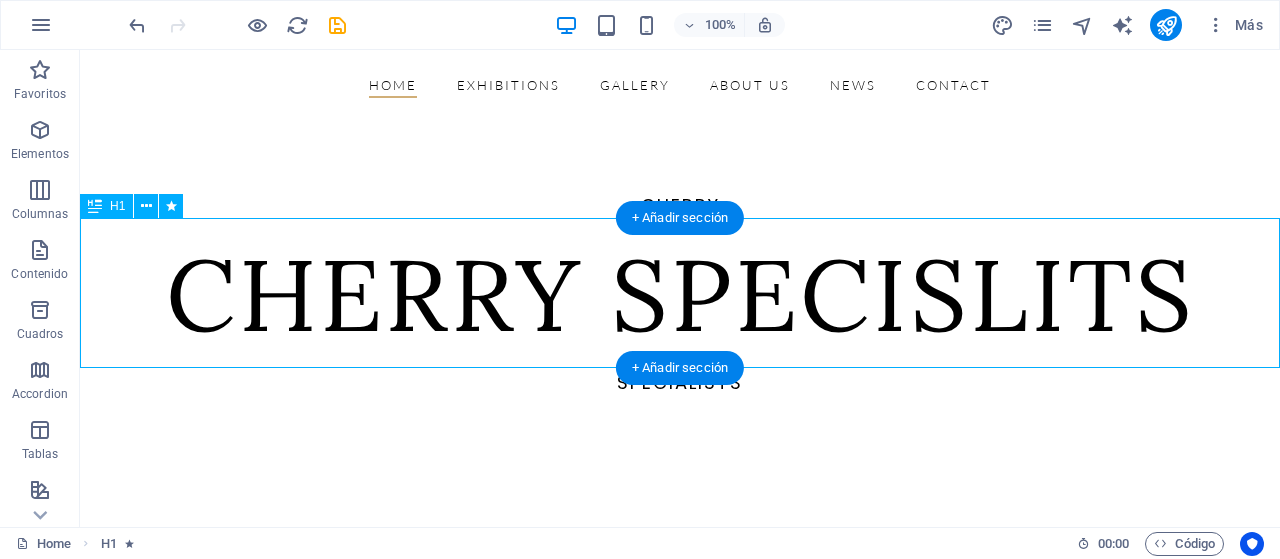 click on "CHERRY SPECISLITS" at bounding box center [680, 294] 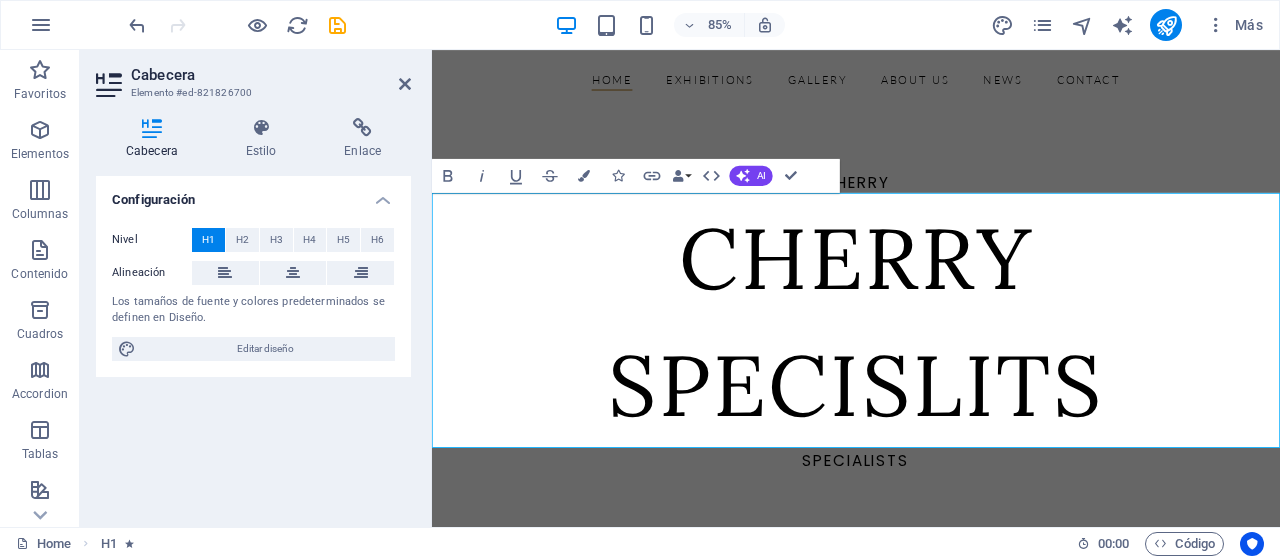 click on "CHERRY SPECISLITS" at bounding box center (931, 369) 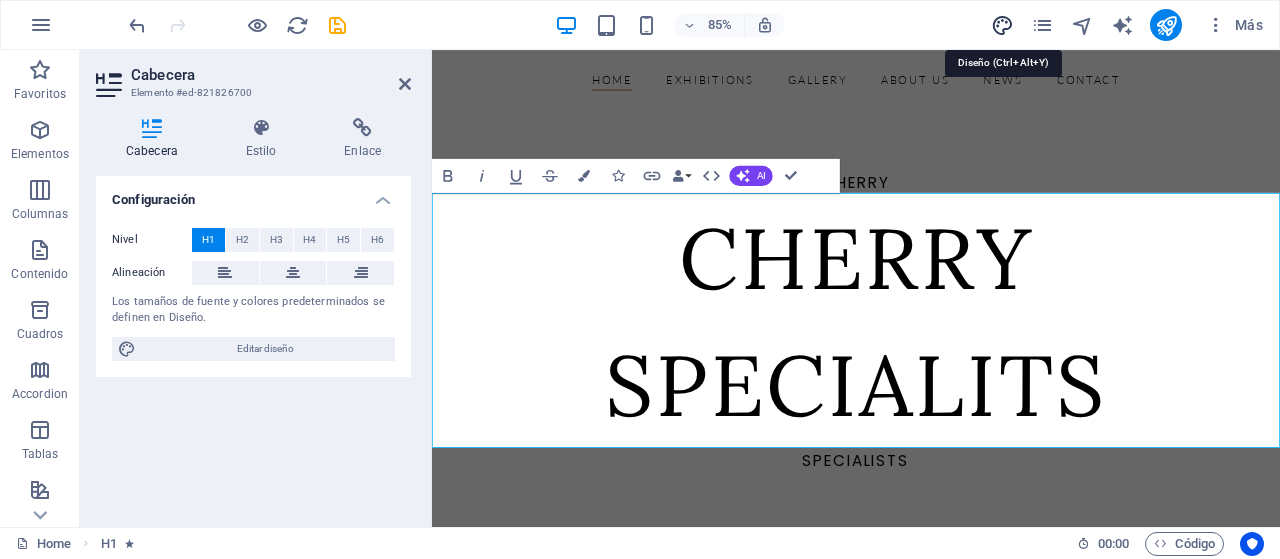 click at bounding box center [1002, 25] 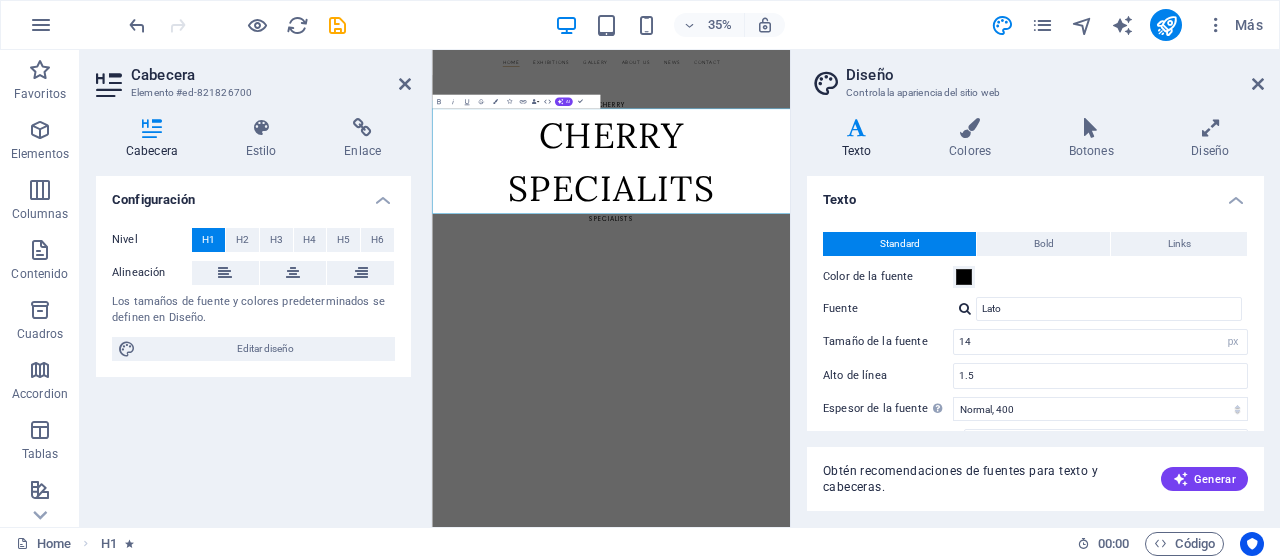 click on "Texto" at bounding box center (1035, 194) 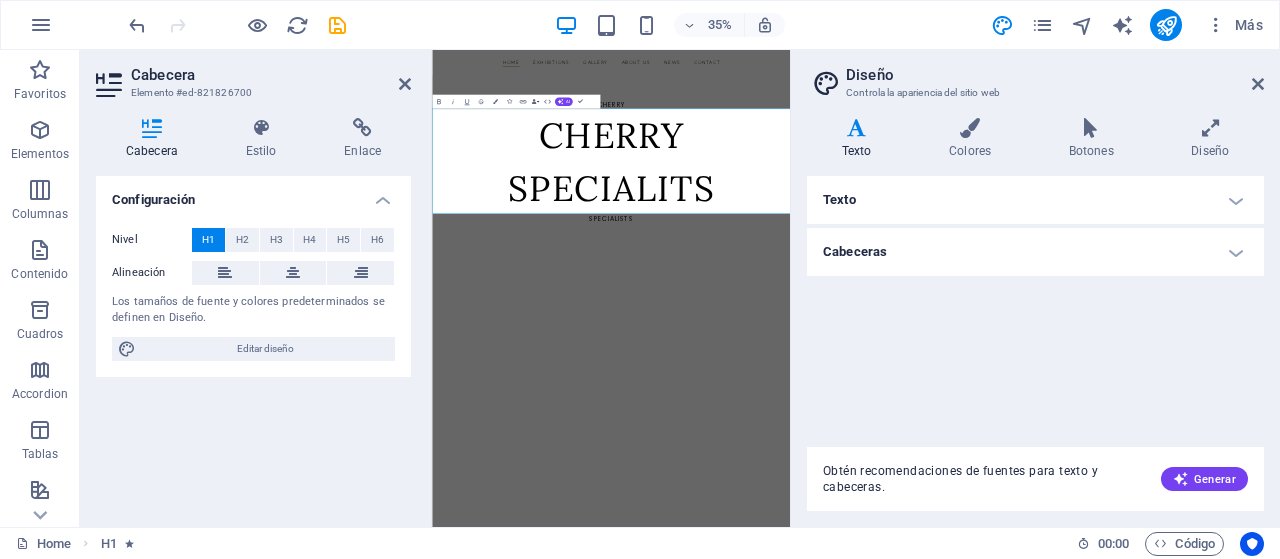 click on "Cabeceras" at bounding box center (1035, 252) 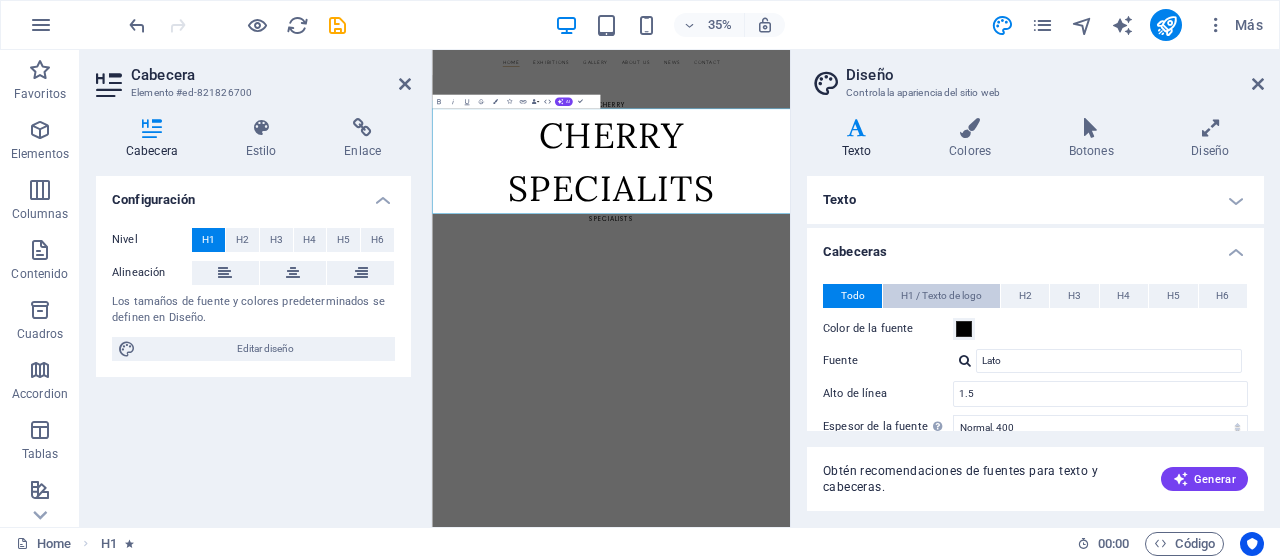 click on "H1 / Texto de logo" at bounding box center (941, 296) 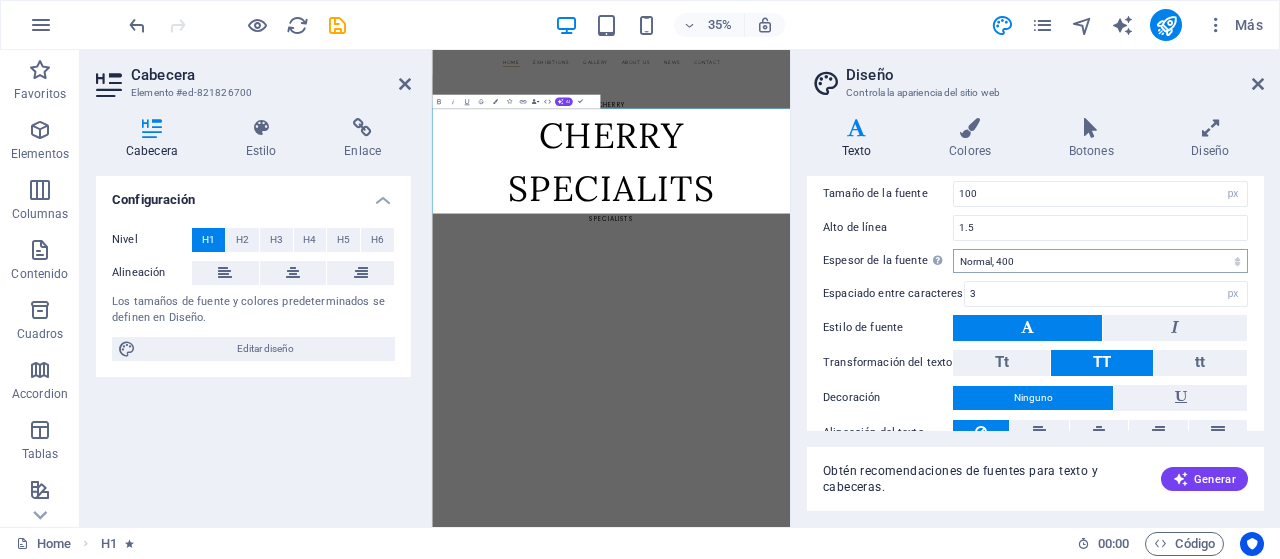 scroll, scrollTop: 100, scrollLeft: 0, axis: vertical 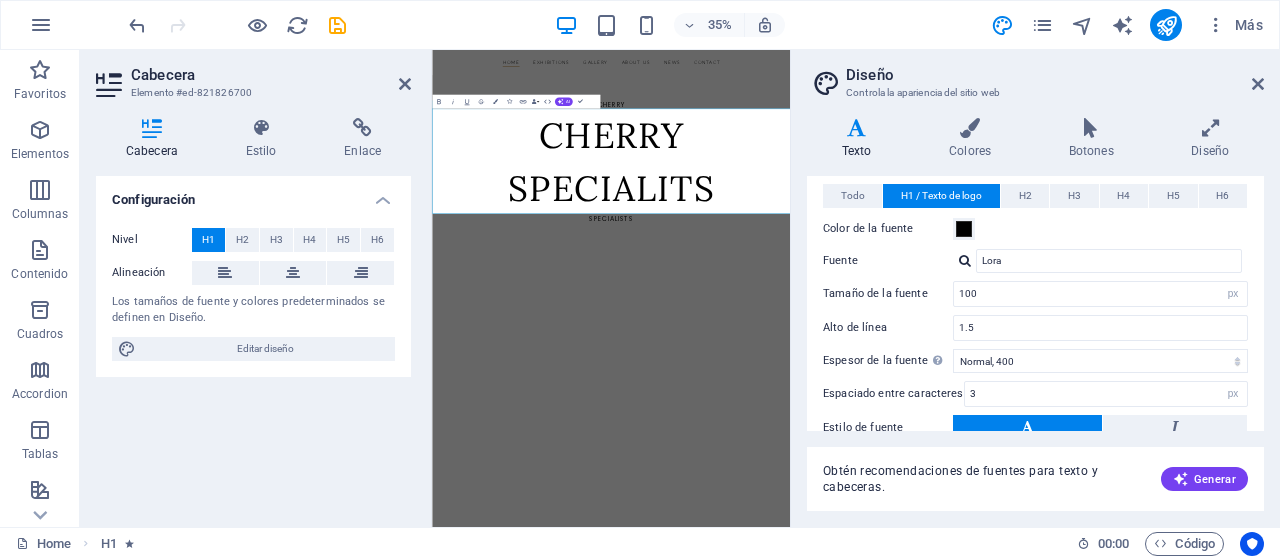 click at bounding box center (965, 260) 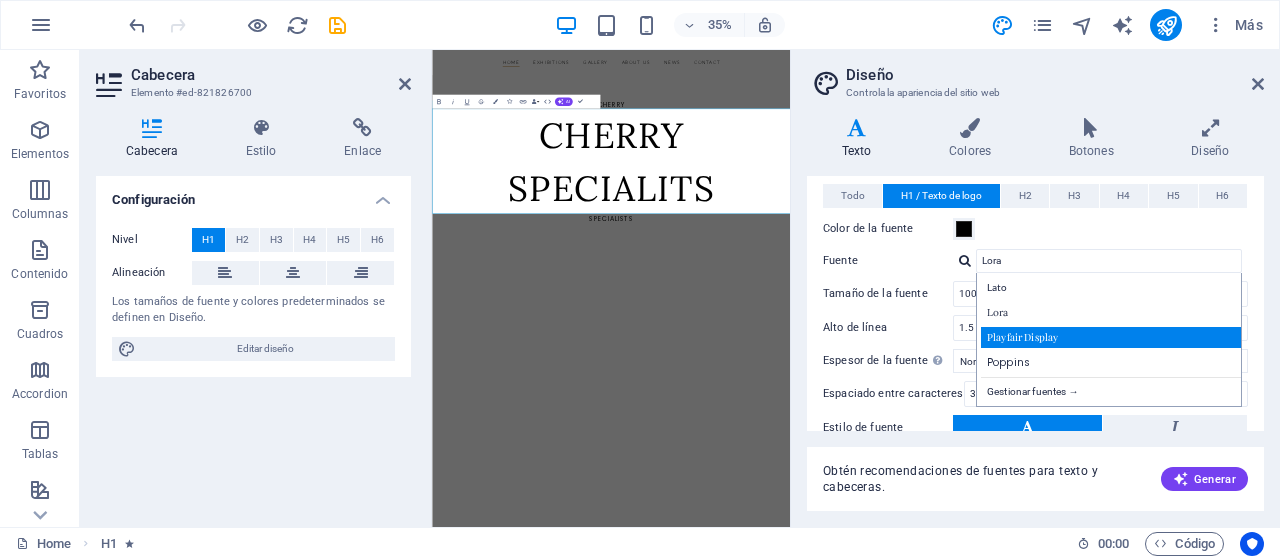 click on "Playfair Display" at bounding box center [1113, 337] 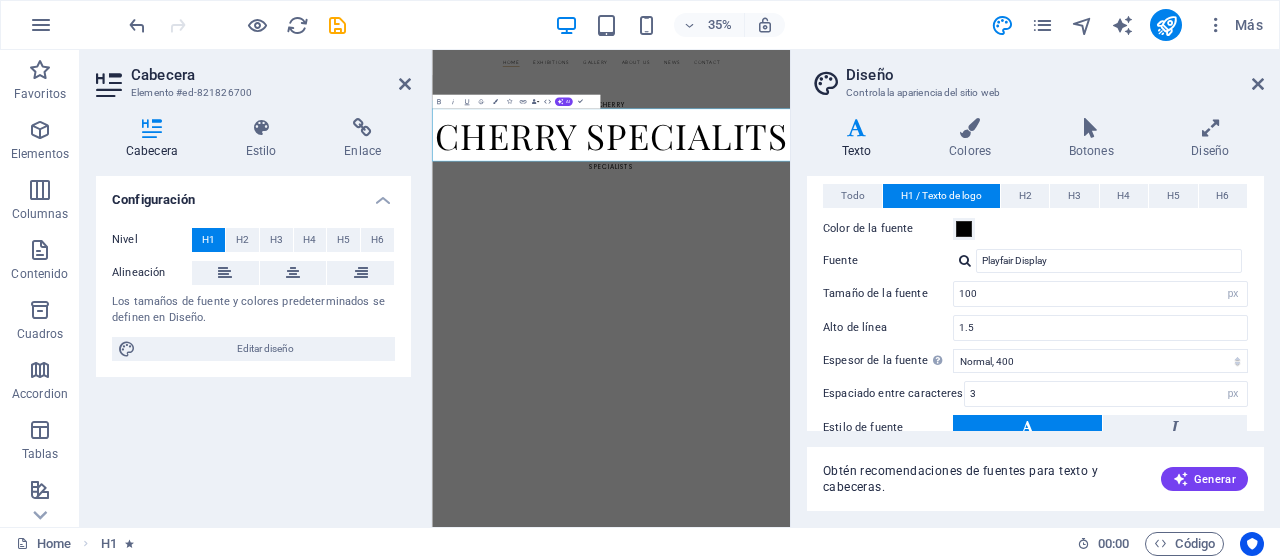 click at bounding box center (965, 260) 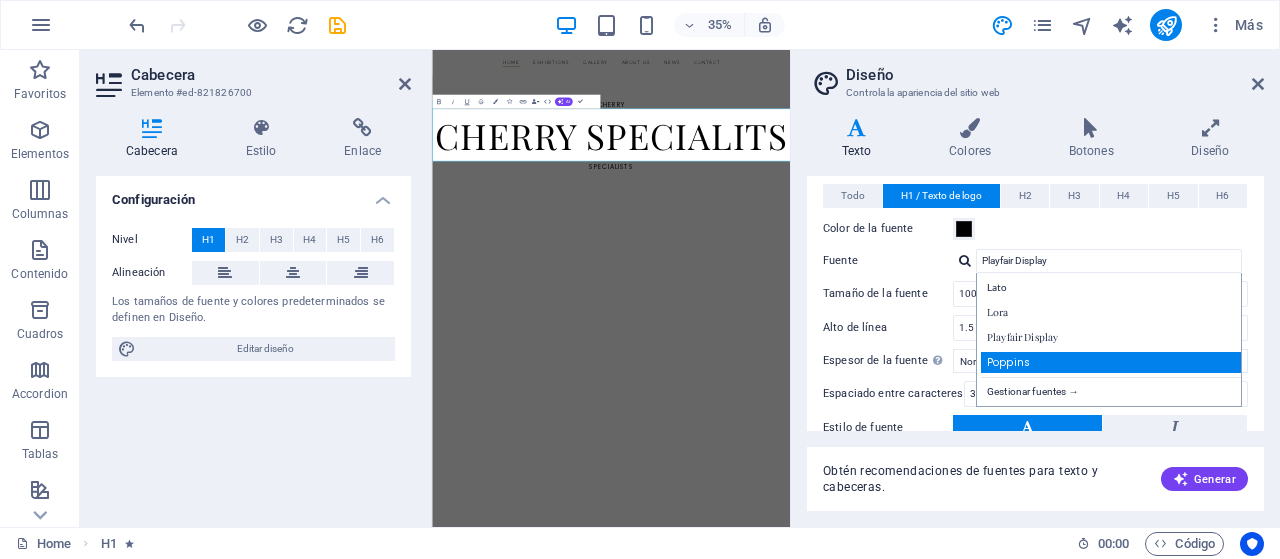 click on "Poppins" at bounding box center (1113, 362) 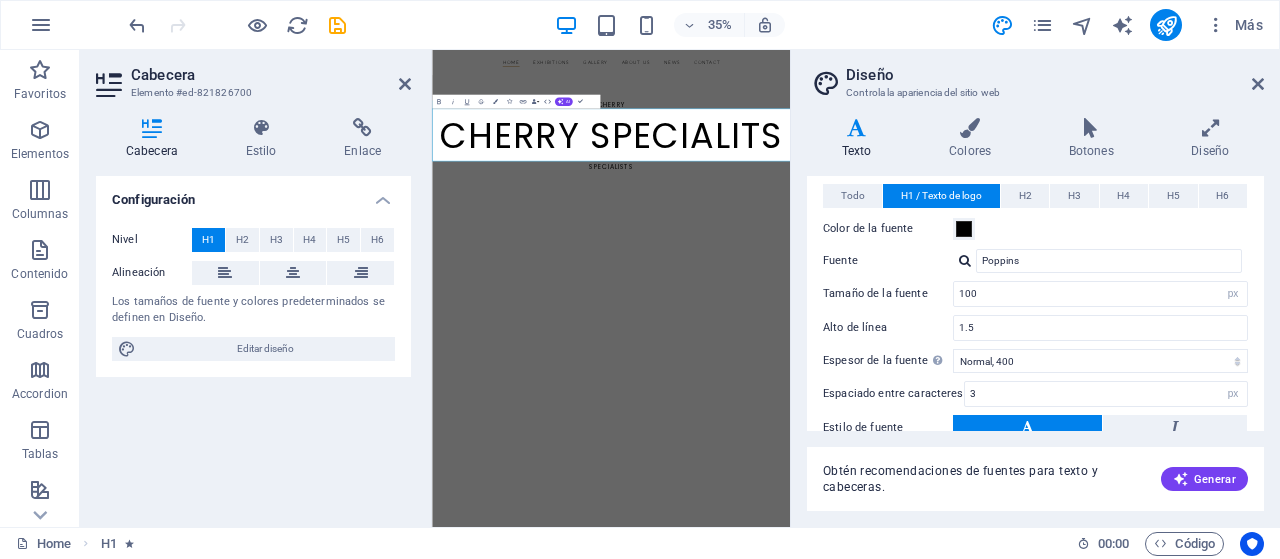 click on "CHERRY SPECIALITS" at bounding box center [943, 294] 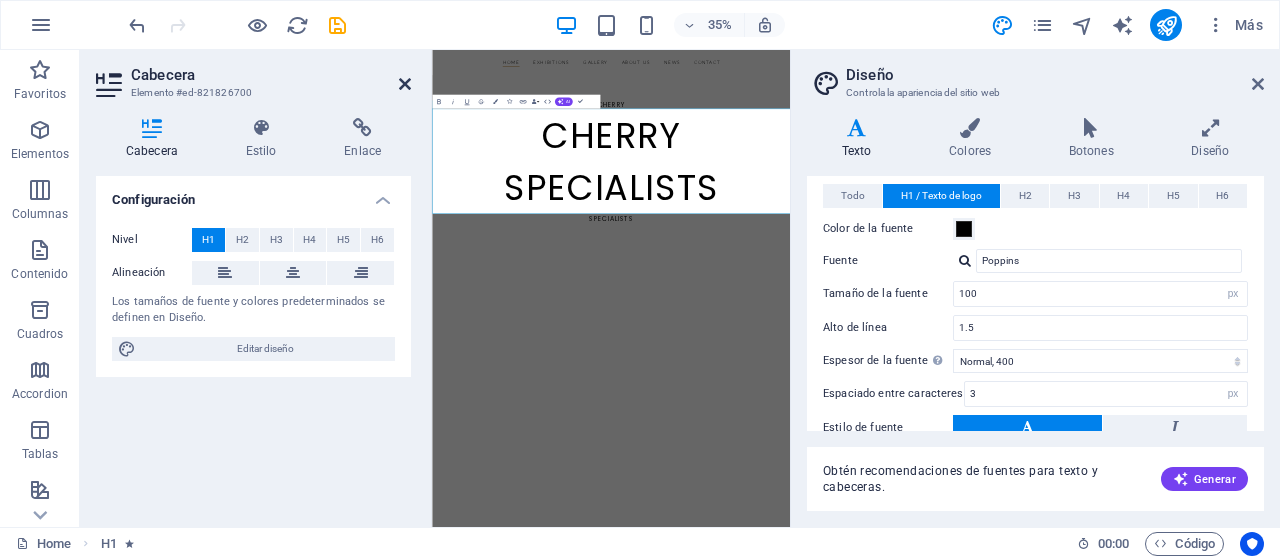 click at bounding box center (405, 84) 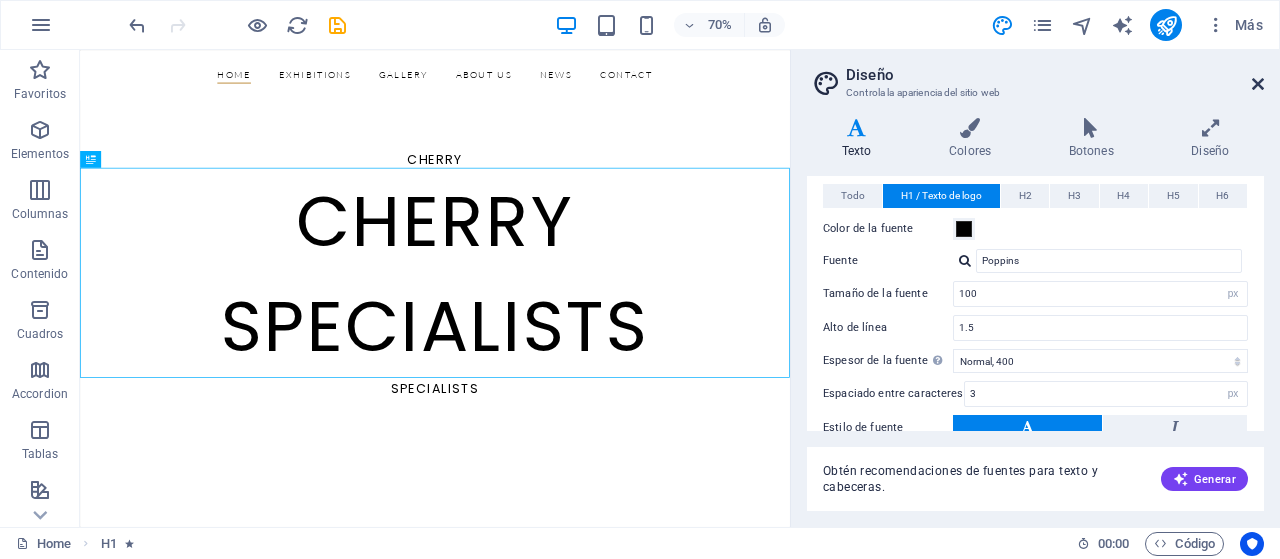 drag, startPoint x: 1260, startPoint y: 83, endPoint x: 1122, endPoint y: 52, distance: 141.43903 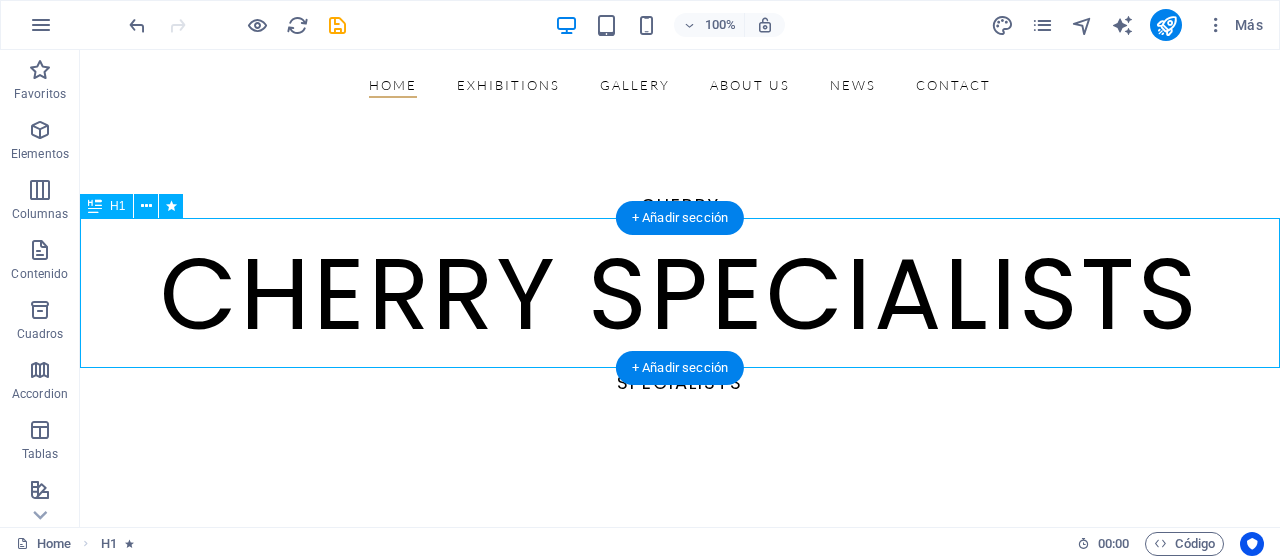 click on "CHERRY SPECIALISTS" at bounding box center [680, 294] 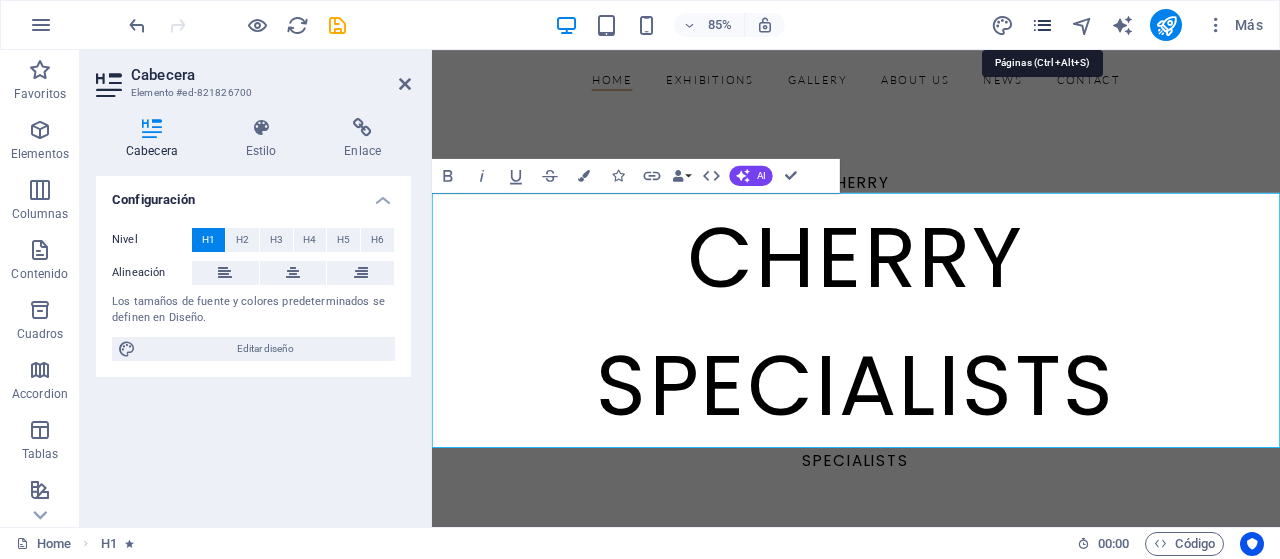 click at bounding box center [1042, 25] 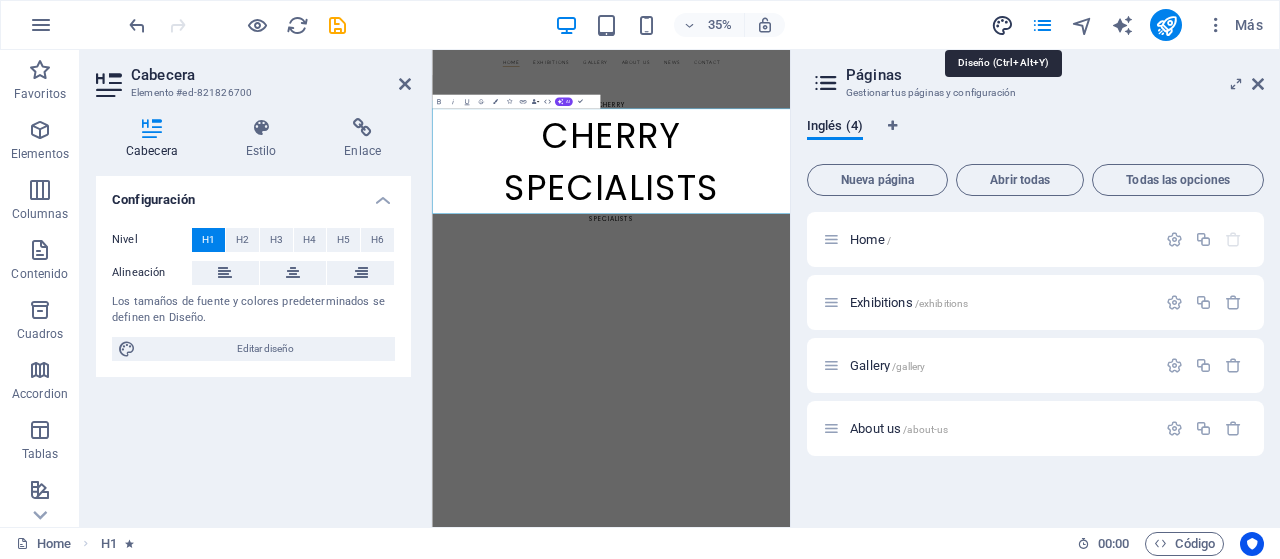 click at bounding box center [1002, 25] 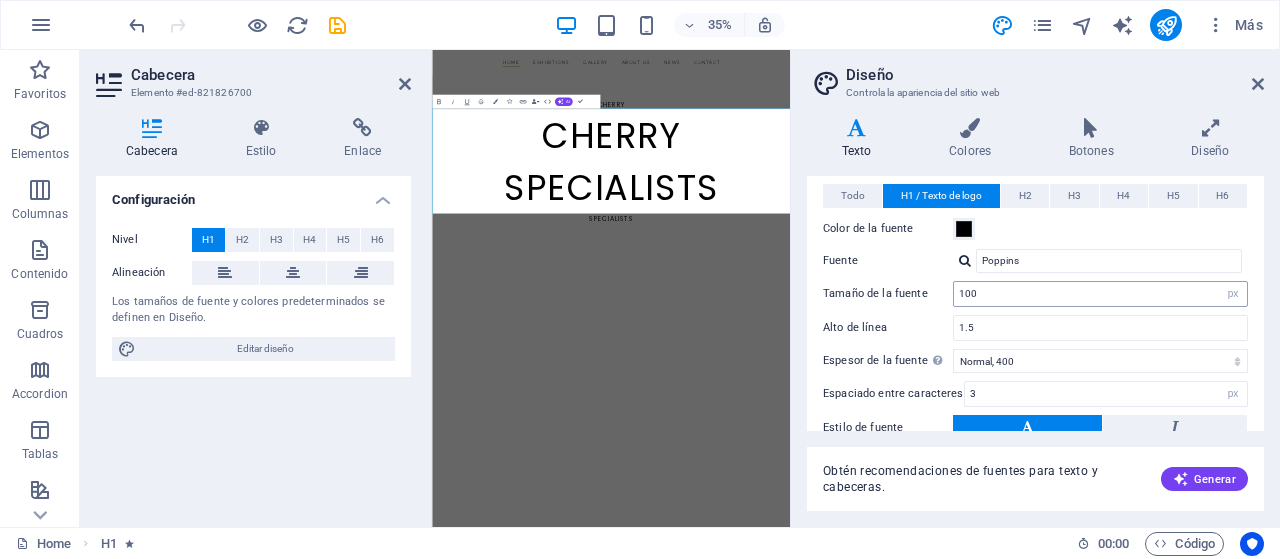 scroll, scrollTop: 200, scrollLeft: 0, axis: vertical 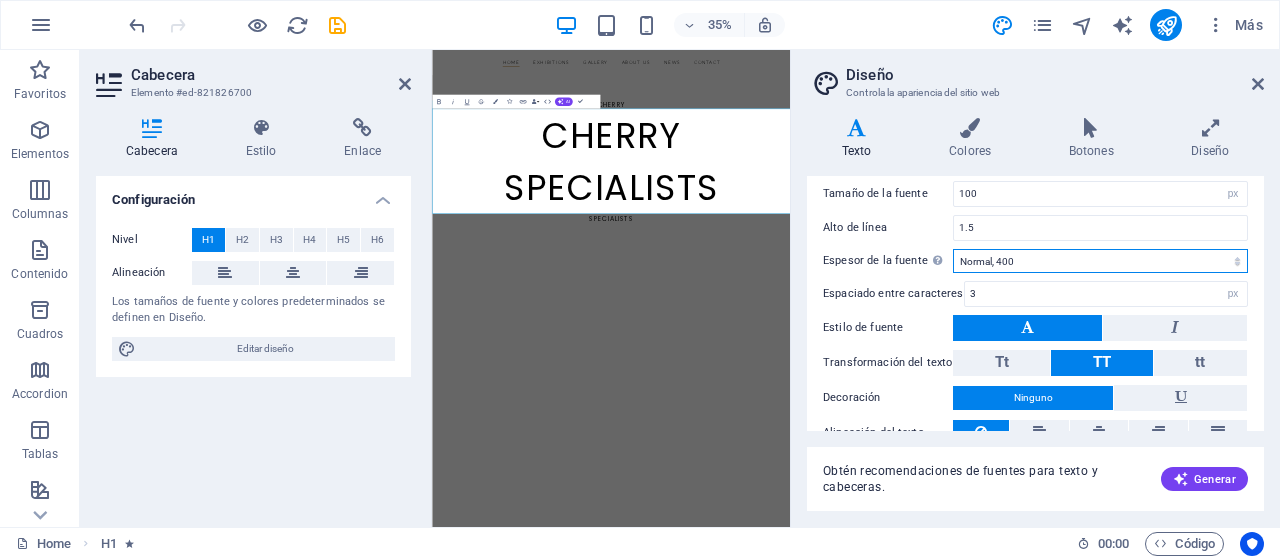 click on "Fino, 100 Extra delgado, 200 Delgado, 300 Normal, 400 Medio, 500 Seminegrita, 600 Negrita, 700 Extra negrita, 800 Negro, 900" at bounding box center (1100, 261) 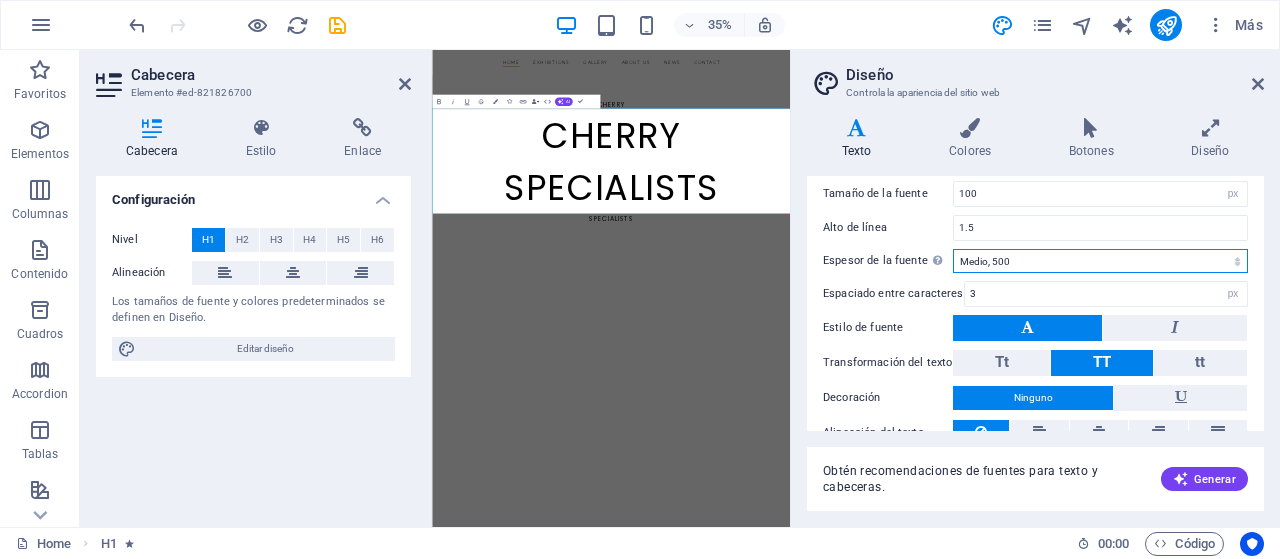 click on "Fino, 100 Extra delgado, 200 Delgado, 300 Normal, 400 Medio, 500 Seminegrita, 600 Negrita, 700 Extra negrita, 800 Negro, 900" at bounding box center [1100, 261] 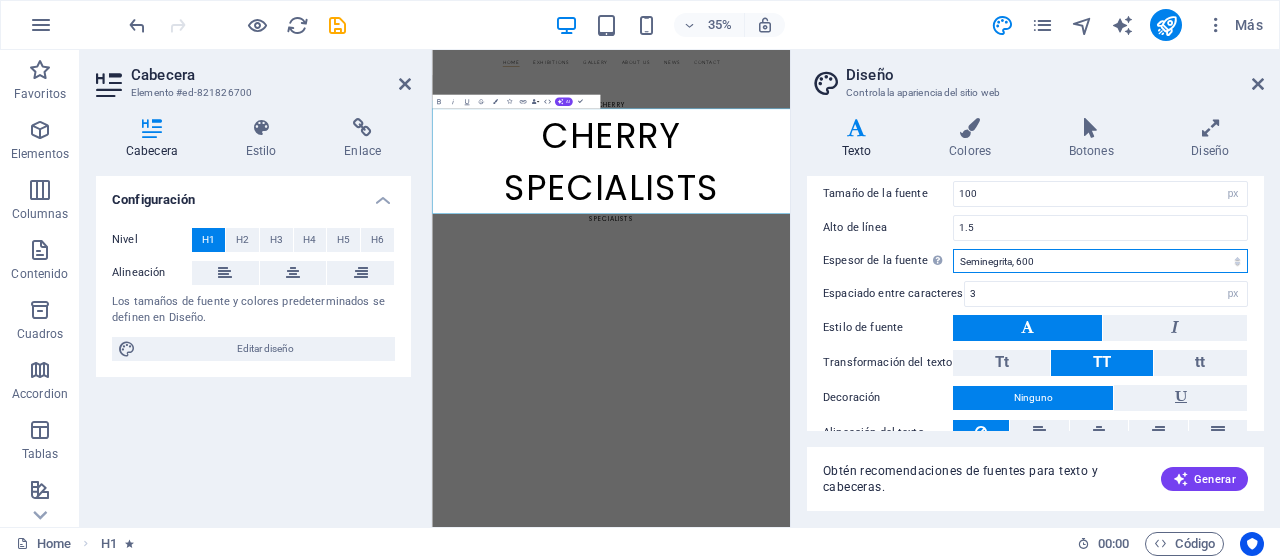 click on "Fino, 100 Extra delgado, 200 Delgado, 300 Normal, 400 Medio, 500 Seminegrita, 600 Negrita, 700 Extra negrita, 800 Negro, 900" at bounding box center [1100, 261] 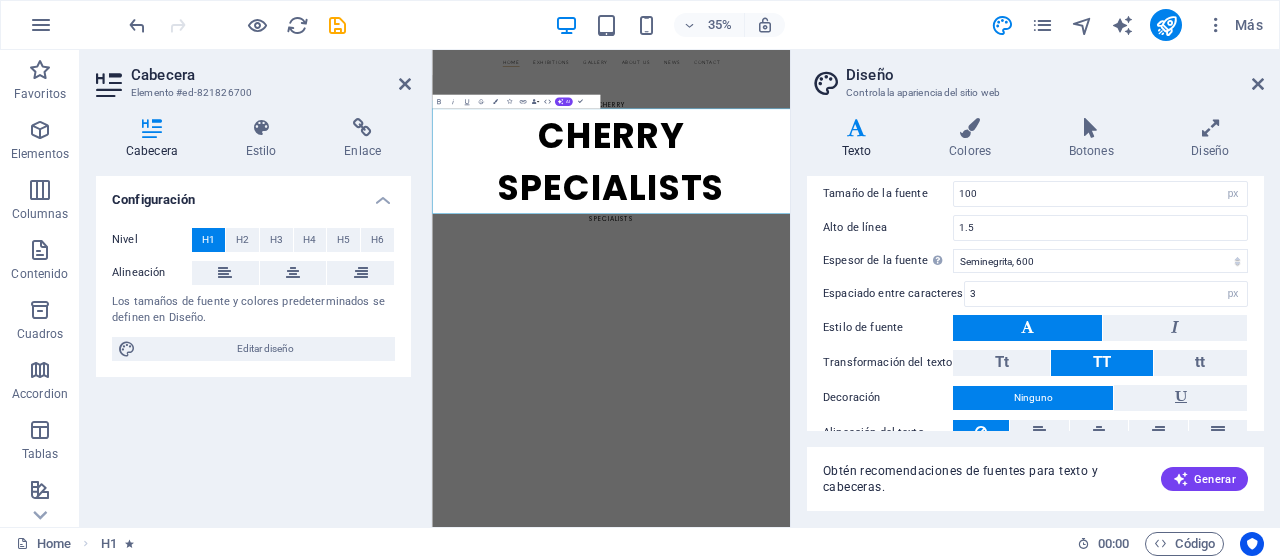 click on "Cabecera" at bounding box center [271, 75] 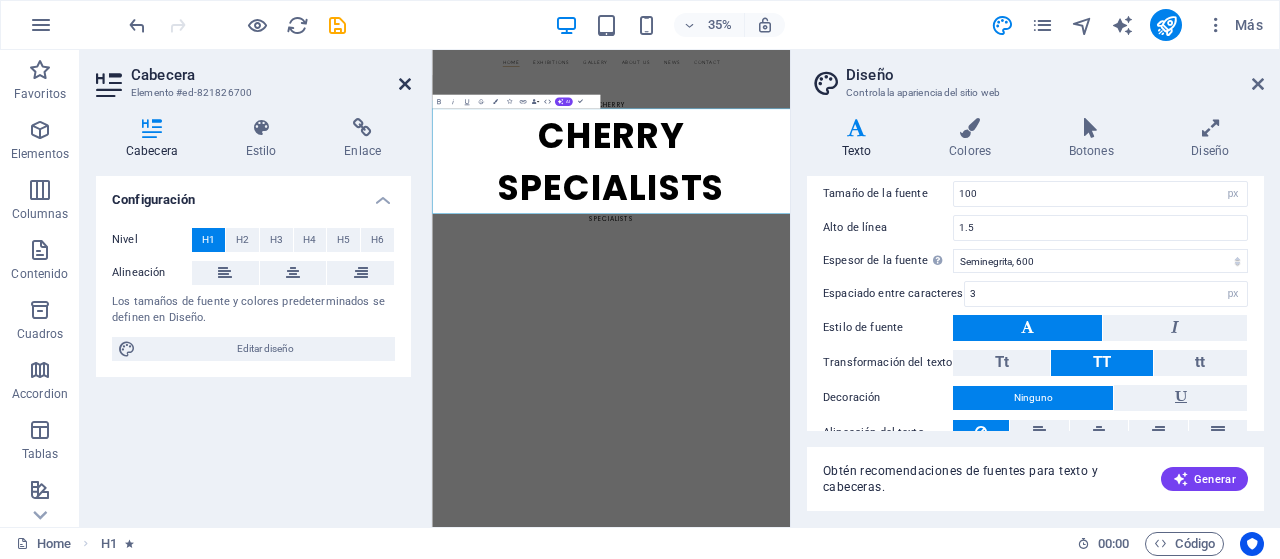 click at bounding box center [405, 84] 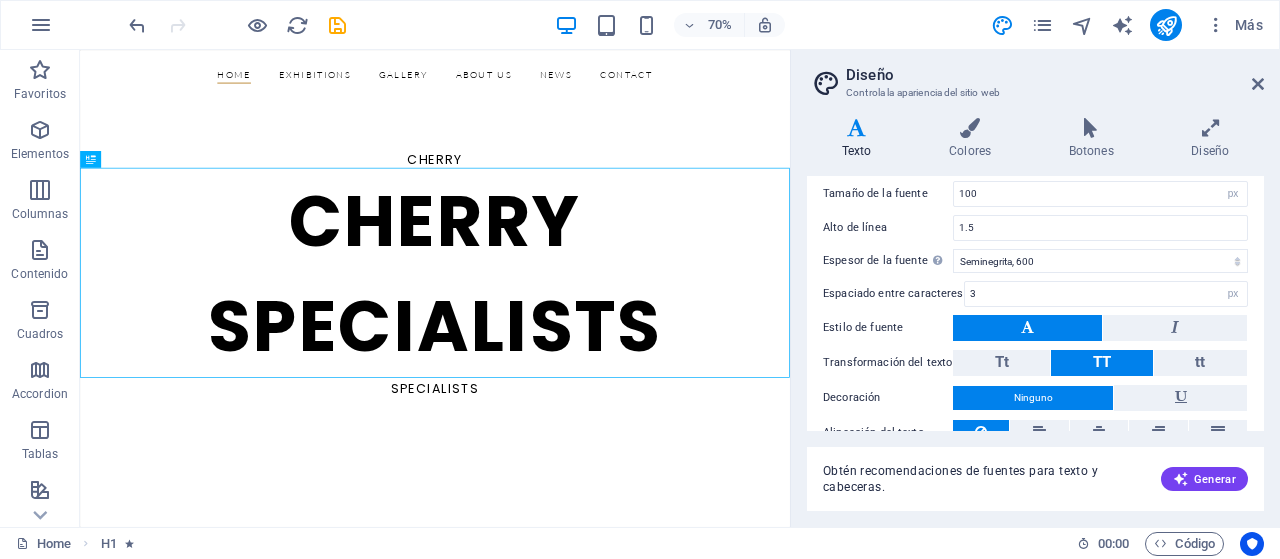 click on "Diseño Controla la apariencia del sitio web Variantes  Texto  Colores  Botones  Diseño Texto Standard Bold Links Color de la fuente Fuente Lato Tamaño de la fuente 14 rem px Alto de línea 1.5 Espesor de la fuente Para mostrar el espesor de la fuente correctamente, puede que deba activarse.  Gestionar fuentes Fino, 100 Extra delgado, 200 Delgado, 300 Normal, 400 Medio, 500 Seminegrita, 600 Negrita, 700 Extra negrita, 800 Negro, 900 Espaciado entre caracteres 0 rem px Estilo de fuente Transformación del texto Tt TT tt Alineación del texto Espesor de la fuente Para mostrar el espesor de la fuente correctamente, puede que deba activarse.  Gestionar fuentes Fino, 100 Extra delgado, 200 Delgado, 300 Normal, 400 Medio, 500 Seminegrita, 600 Negrita, 700 Extra negrita, 800 Negro, 900 Default Hover / Active Color de la fuente Color de la fuente Decoración Ninguno Decoración Ninguno Duración de la transición 0.3 s Función de la transición Lentitud Entrada lenta Salida lenta Entrada/salida lenta Lineal Todo 0" at bounding box center [1035, 288] 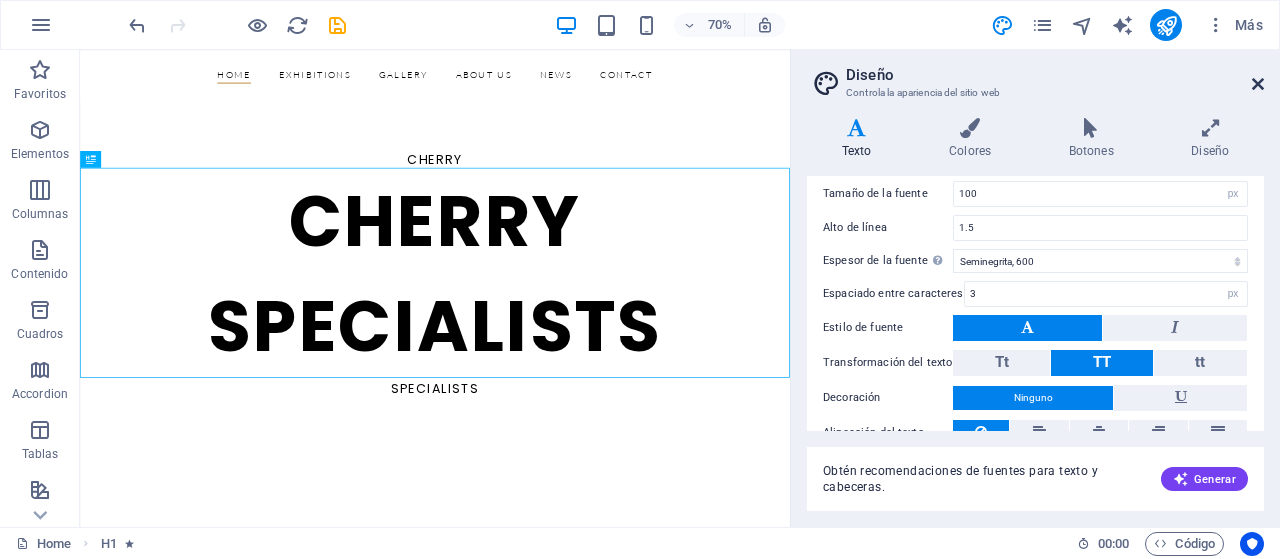 click at bounding box center [1258, 84] 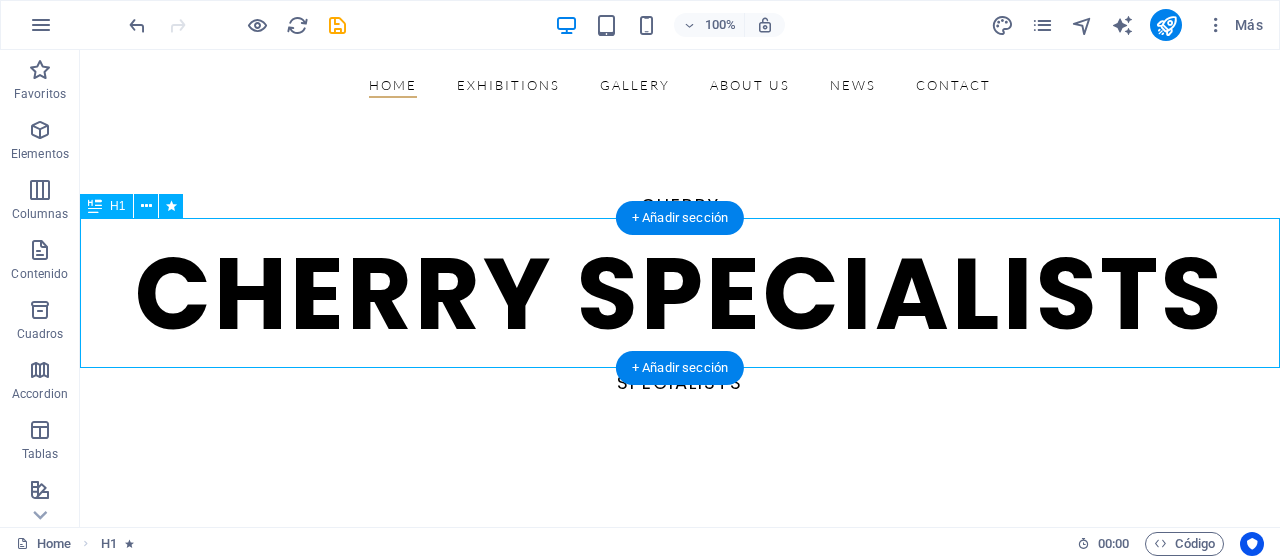 click on "CHERRY SPECIALISTS" at bounding box center (680, 294) 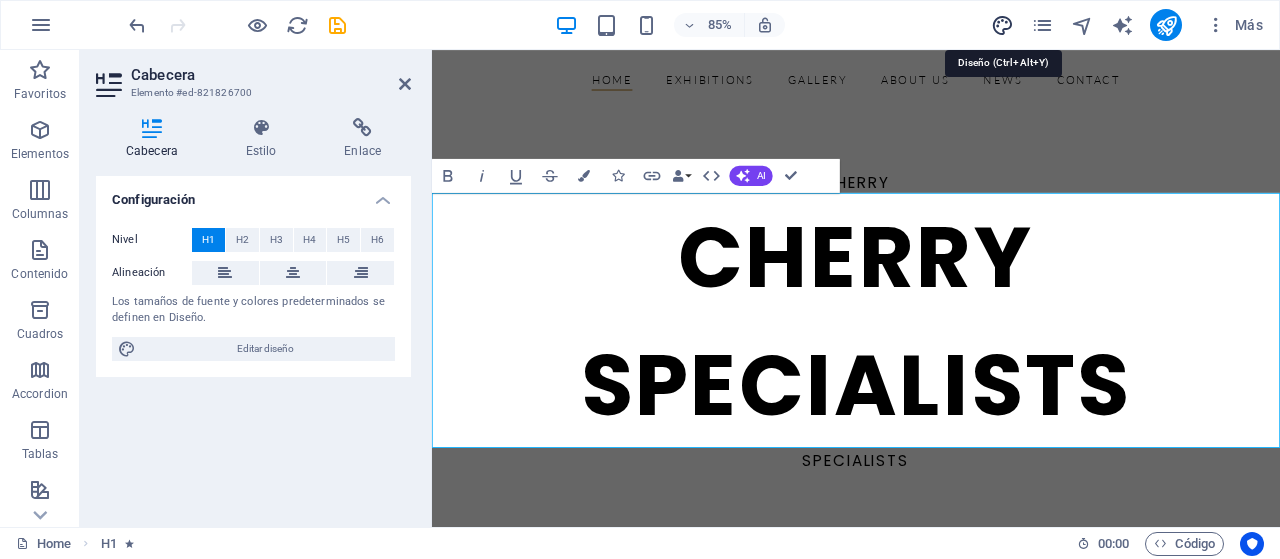click at bounding box center [1002, 25] 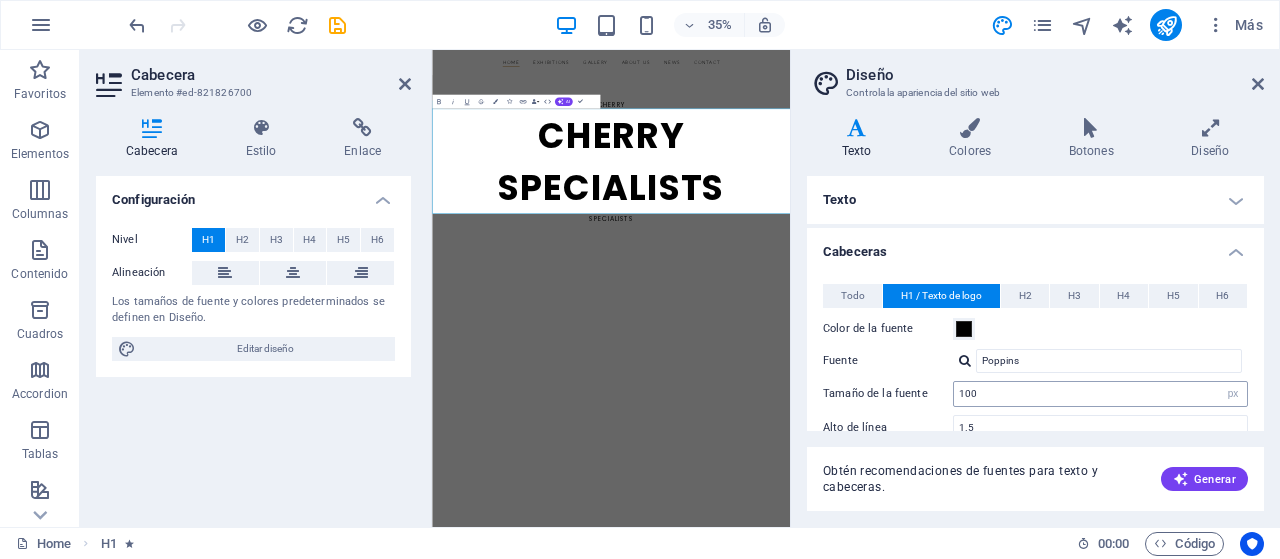 scroll, scrollTop: 200, scrollLeft: 0, axis: vertical 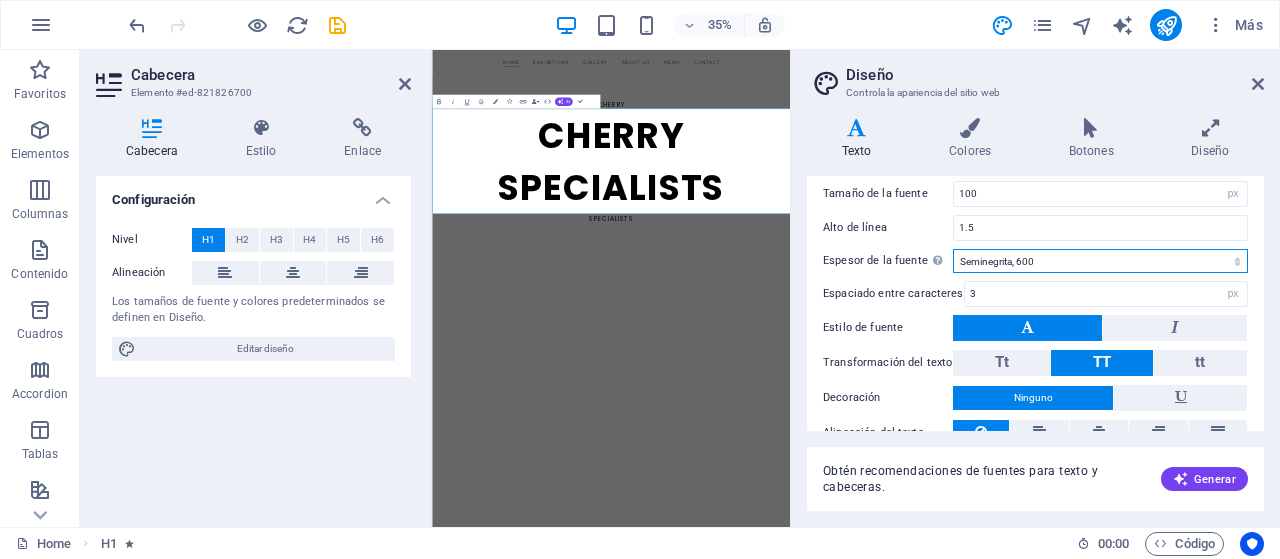click on "Fino, 100 Extra delgado, 200 Delgado, 300 Normal, 400 Medio, 500 Seminegrita, 600 Negrita, 700 Extra negrita, 800 Negro, 900" at bounding box center [1100, 261] 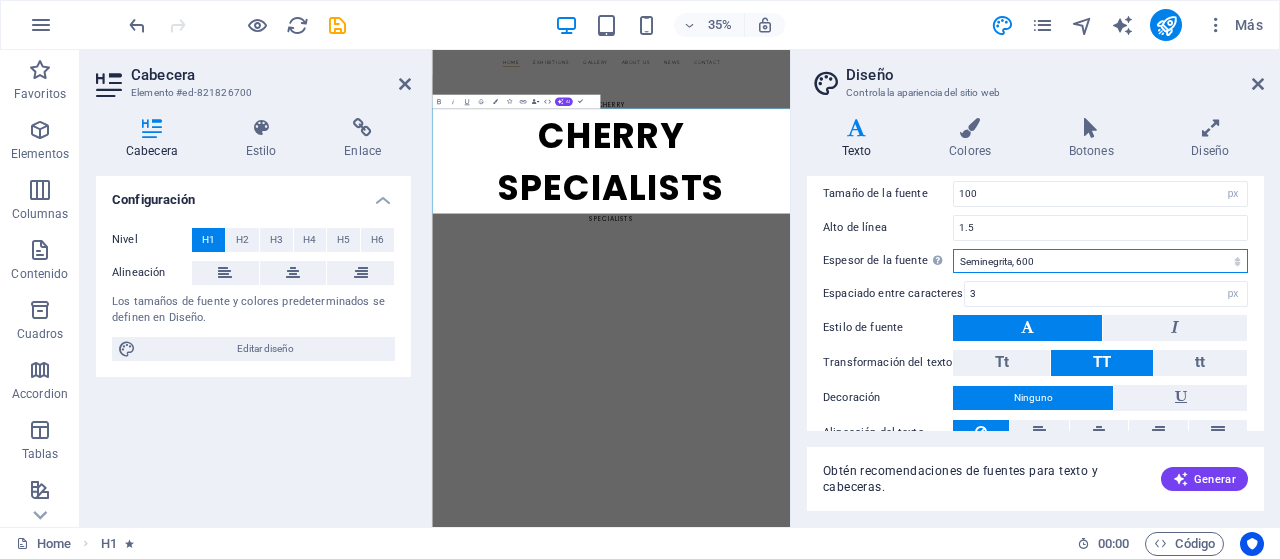 select on "500" 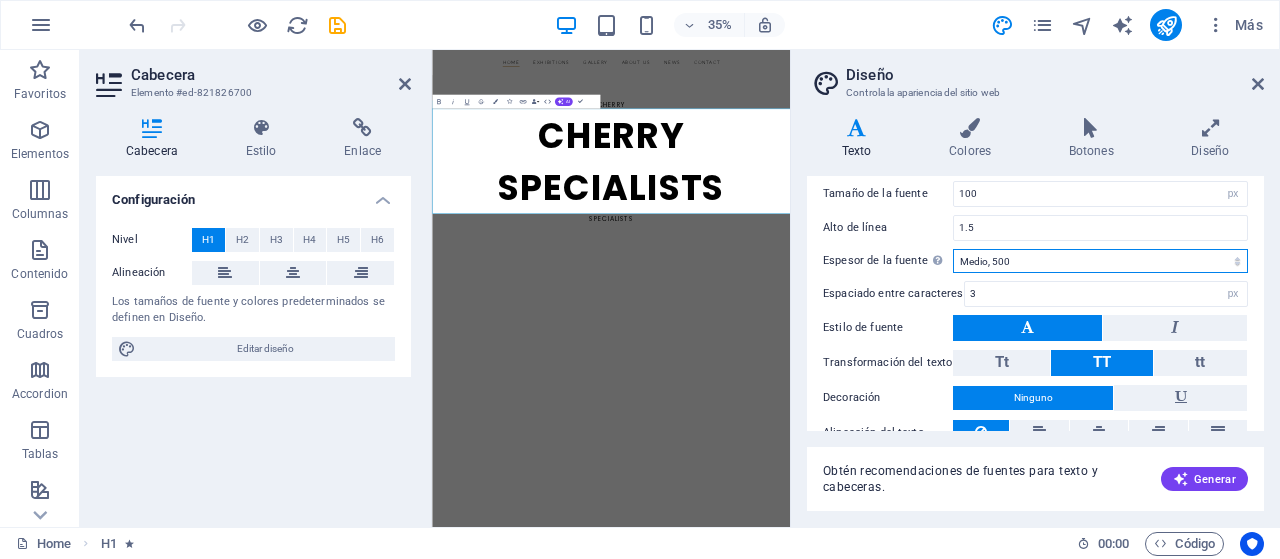 click on "Fino, 100 Extra delgado, 200 Delgado, 300 Normal, 400 Medio, 500 Seminegrita, 600 Negrita, 700 Extra negrita, 800 Negro, 900" at bounding box center [1100, 261] 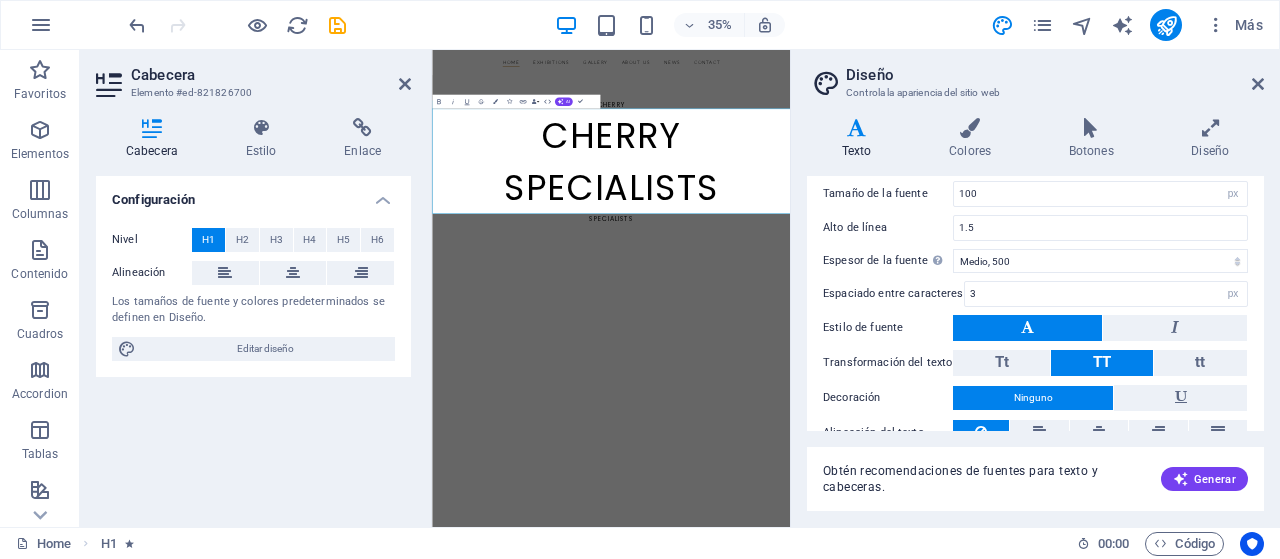 click on "Skip to main content
Home Exhibitions Detail view Gallery About us News Contact CHERRY CHERRY SPECIALISTS specialists" at bounding box center [943, 298] 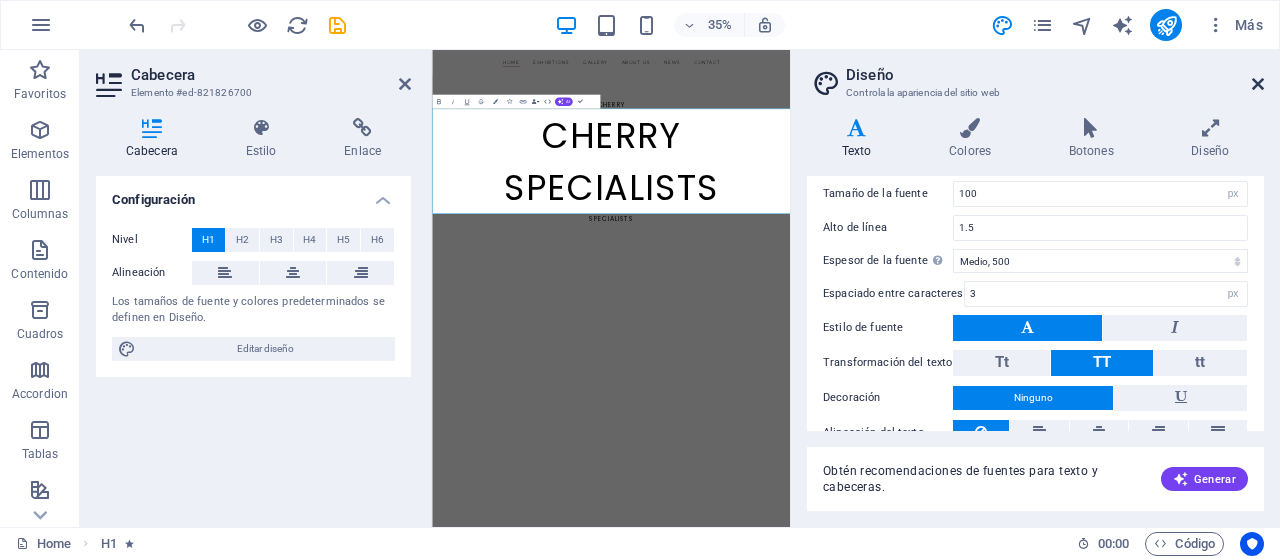 click at bounding box center (1258, 84) 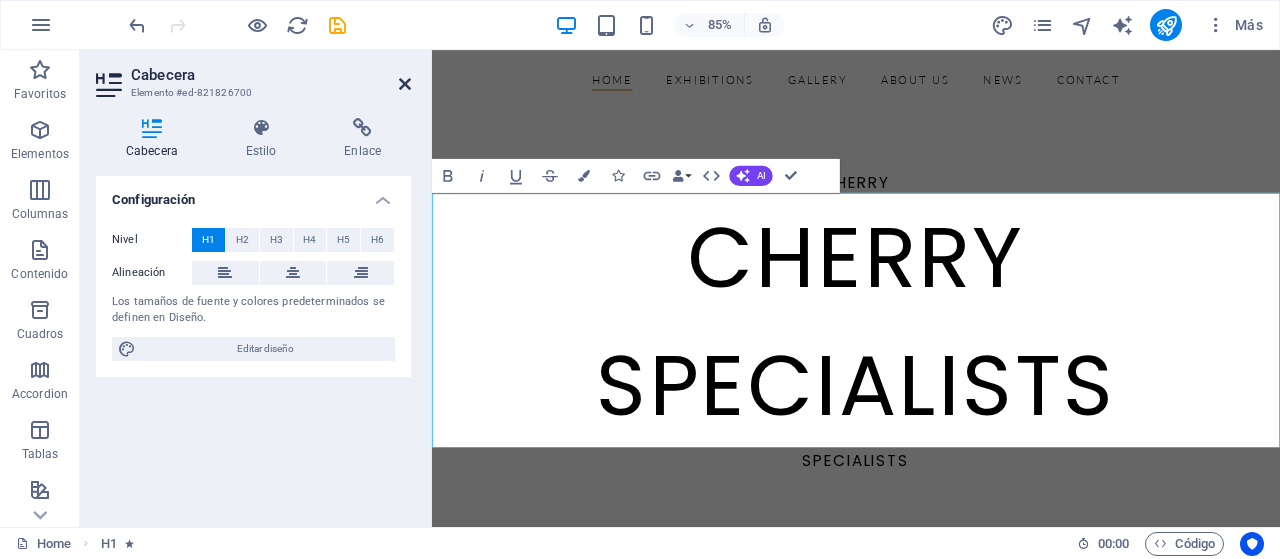 click at bounding box center (405, 84) 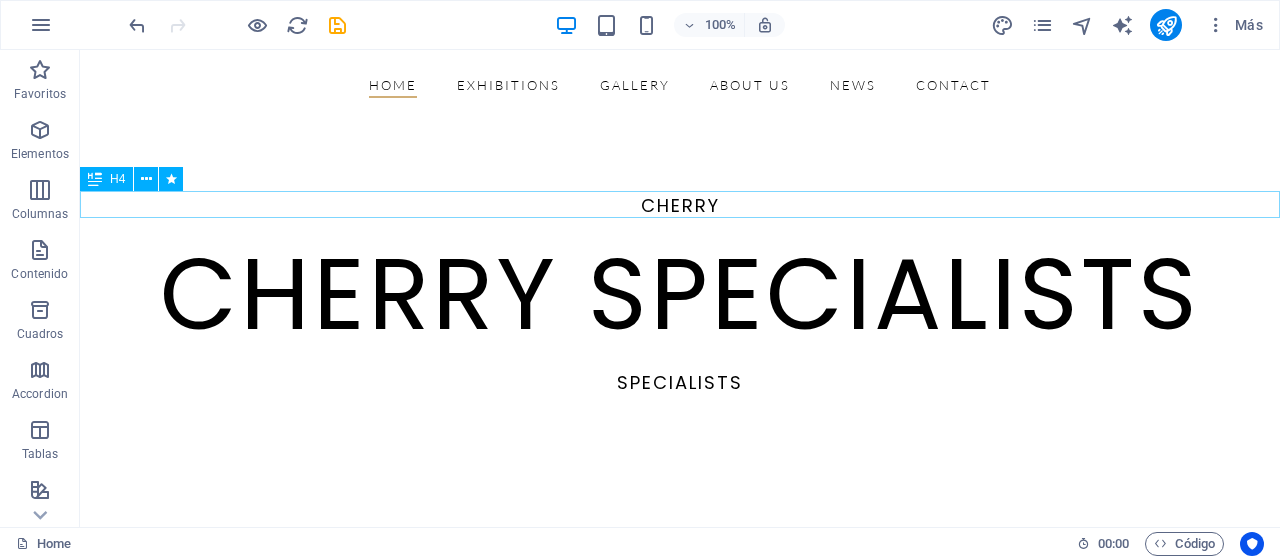 click on "cherry" at bounding box center (680, 205) 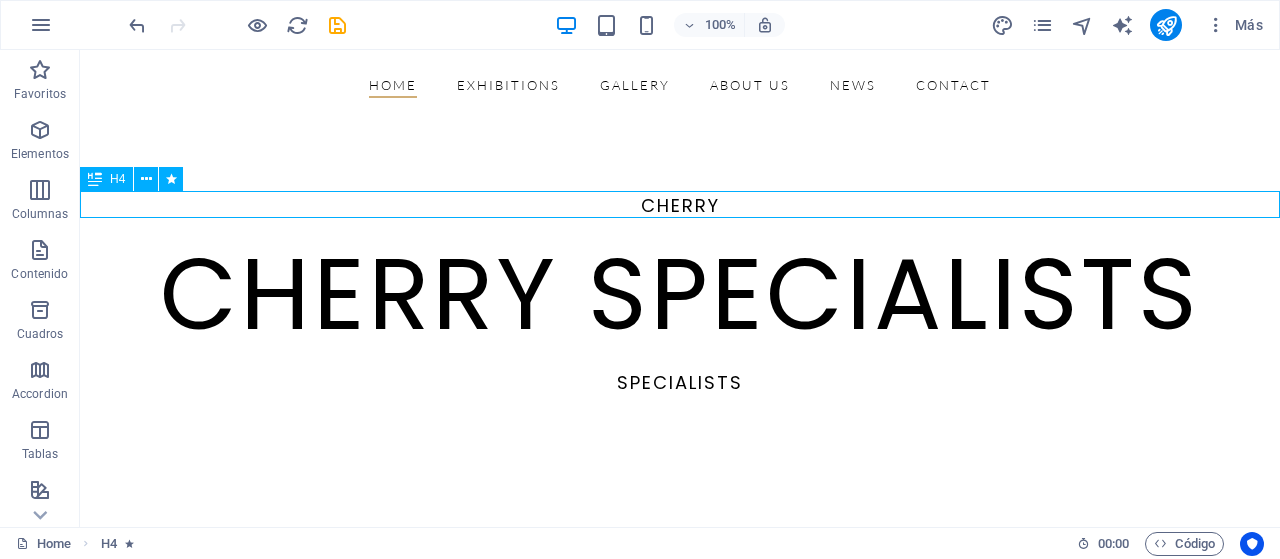 click on "cherry" at bounding box center [680, 205] 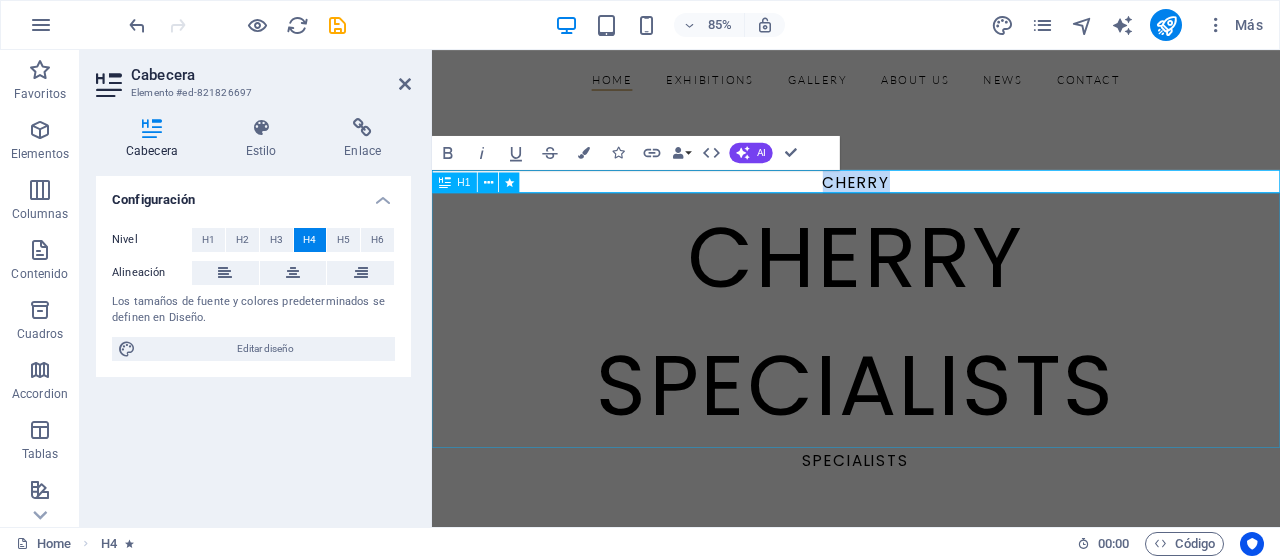 type 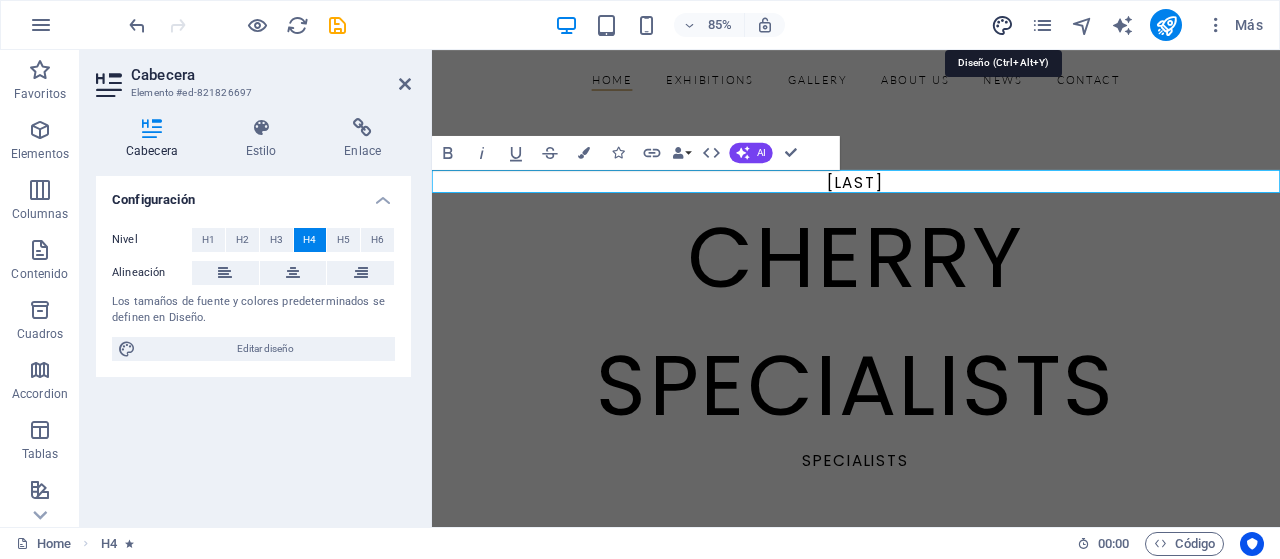 click at bounding box center (1002, 25) 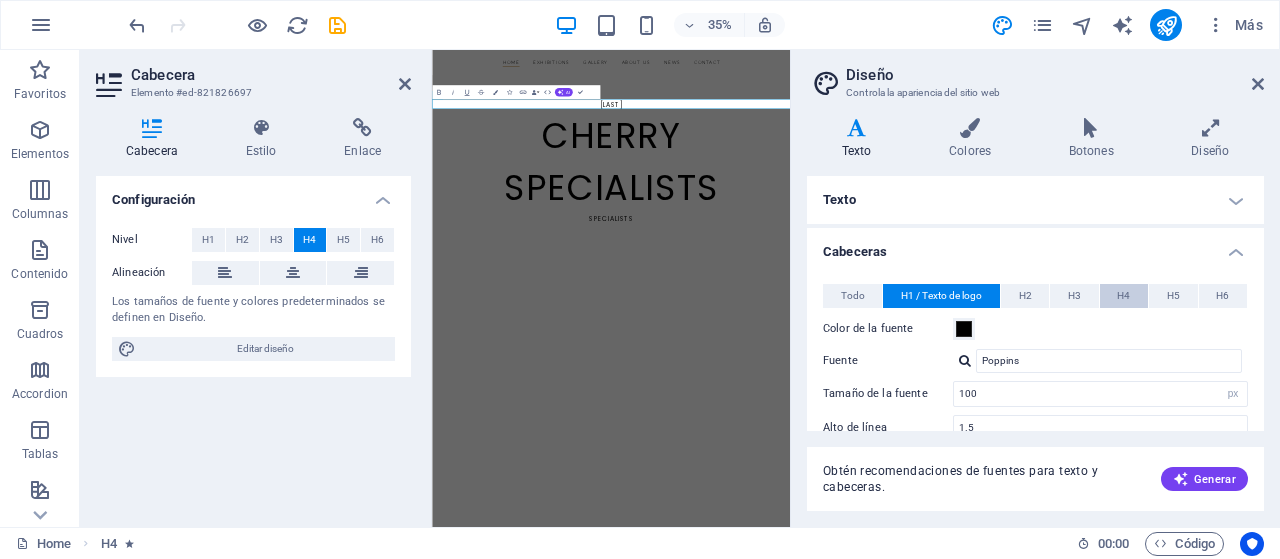 click on "H4" at bounding box center [1123, 296] 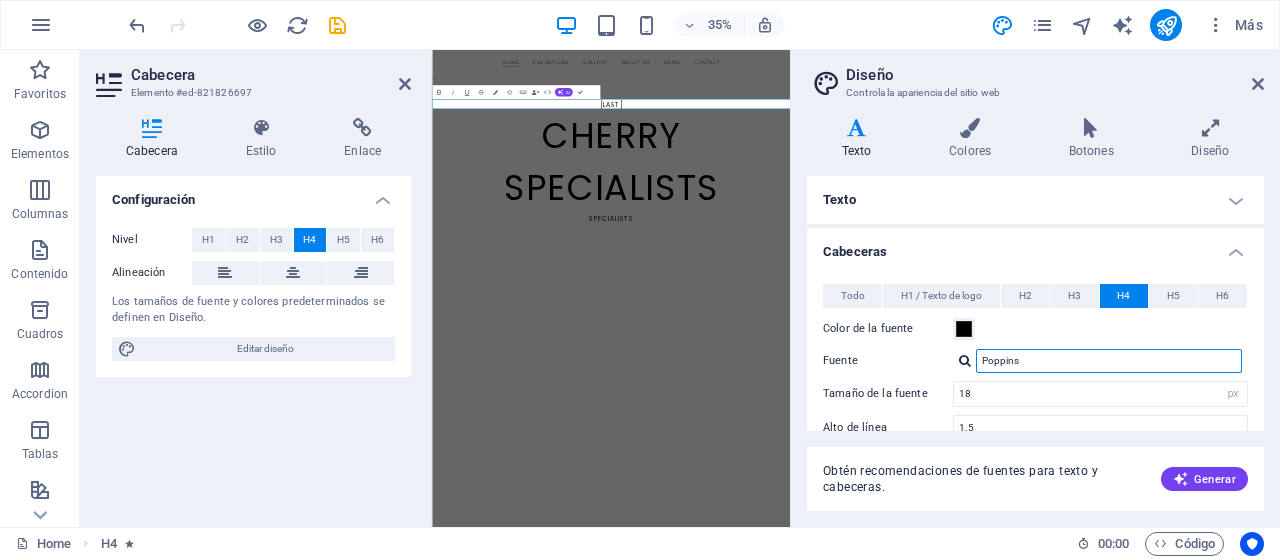 click on "Poppins" at bounding box center (1109, 361) 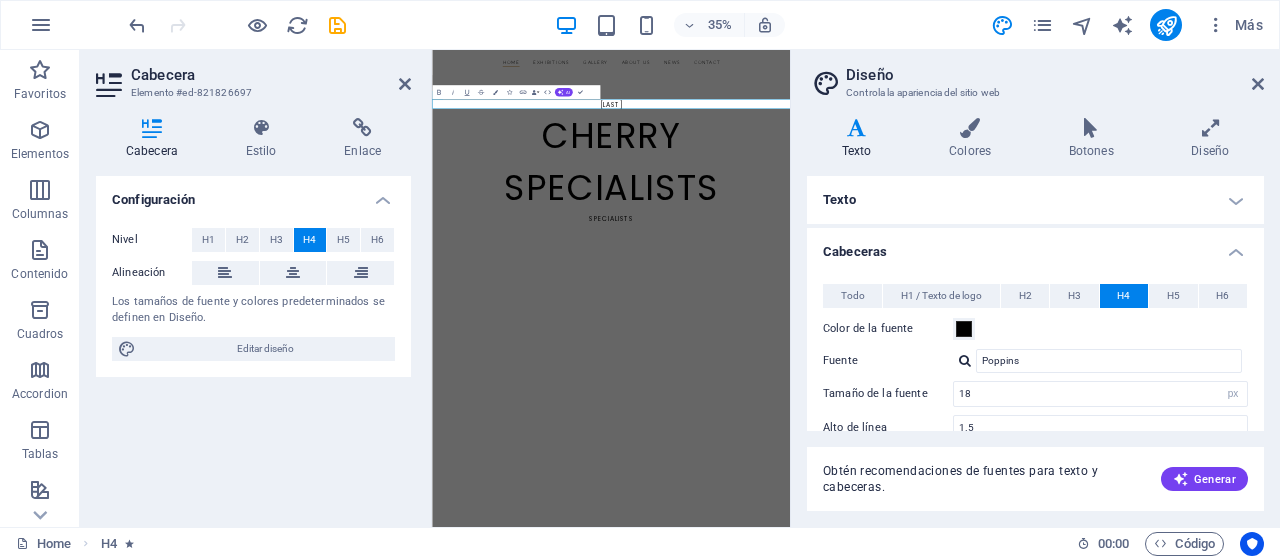 click at bounding box center (965, 360) 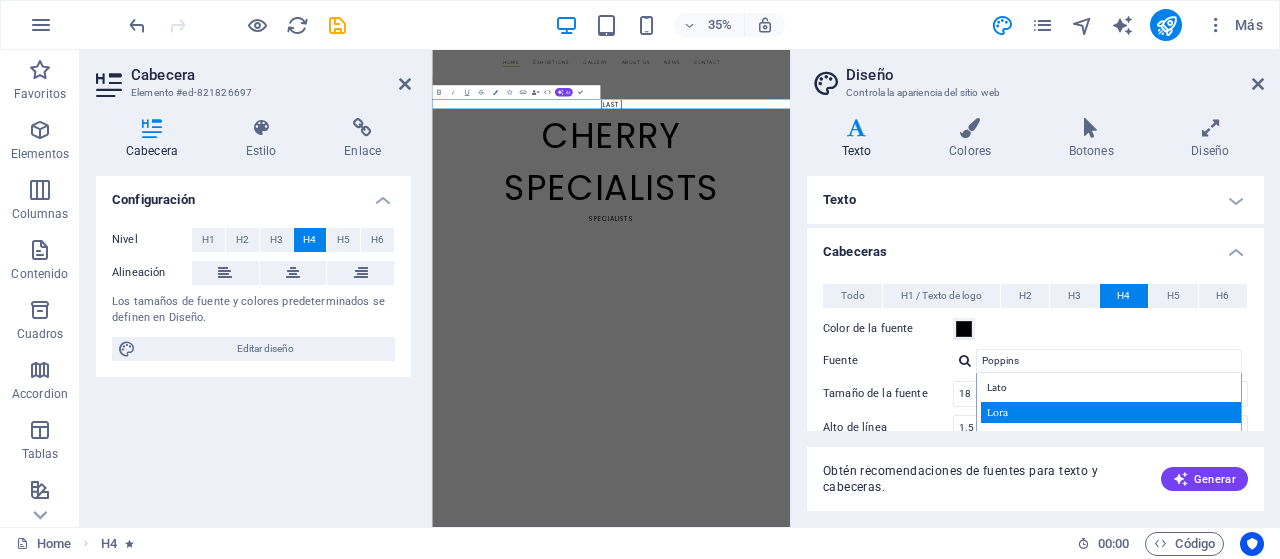 click on "Lora" at bounding box center (1113, 412) 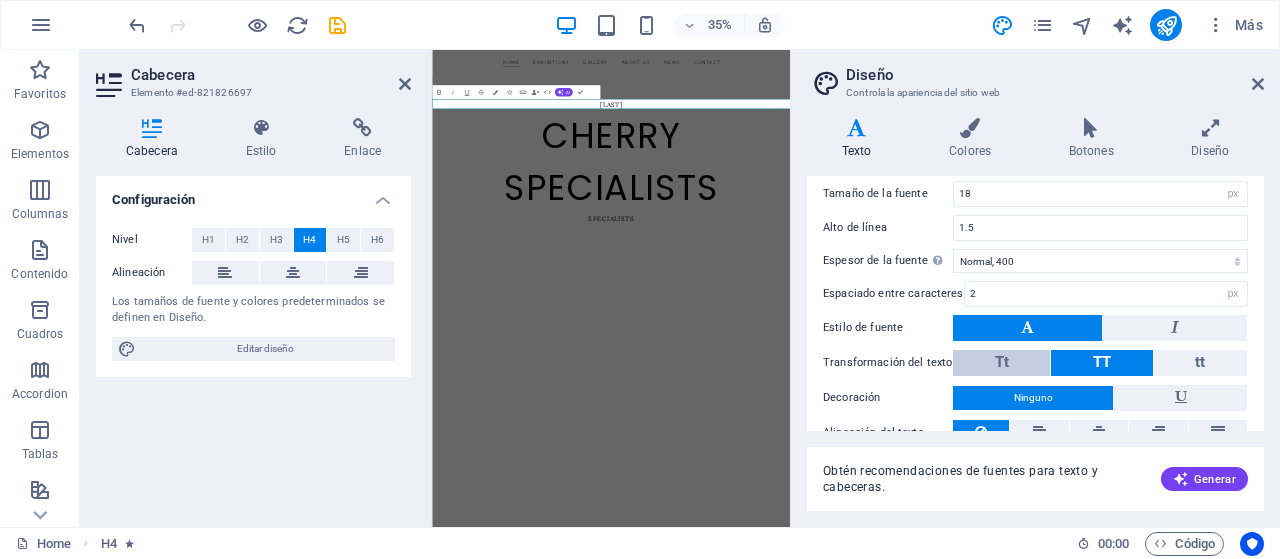 scroll, scrollTop: 100, scrollLeft: 0, axis: vertical 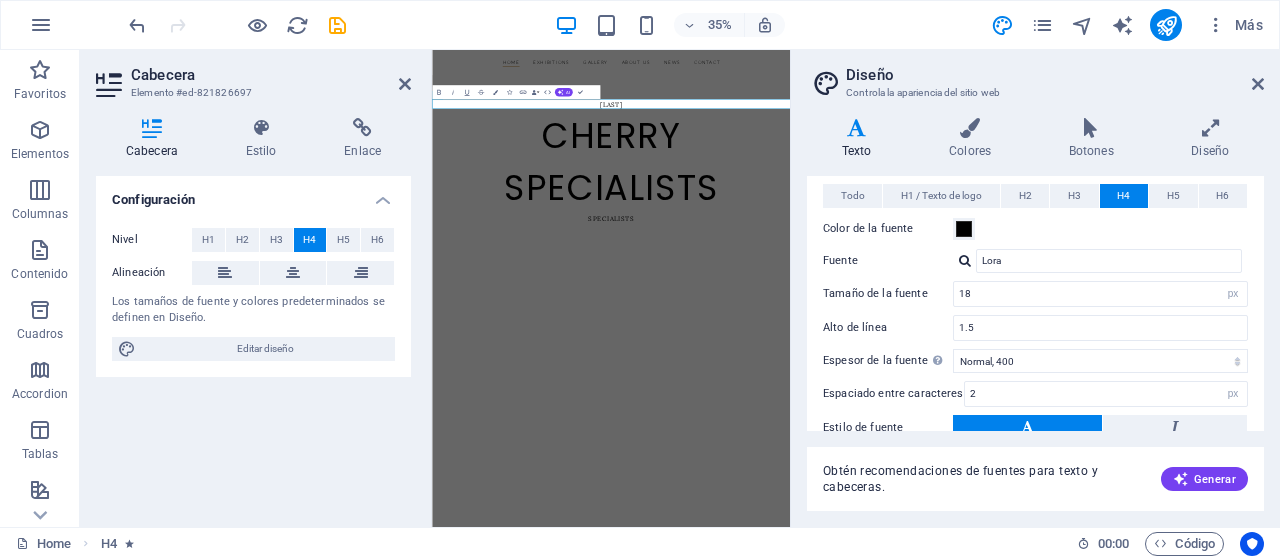 click at bounding box center (965, 260) 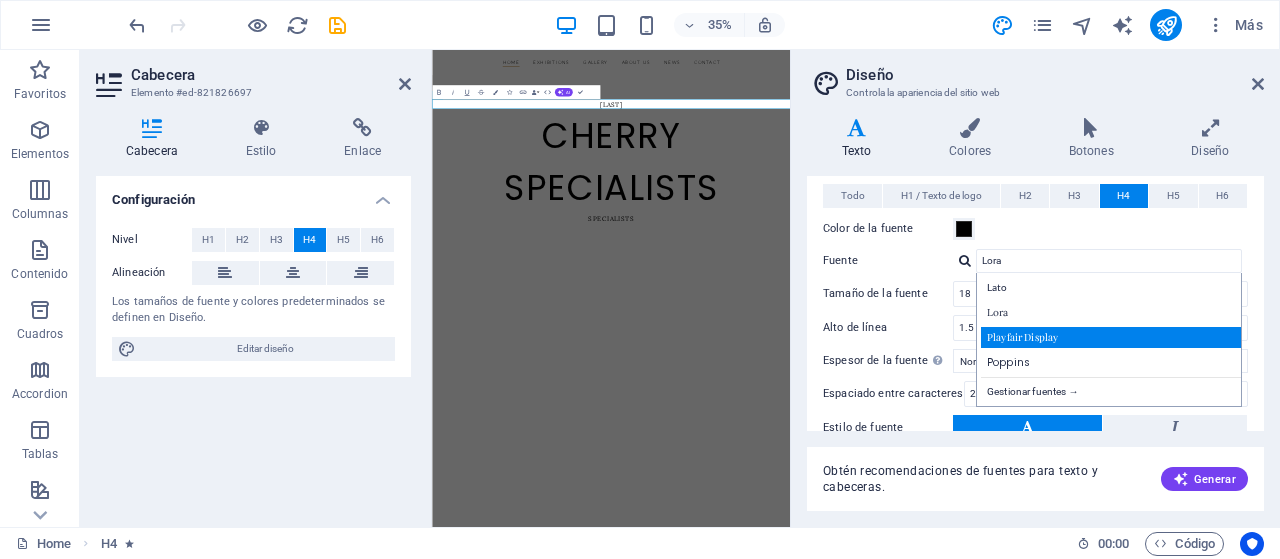 click on "Playfair Display" at bounding box center [1113, 337] 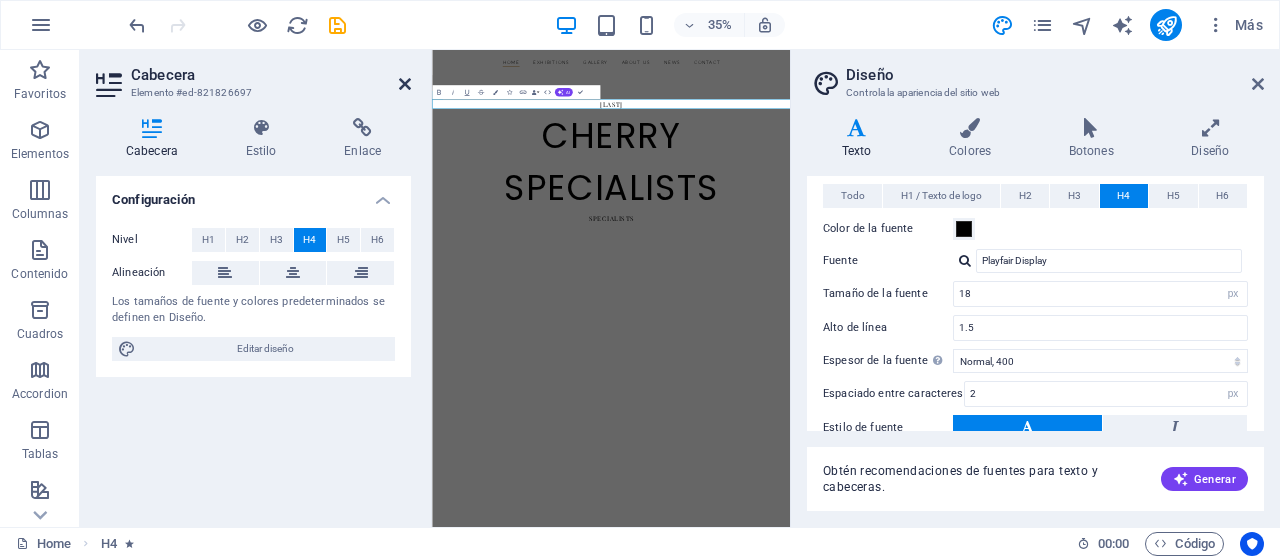 click at bounding box center (405, 84) 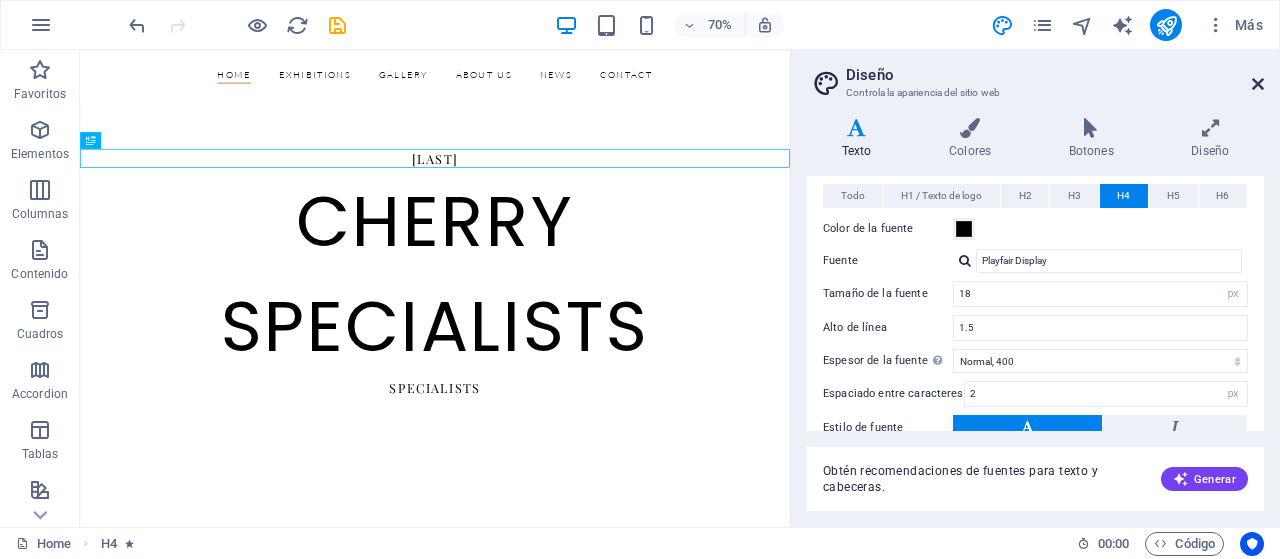 click at bounding box center [1258, 84] 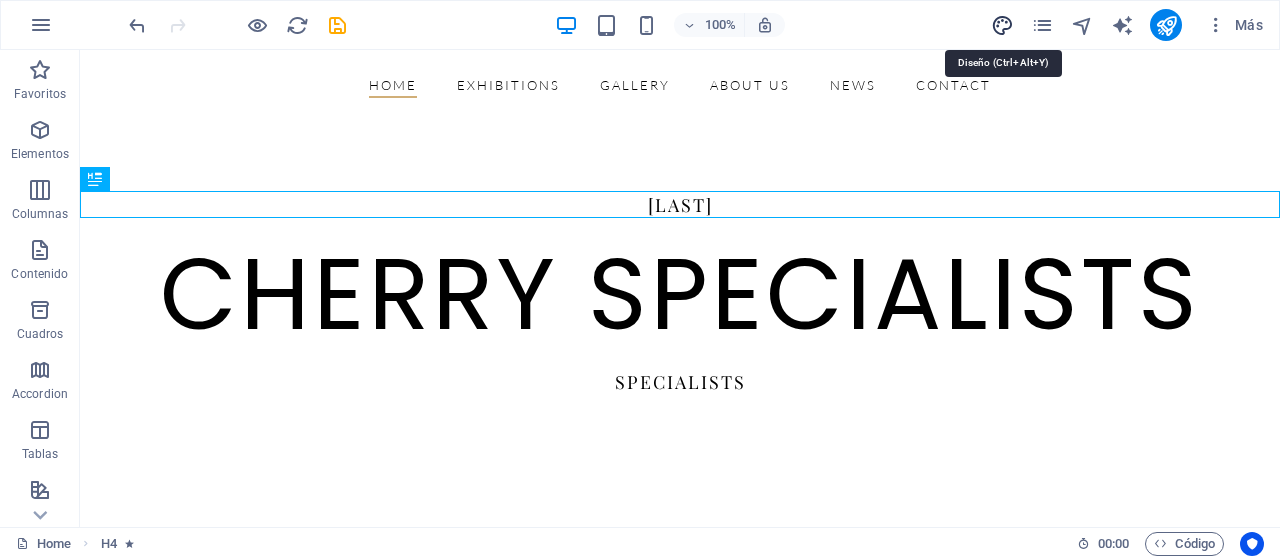 click at bounding box center (1002, 25) 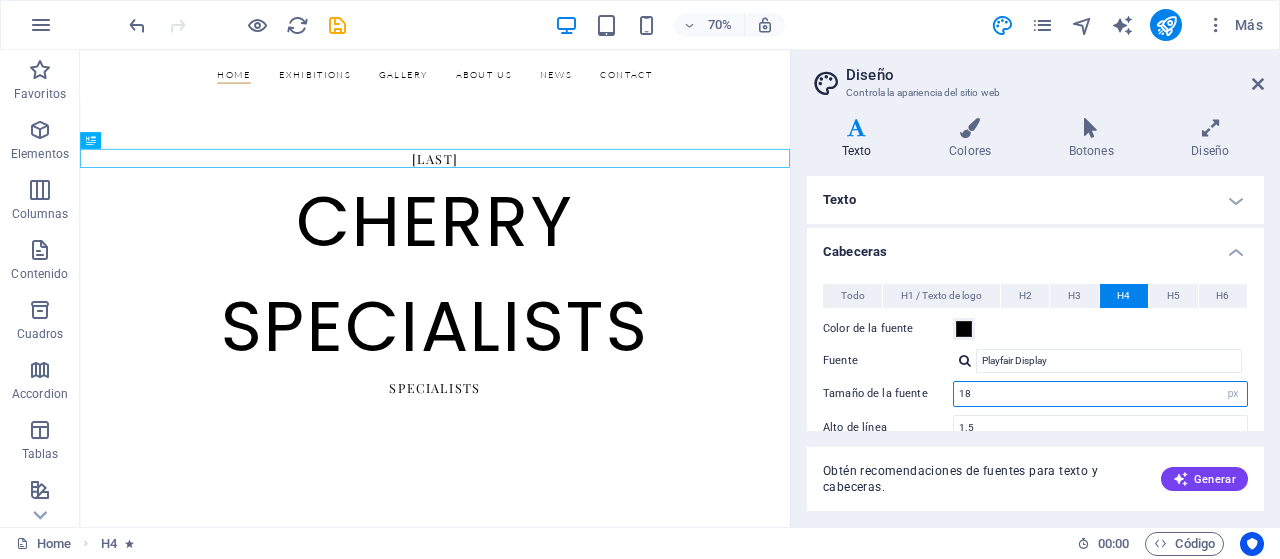 drag, startPoint x: 980, startPoint y: 394, endPoint x: 886, endPoint y: 394, distance: 94 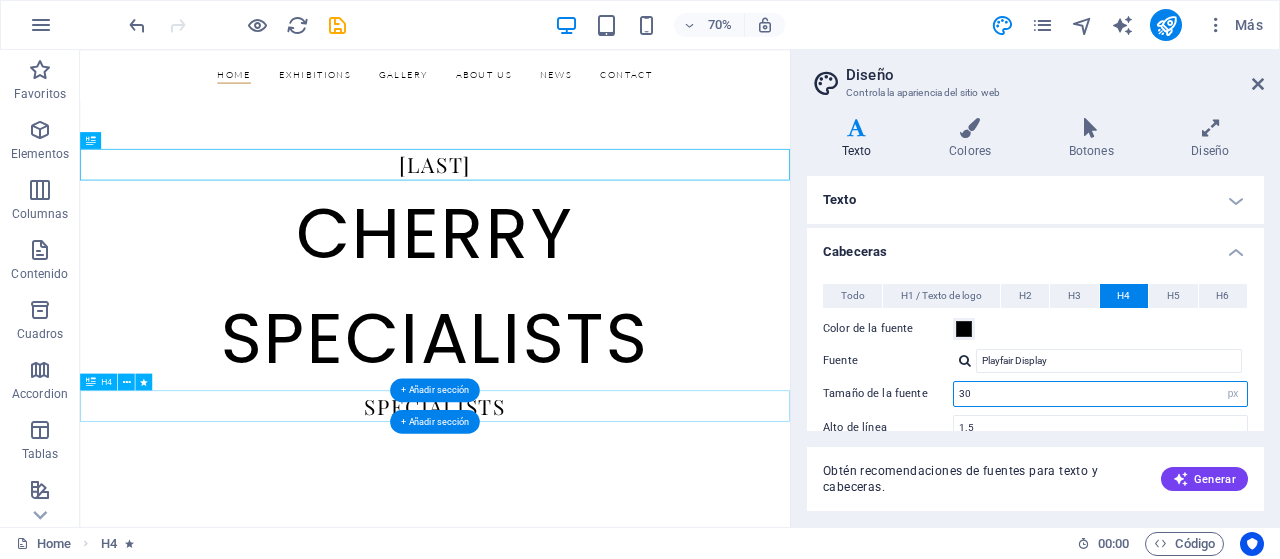 type on "30" 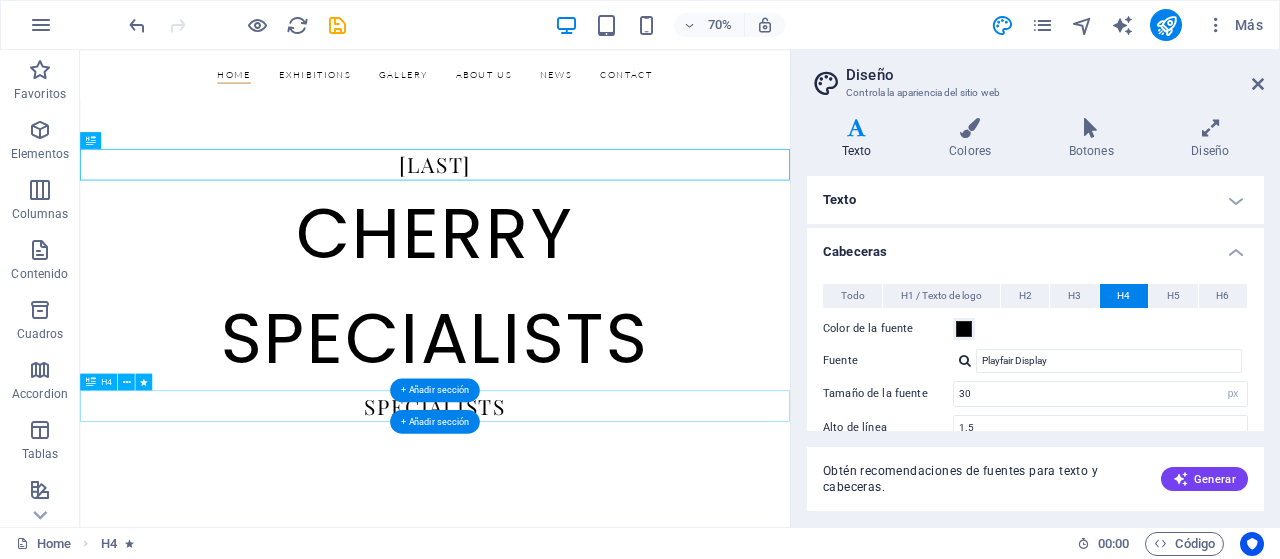 click on "specialists" at bounding box center [587, 559] 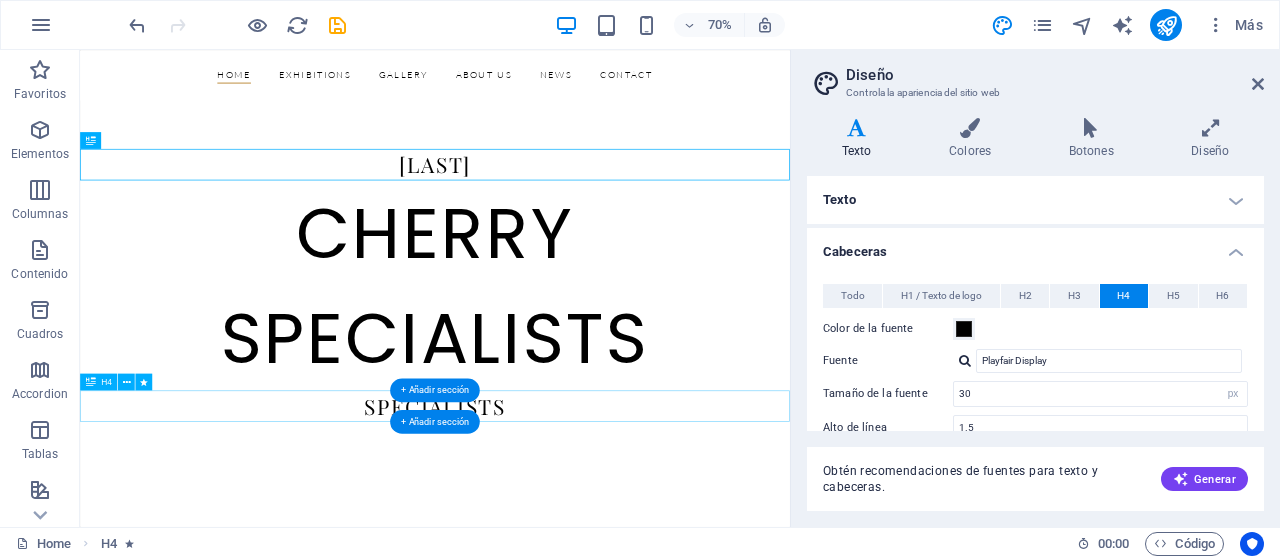 click on "specialists" at bounding box center [587, 559] 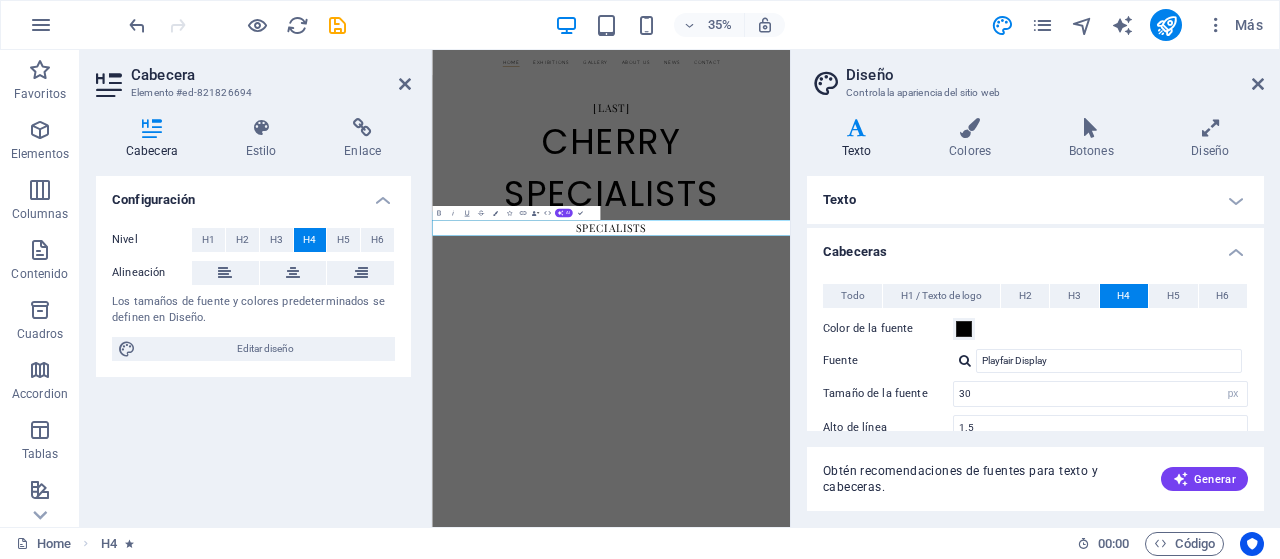 type 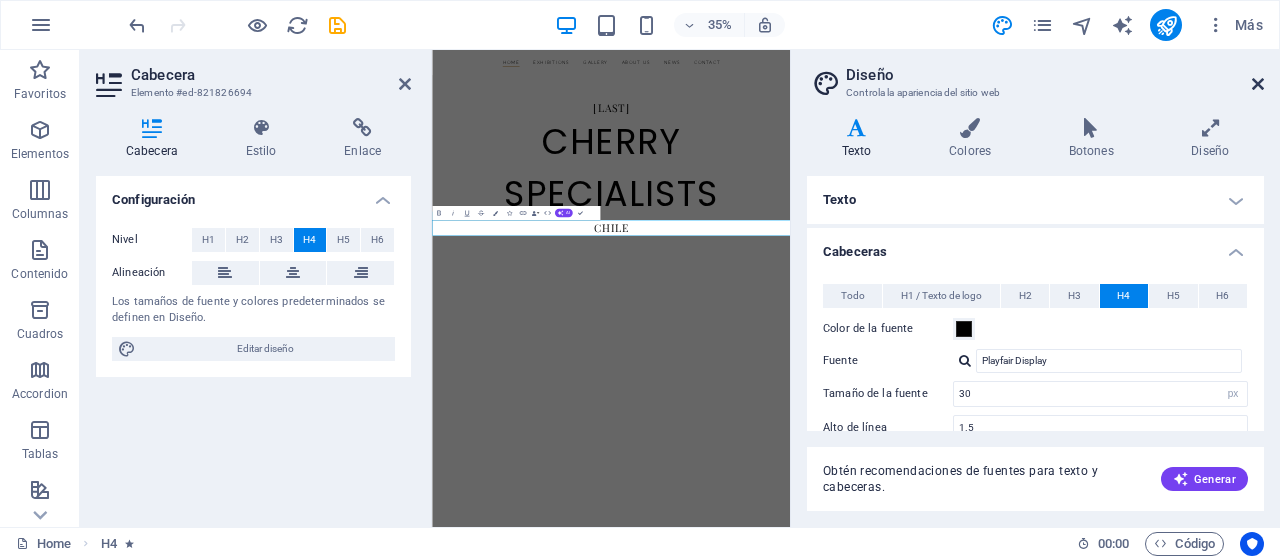 click at bounding box center (1258, 84) 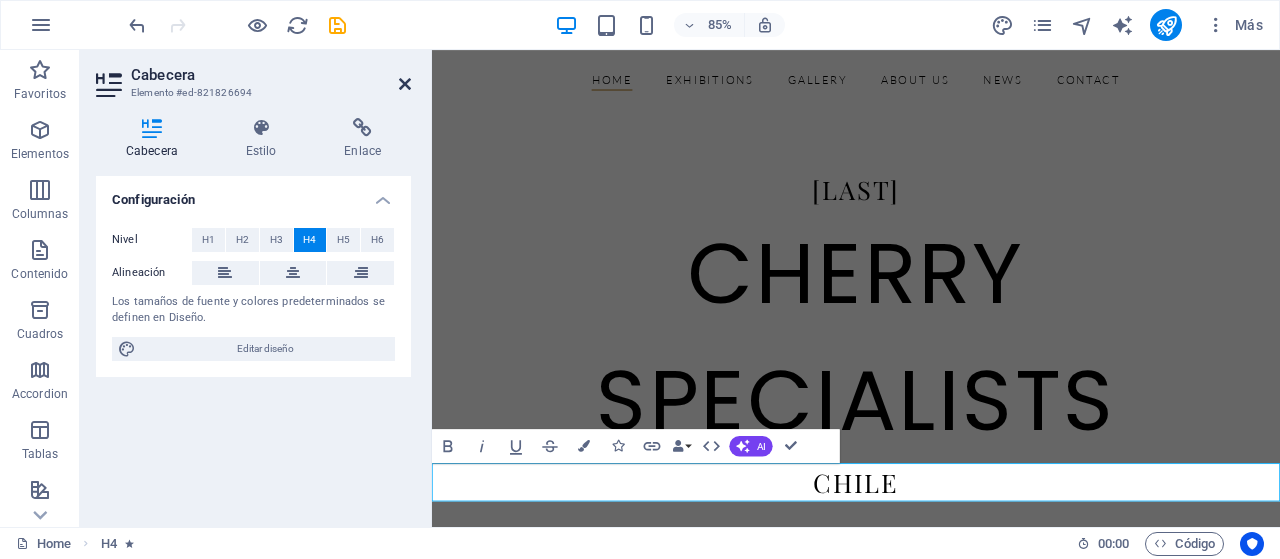 click at bounding box center [405, 84] 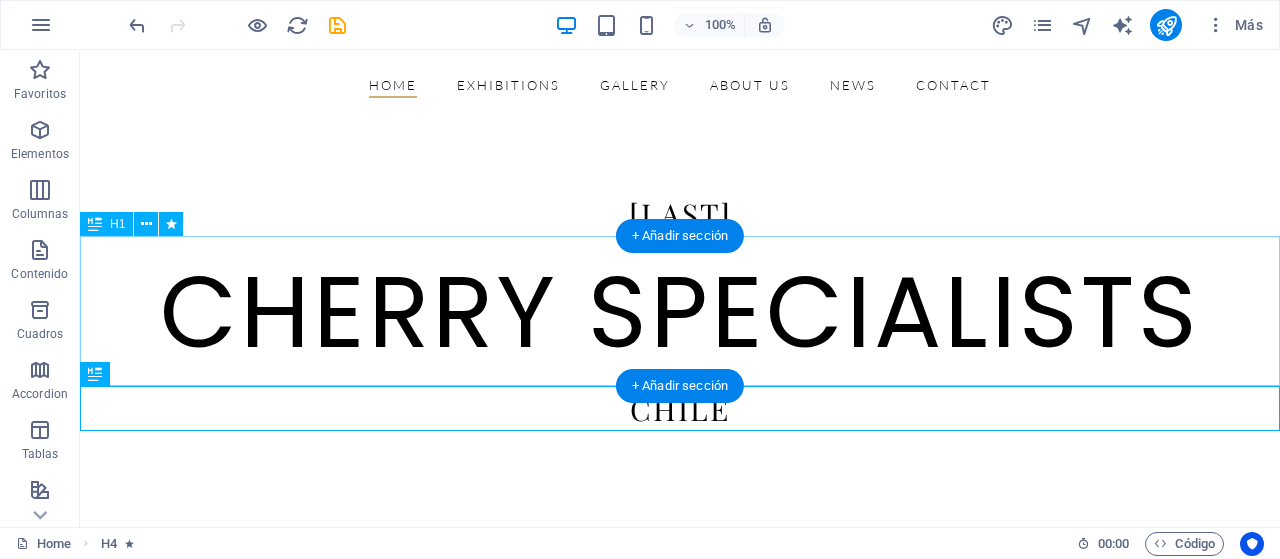 click on "CHERRY SPECIALISTS" at bounding box center (680, 312) 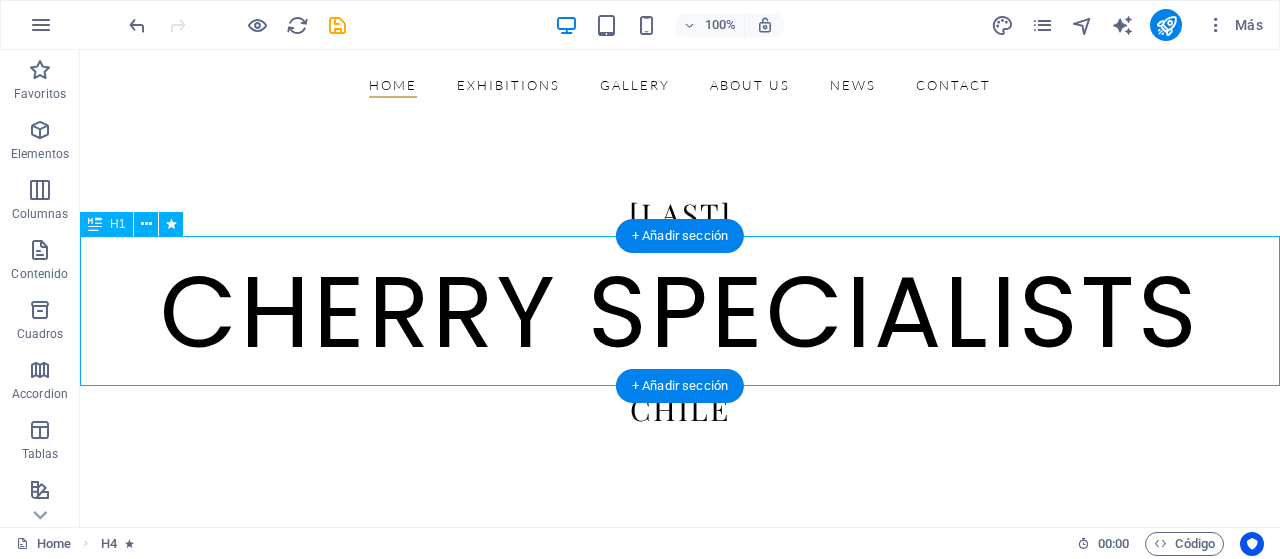 click on "CHERRY SPECIALISTS" at bounding box center (680, 312) 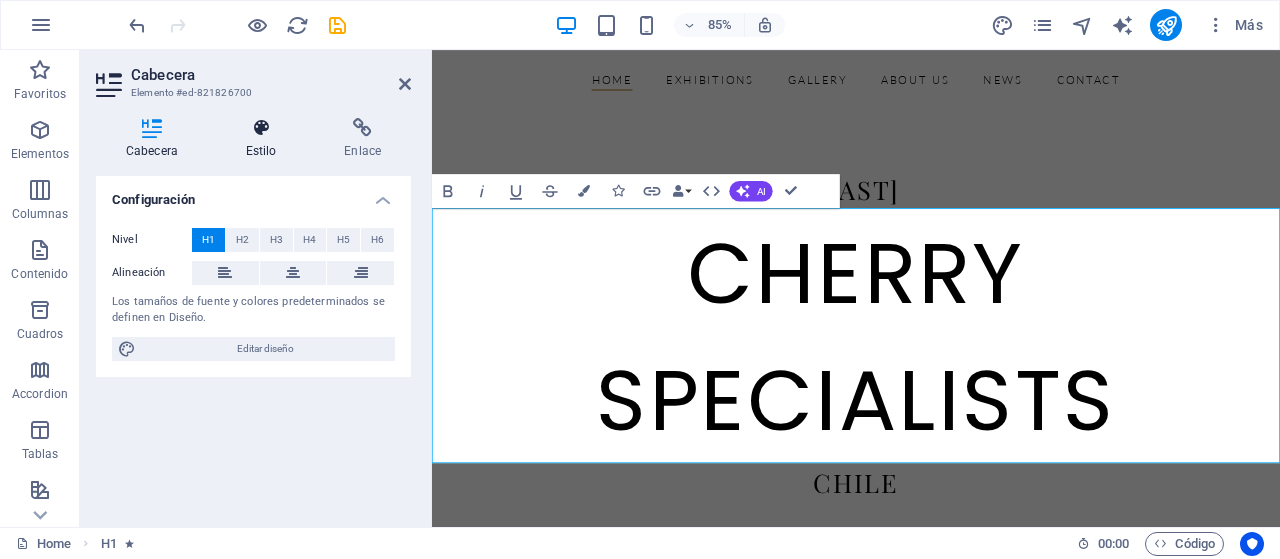 click at bounding box center (261, 128) 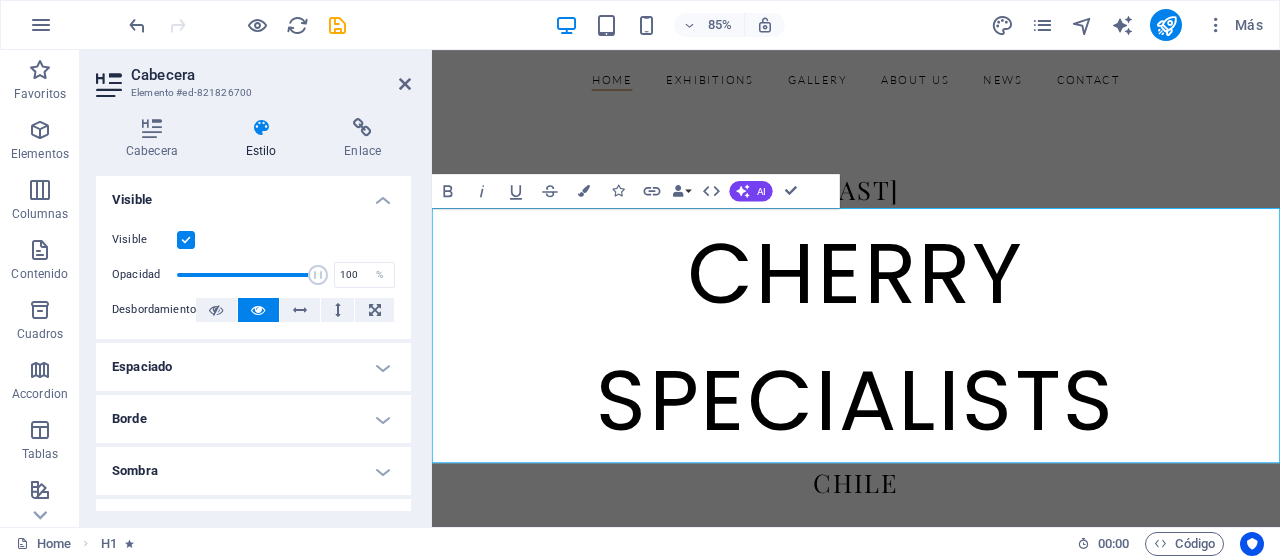 scroll, scrollTop: 295, scrollLeft: 0, axis: vertical 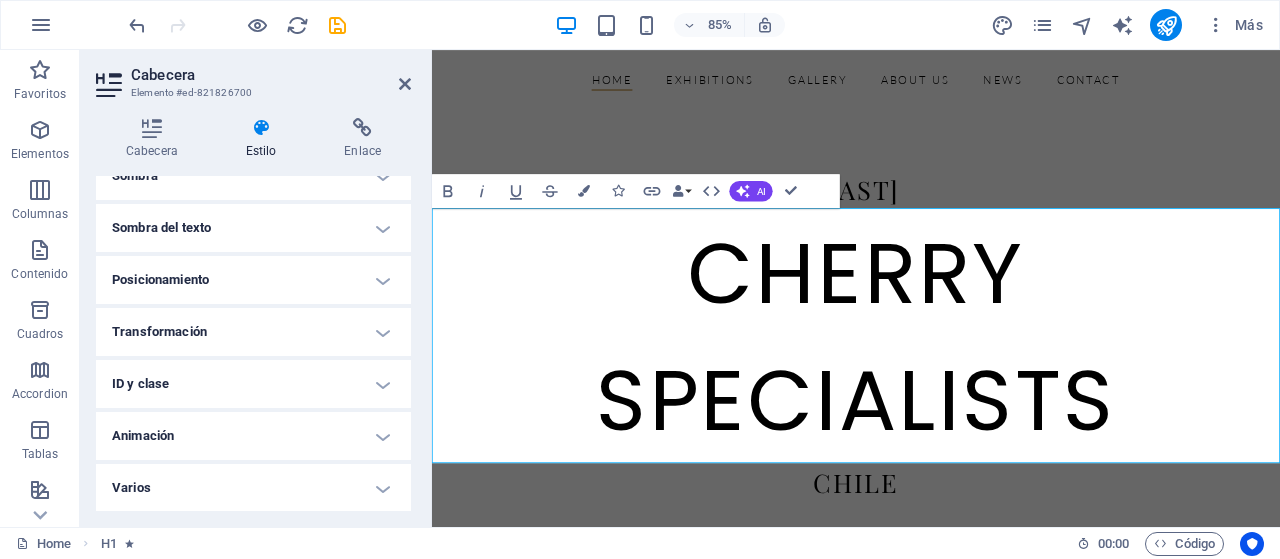 click on "Animación" at bounding box center [253, 436] 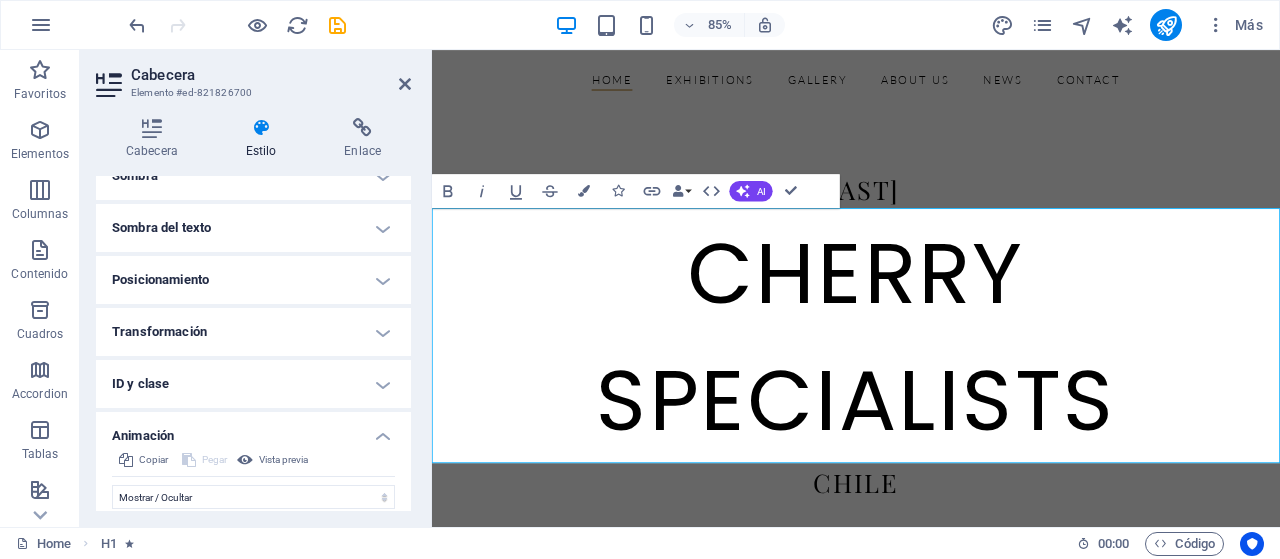 scroll, scrollTop: 500, scrollLeft: 0, axis: vertical 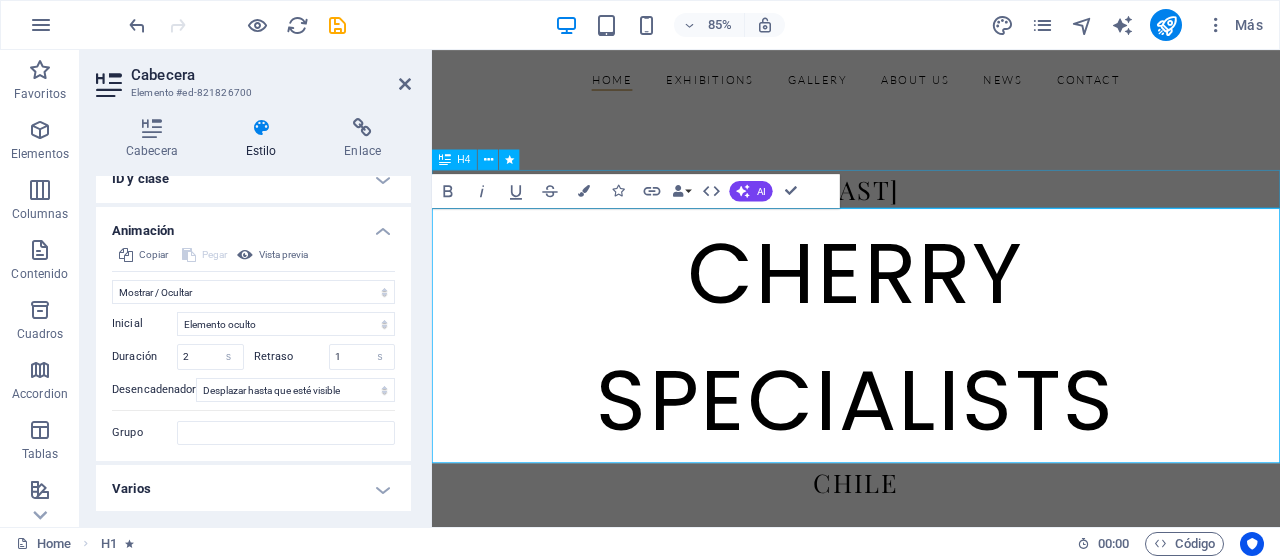 click on "[LAST]" at bounding box center [931, 214] 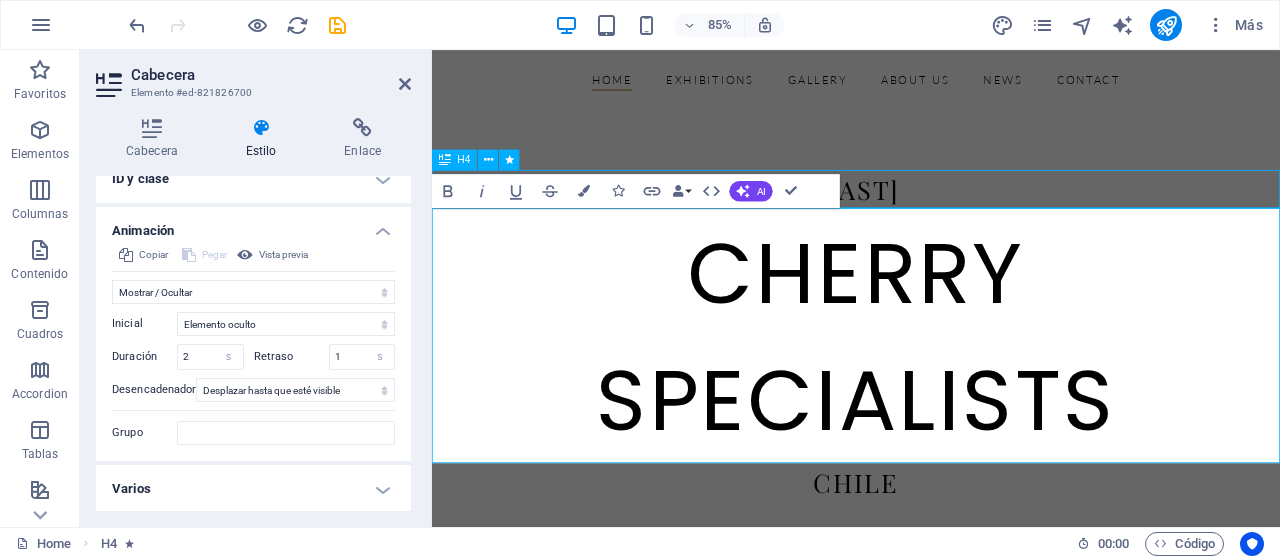 click on "[LAST]" at bounding box center (931, 214) 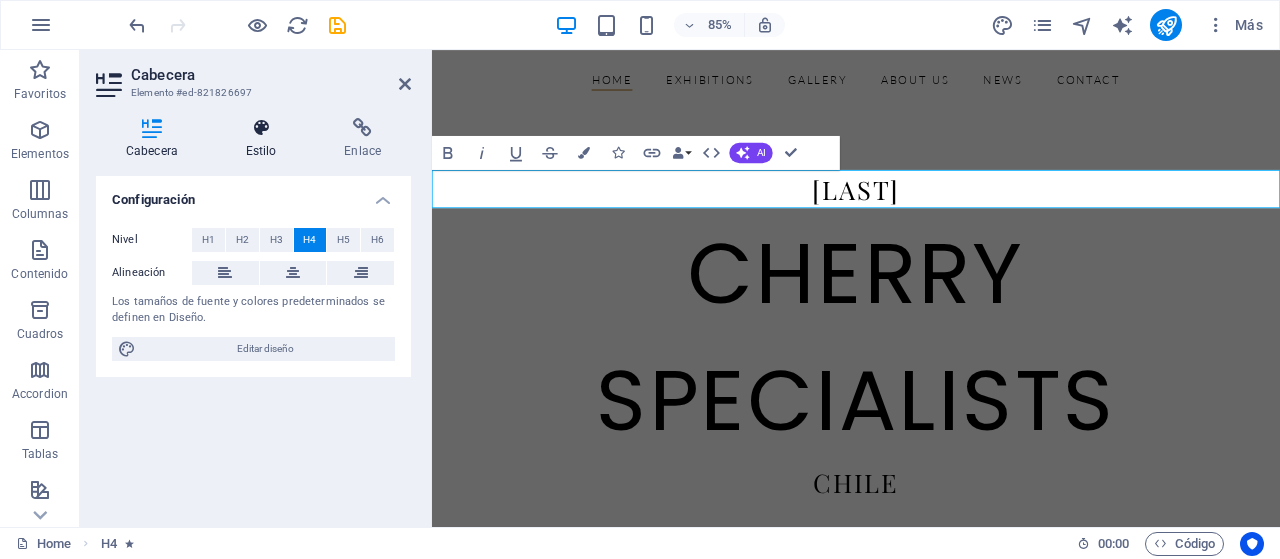 click on "Estilo" at bounding box center (265, 139) 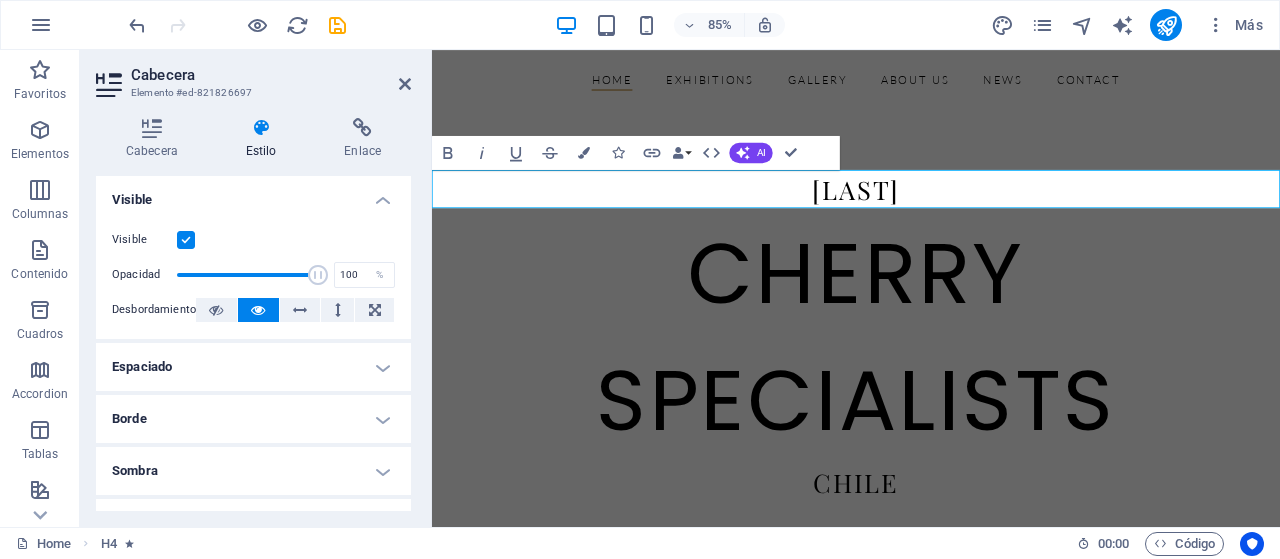 scroll, scrollTop: 295, scrollLeft: 0, axis: vertical 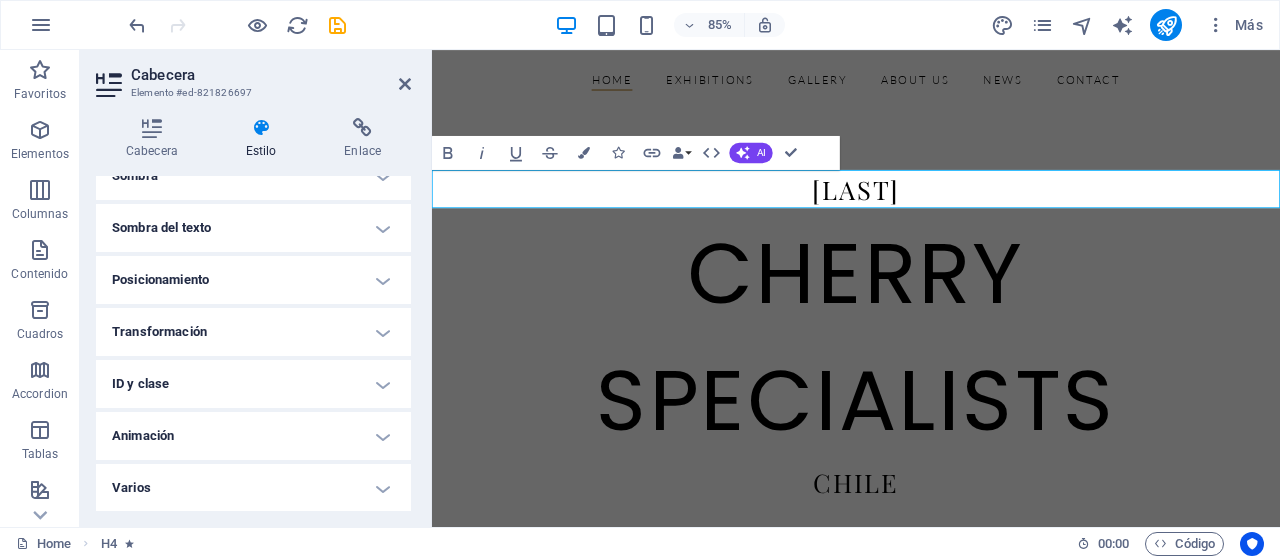 click on "Animación" at bounding box center [253, 436] 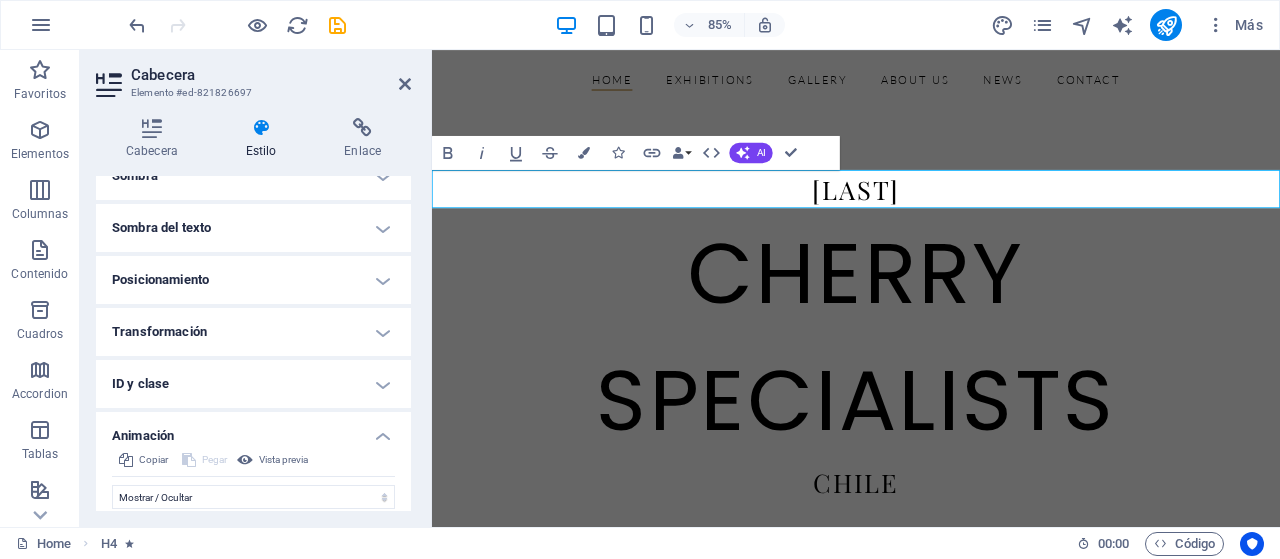 scroll, scrollTop: 500, scrollLeft: 0, axis: vertical 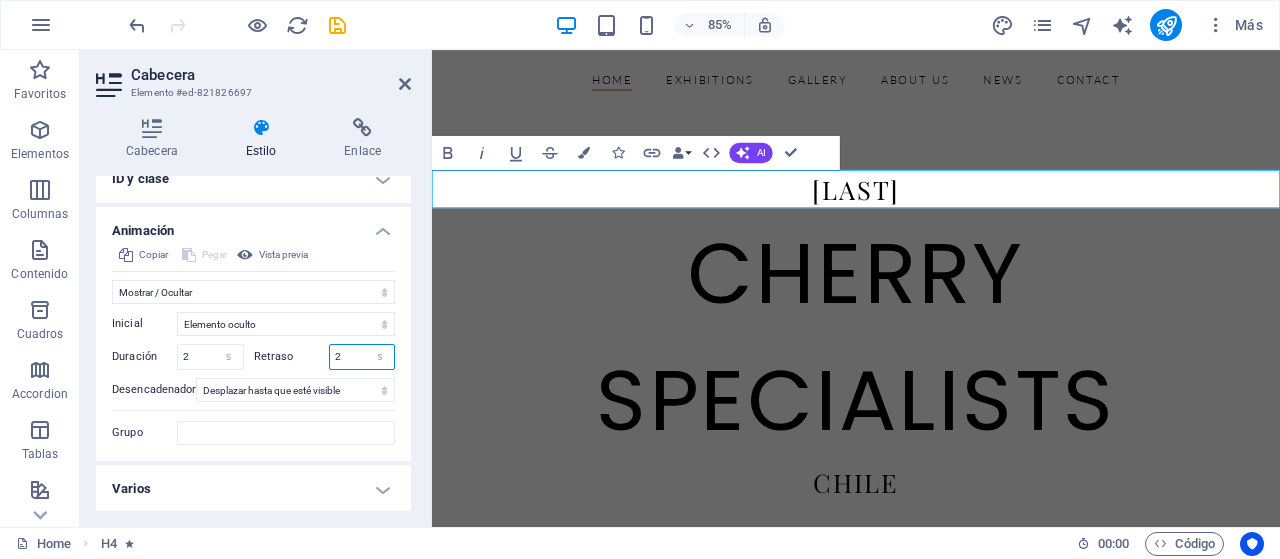 click on "2" at bounding box center [362, 357] 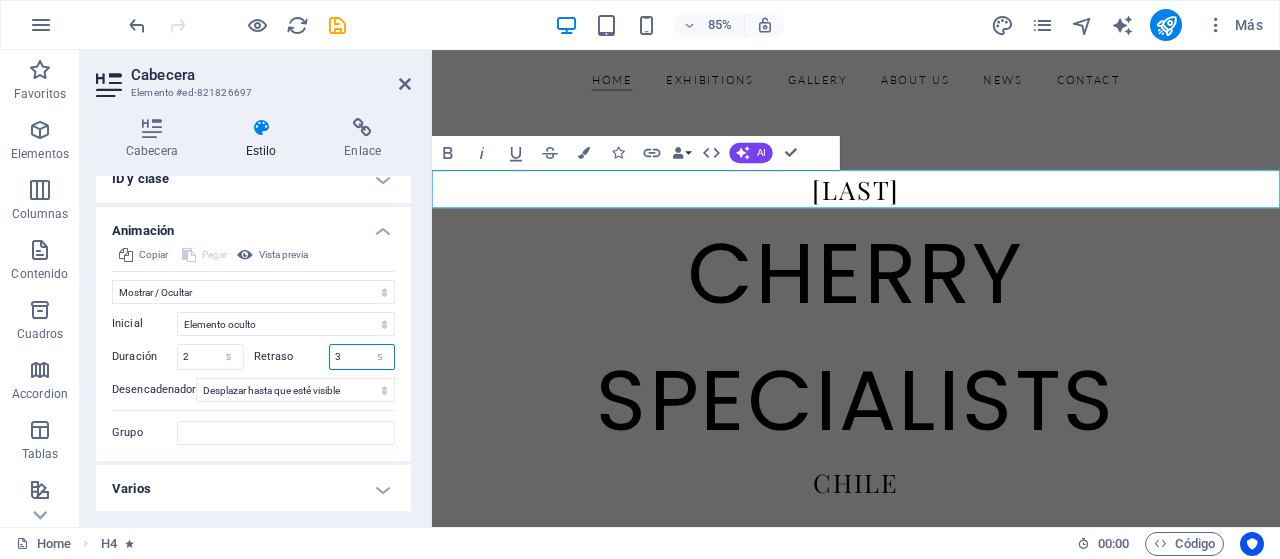 type on "3" 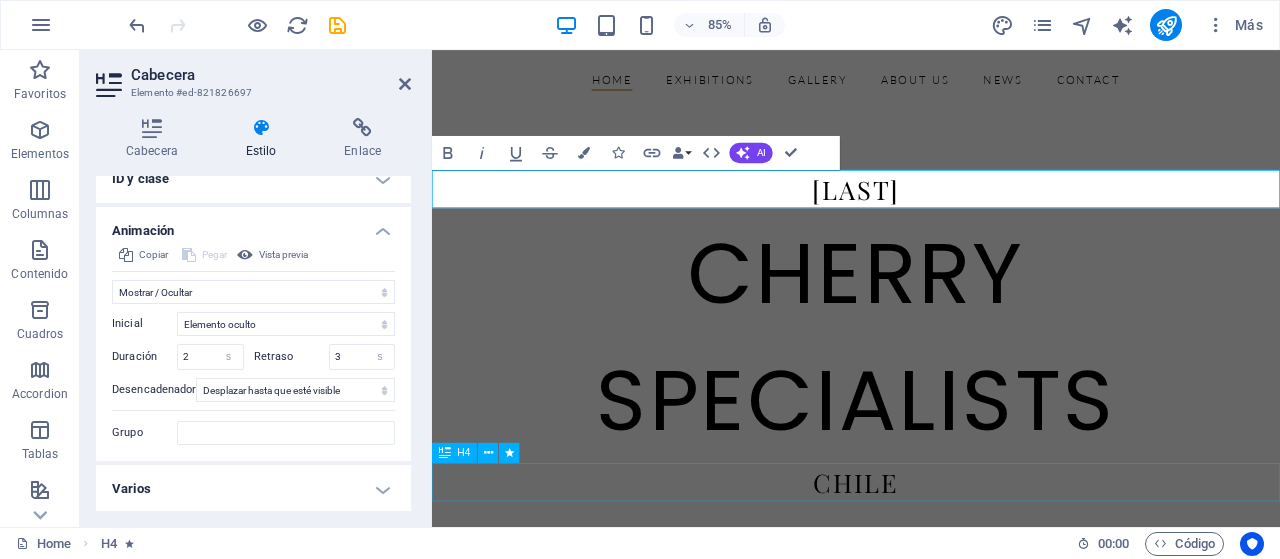 click on "CHILE" at bounding box center [931, 559] 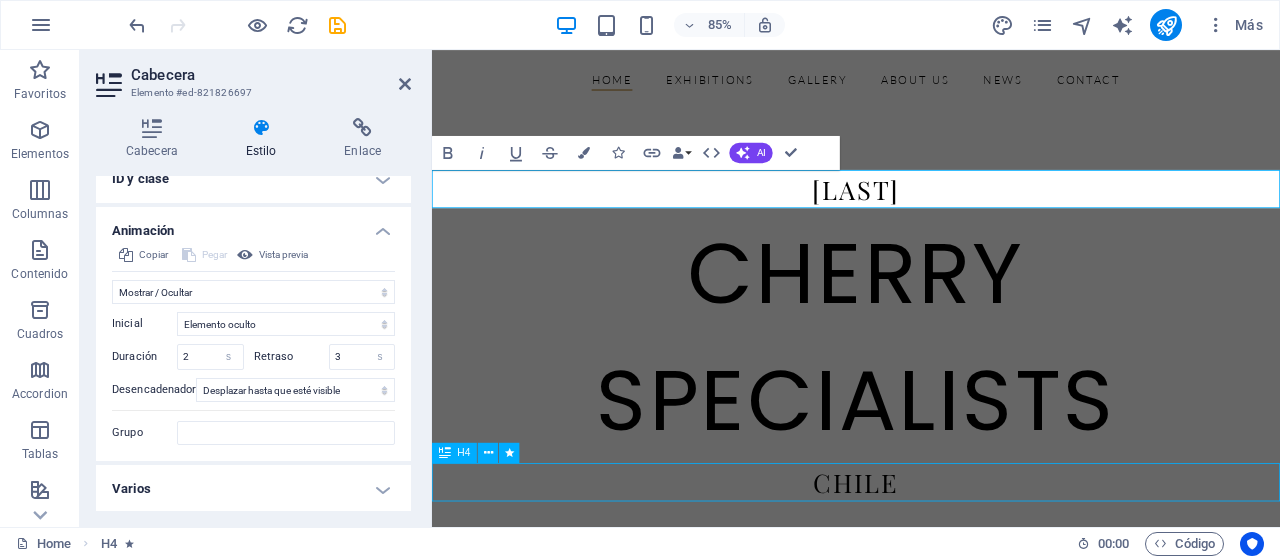 click on "CHILE" at bounding box center [931, 559] 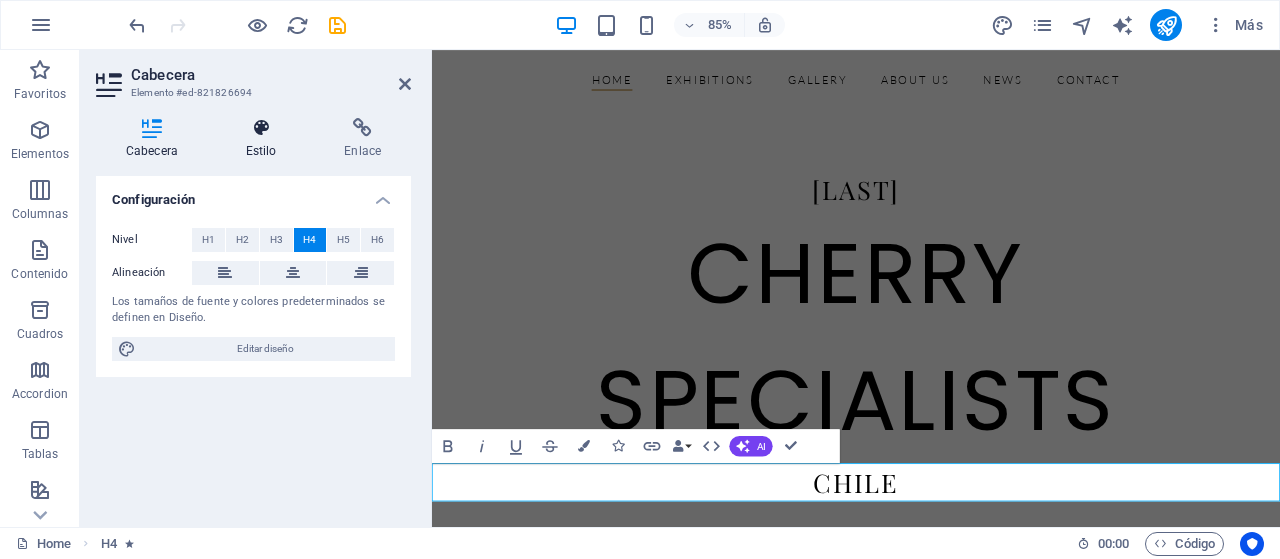 click at bounding box center [261, 128] 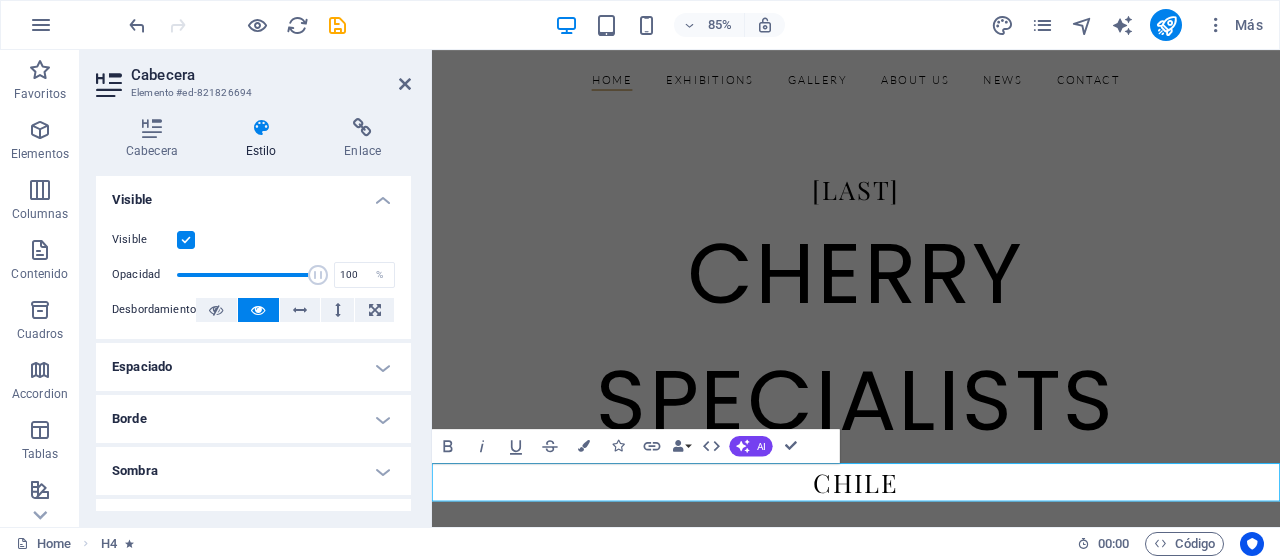 scroll, scrollTop: 295, scrollLeft: 0, axis: vertical 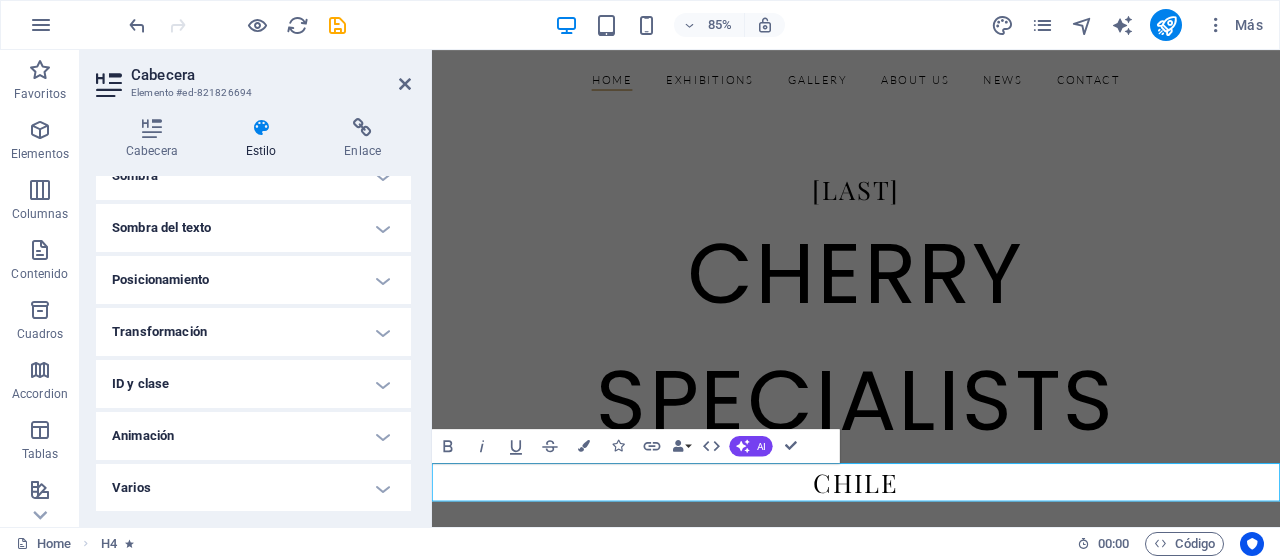 click on "Animación" at bounding box center [253, 436] 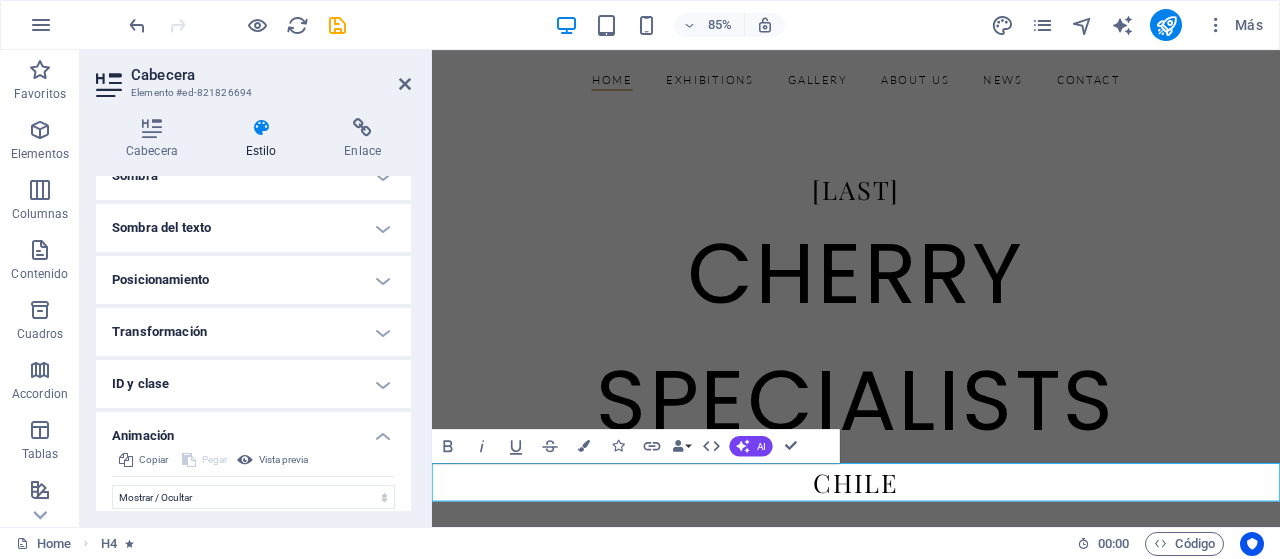 scroll, scrollTop: 500, scrollLeft: 0, axis: vertical 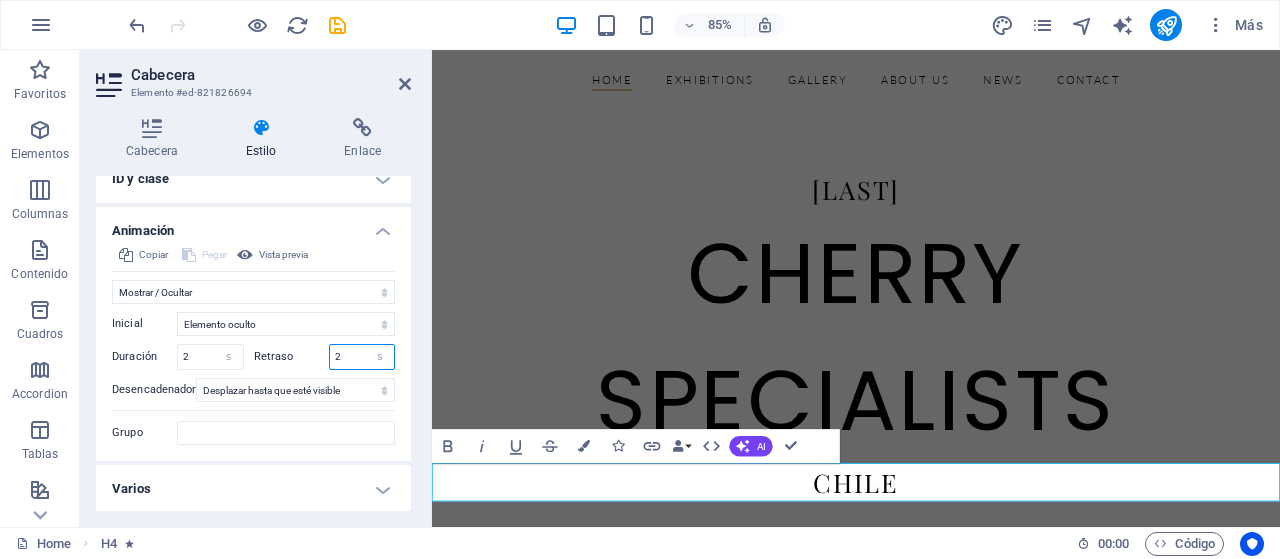 drag, startPoint x: 350, startPoint y: 354, endPoint x: 328, endPoint y: 351, distance: 22.203604 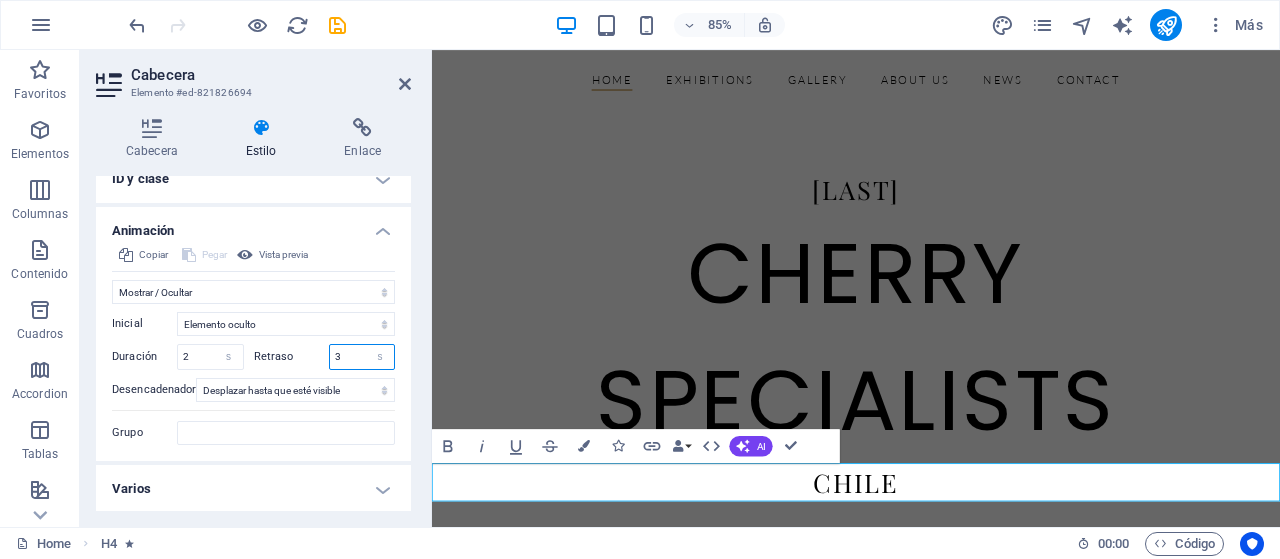 type on "3" 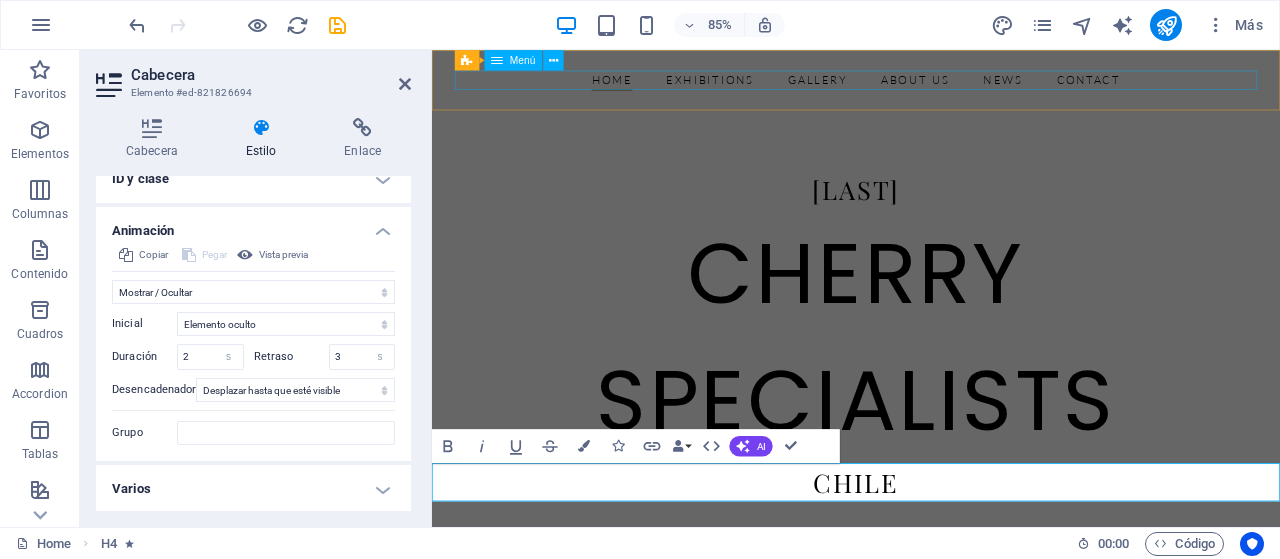click on "Home Exhibitions Detail view Gallery About us News Contact" at bounding box center [931, 86] 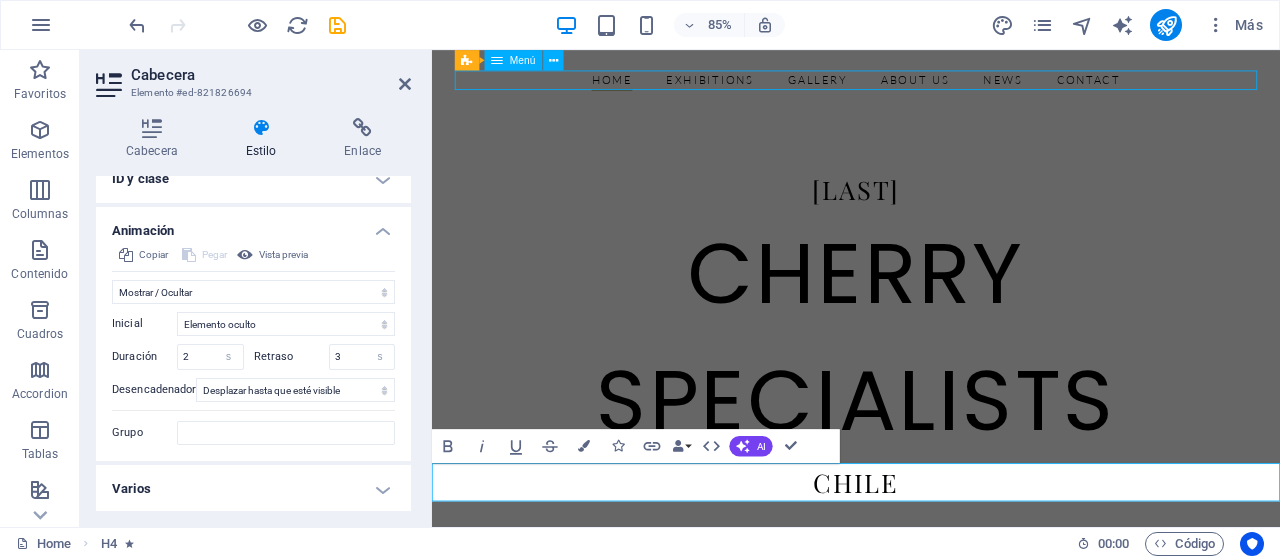 click on "Home Exhibitions Detail view Gallery About us News Contact" at bounding box center [931, 86] 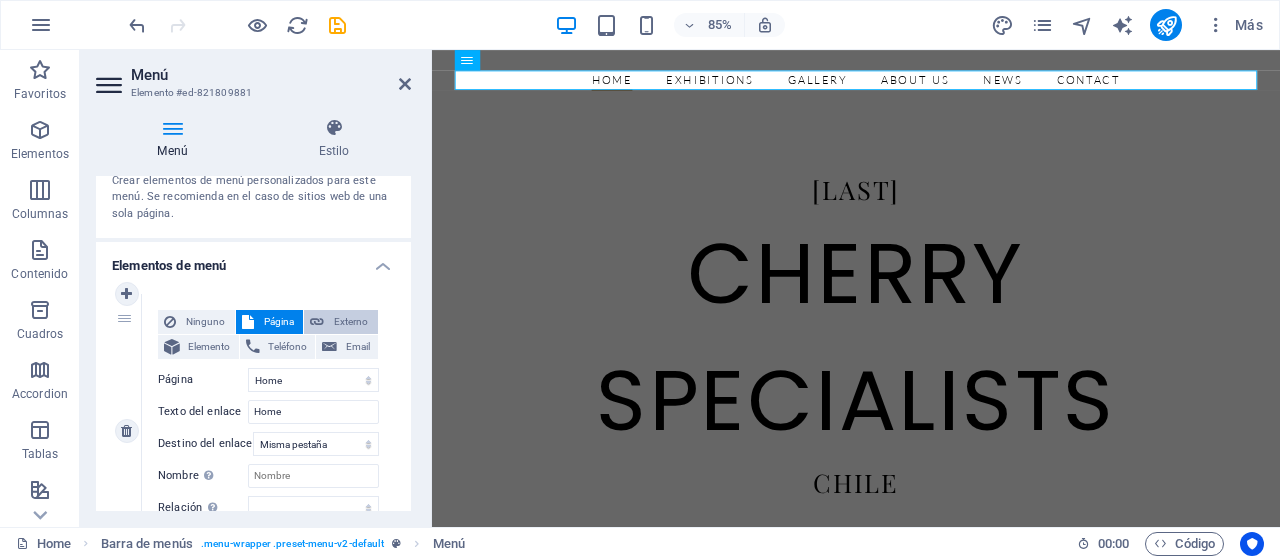 scroll, scrollTop: 0, scrollLeft: 0, axis: both 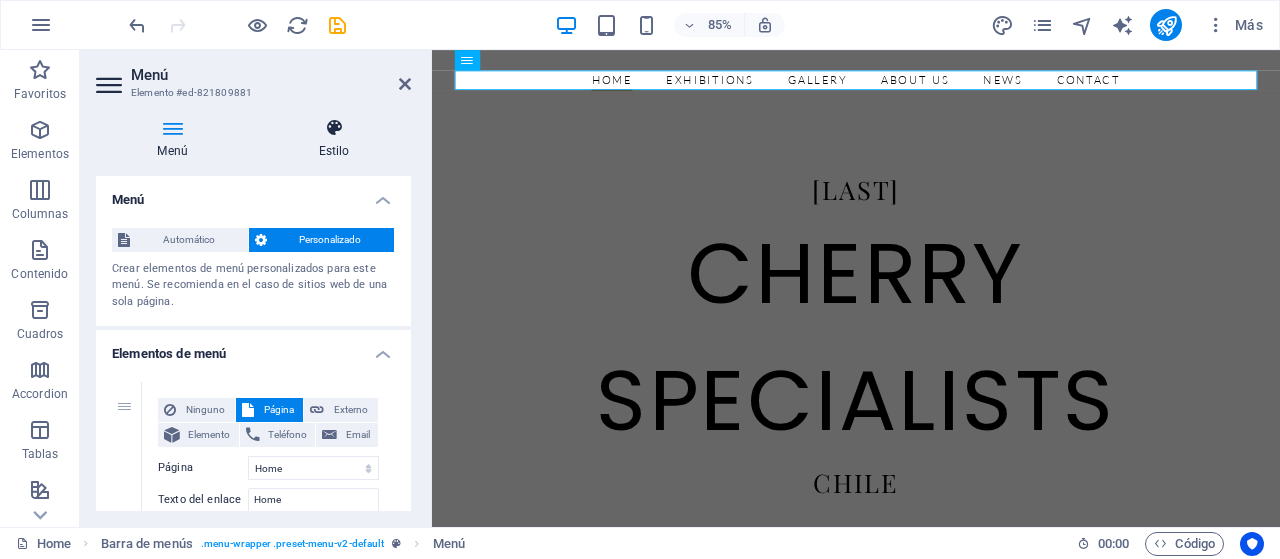 click at bounding box center [334, 128] 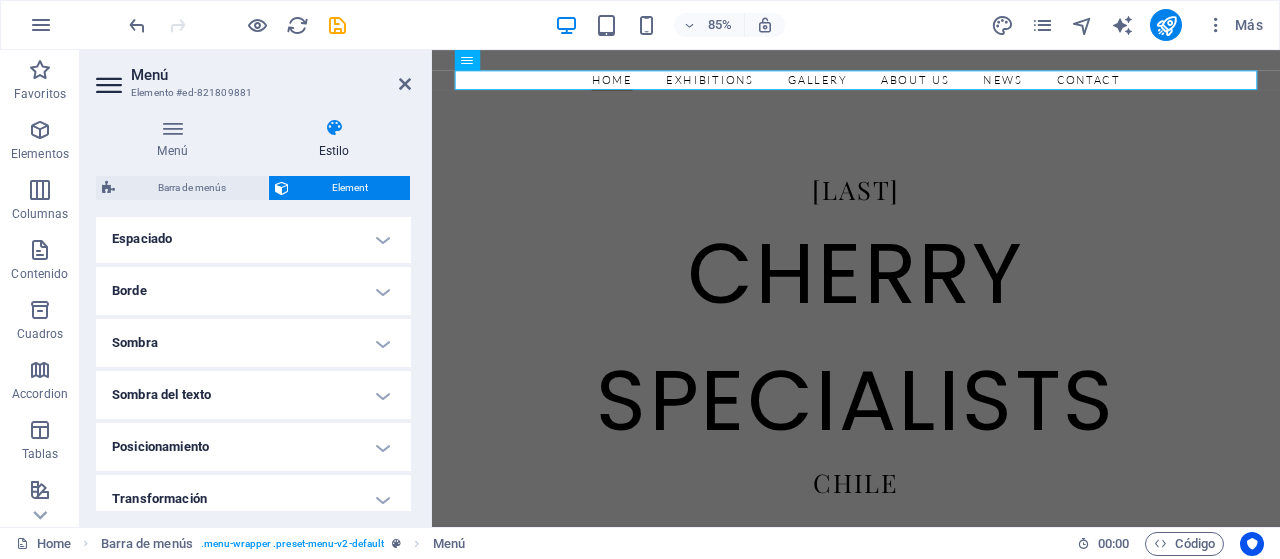 scroll, scrollTop: 567, scrollLeft: 0, axis: vertical 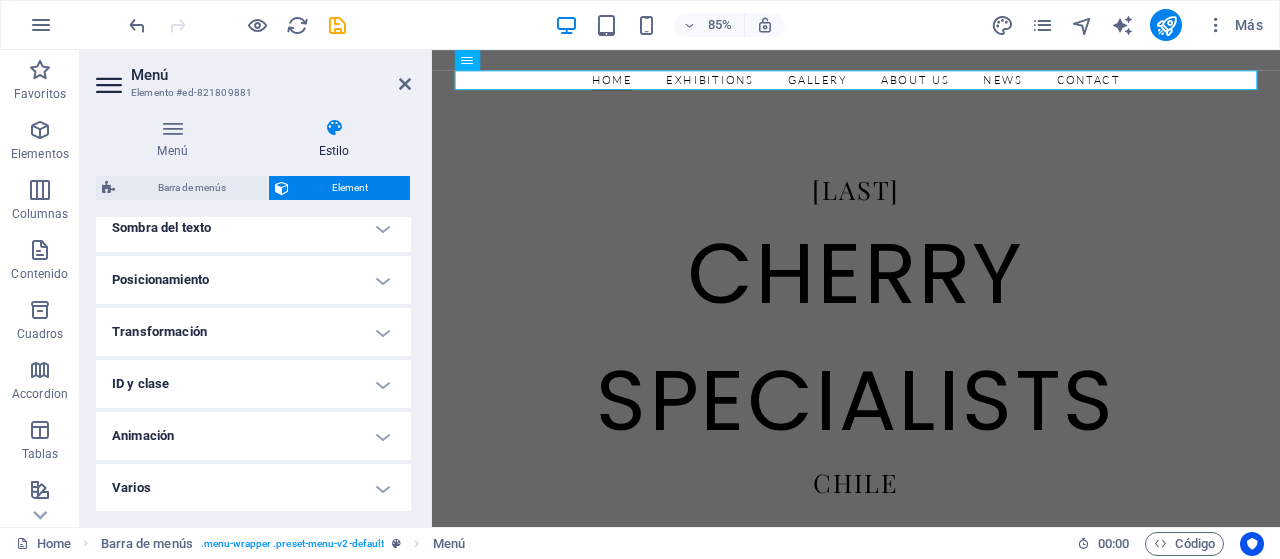 click on "Animación" at bounding box center [253, 436] 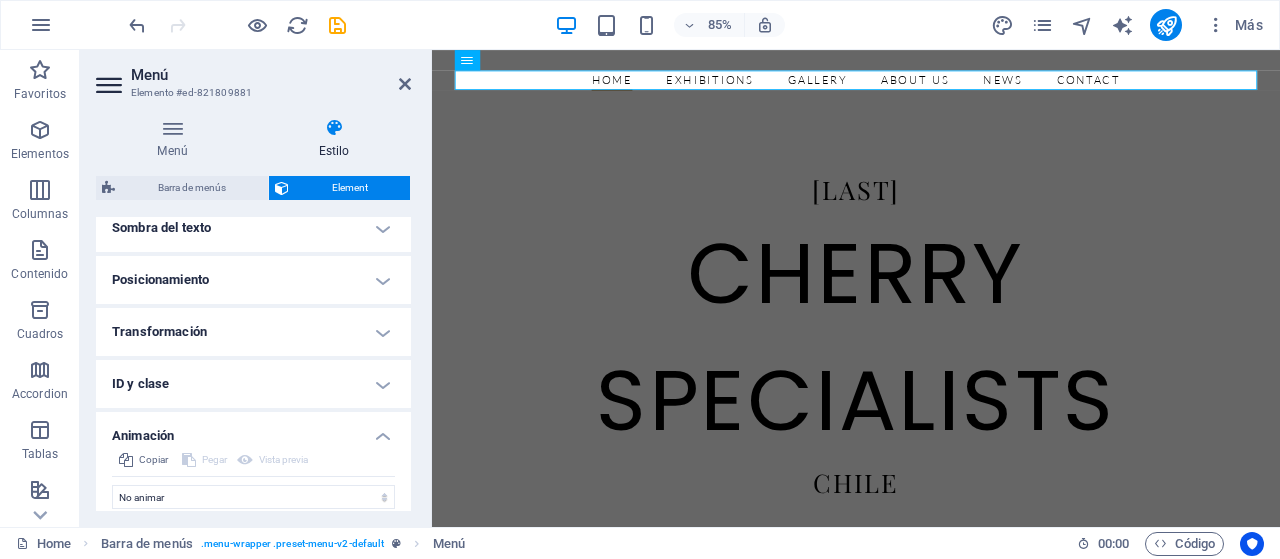 scroll, scrollTop: 632, scrollLeft: 0, axis: vertical 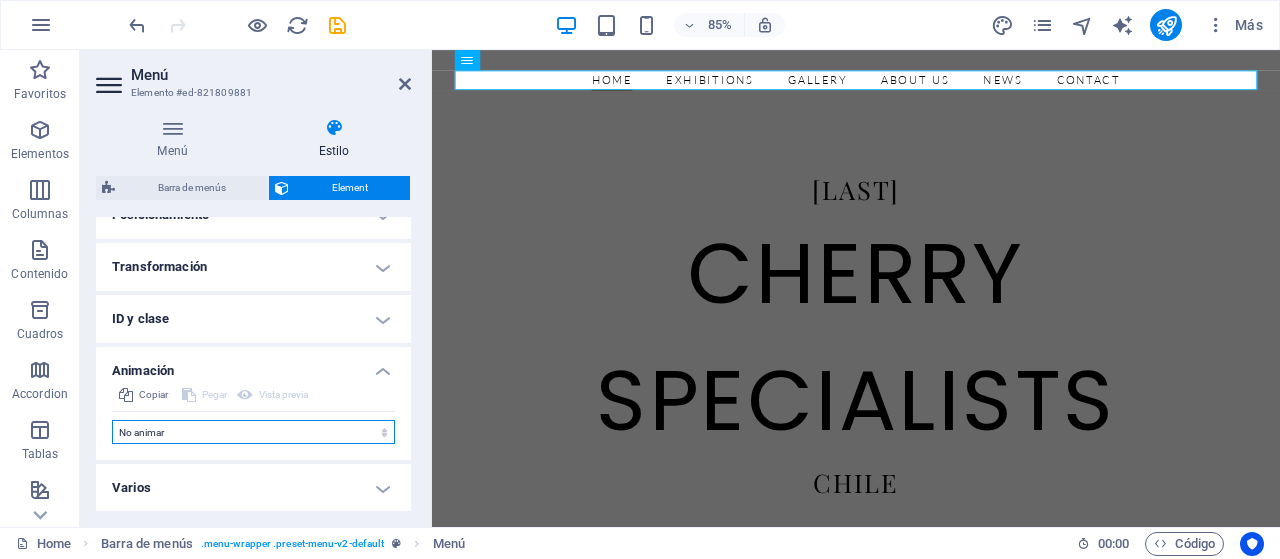 click on "No animar Mostrar / Ocultar Subir/bajar Acercar/alejar Deslizar de izquierda a derecha Deslizar de derecha a izquierda Deslizar de arriba a abajo Deslizar de abajo a arriba Pulsación Parpadeo Abrir como superposición" at bounding box center [253, 432] 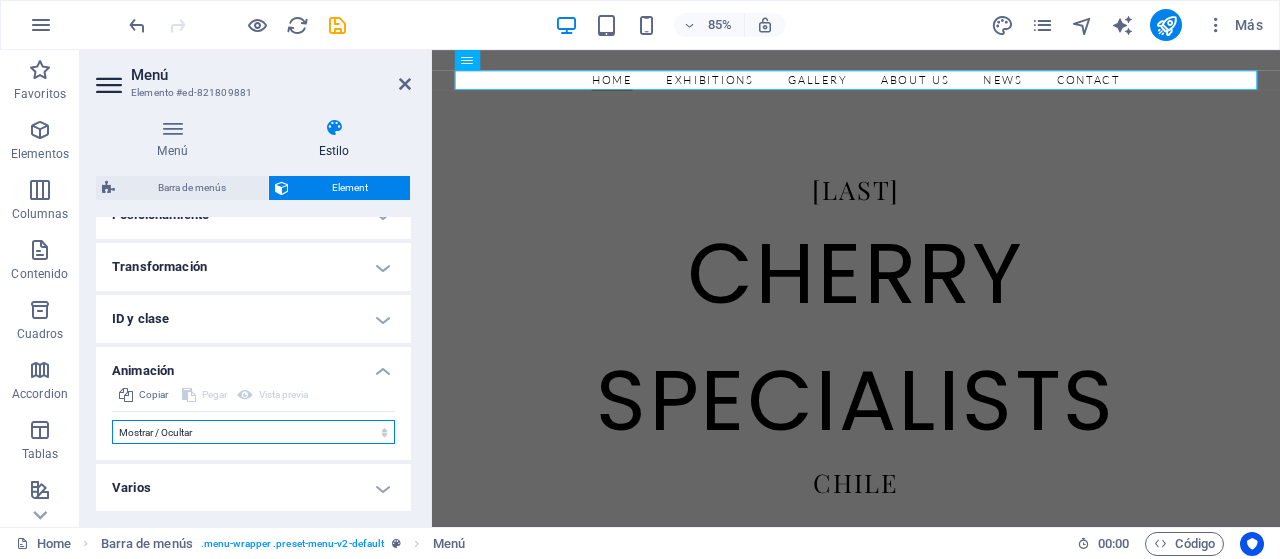 click on "No animar Mostrar / Ocultar Subir/bajar Acercar/alejar Deslizar de izquierda a derecha Deslizar de derecha a izquierda Deslizar de arriba a abajo Deslizar de abajo a arriba Pulsación Parpadeo Abrir como superposición" at bounding box center [253, 432] 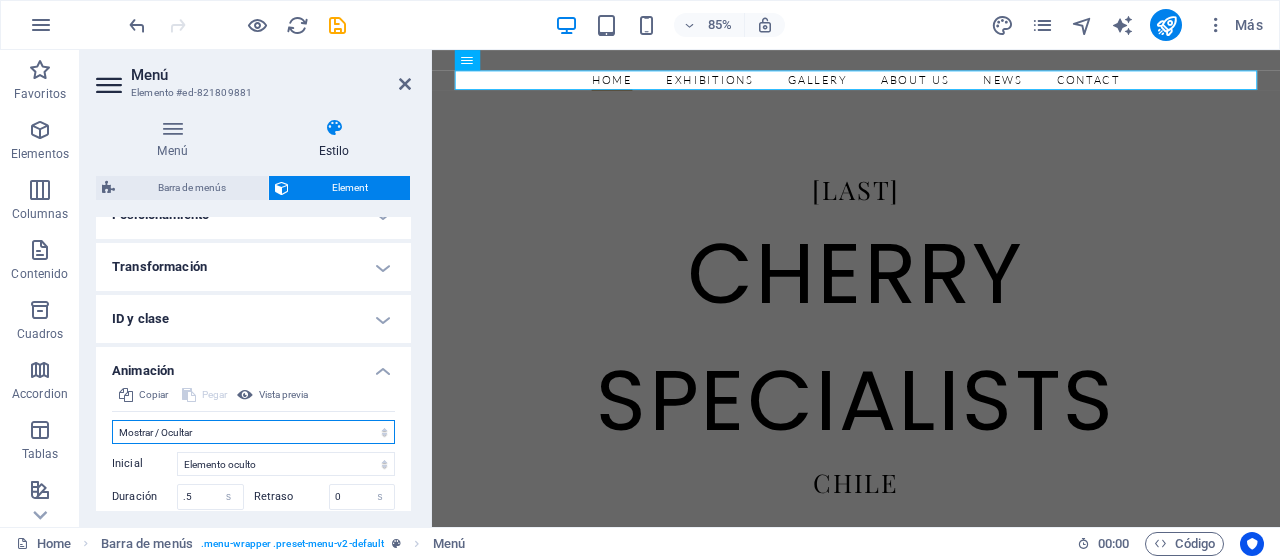 scroll, scrollTop: 772, scrollLeft: 0, axis: vertical 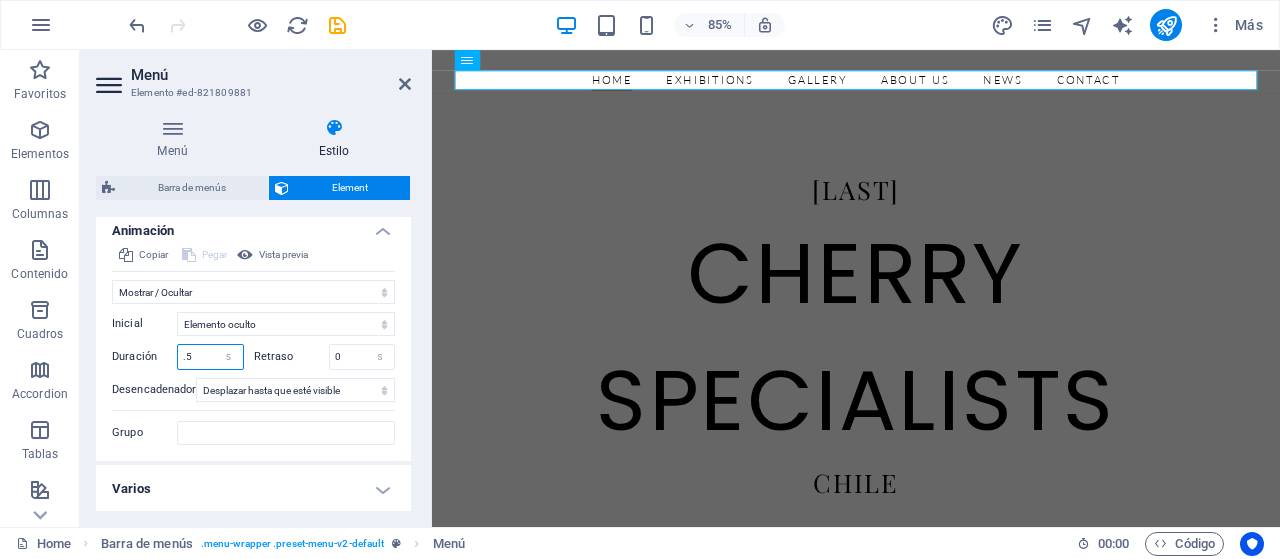 drag, startPoint x: 211, startPoint y: 348, endPoint x: 164, endPoint y: 355, distance: 47.518417 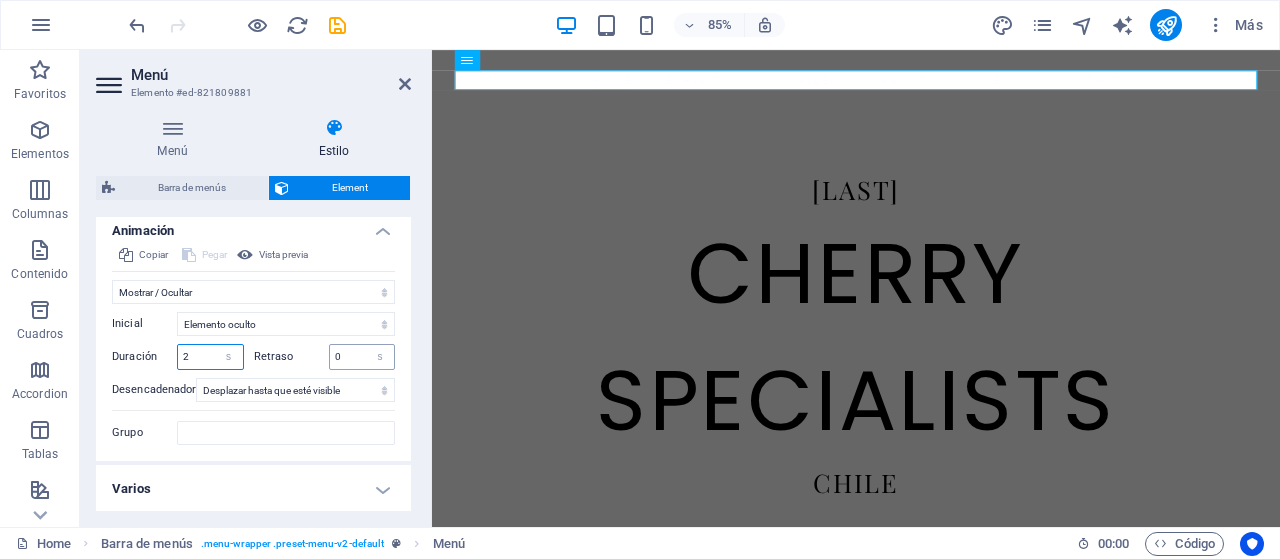 type on "2" 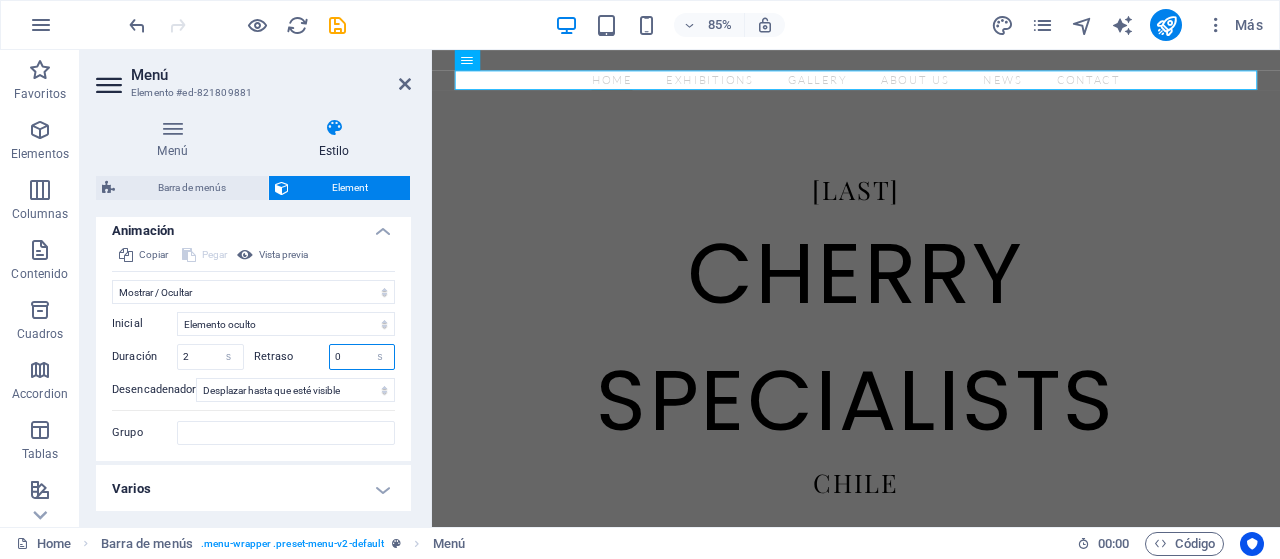 drag, startPoint x: 348, startPoint y: 354, endPoint x: 318, endPoint y: 354, distance: 30 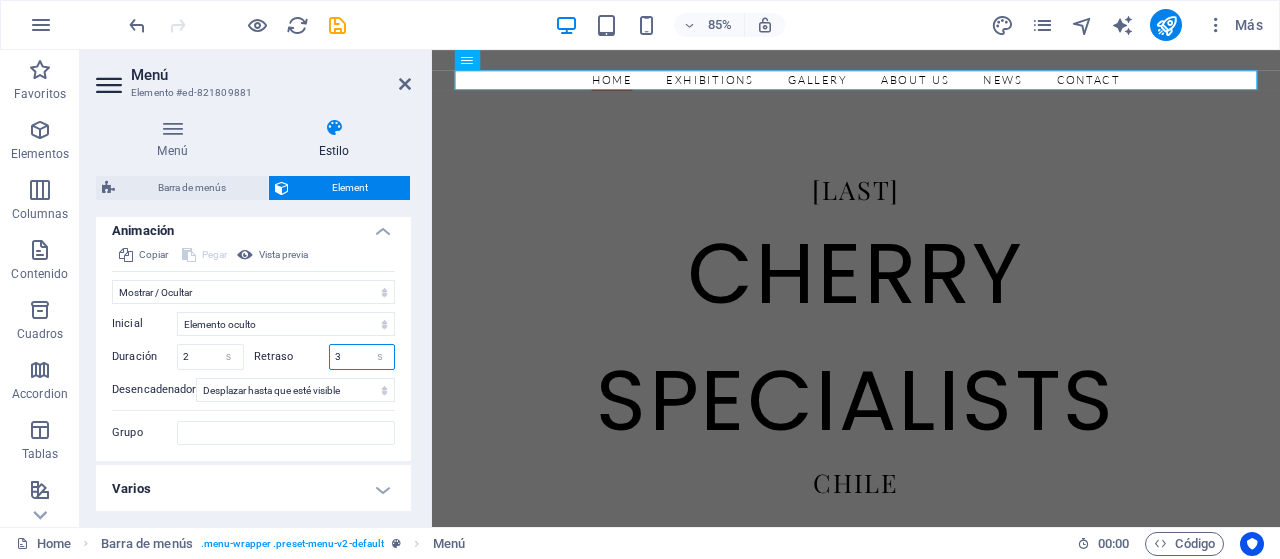 type on "3" 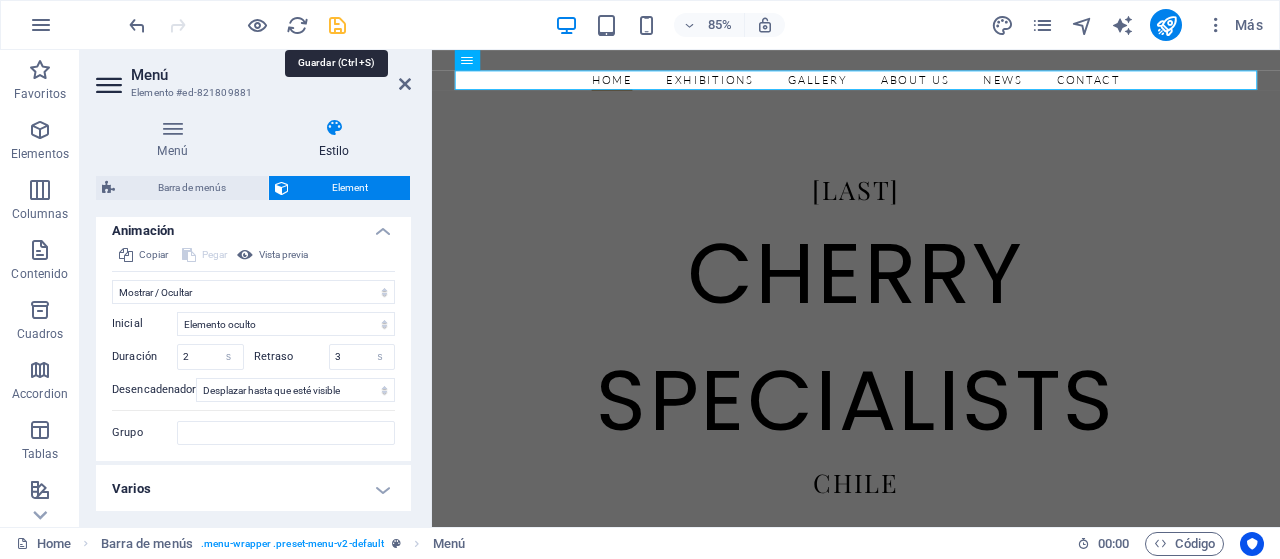click at bounding box center [337, 25] 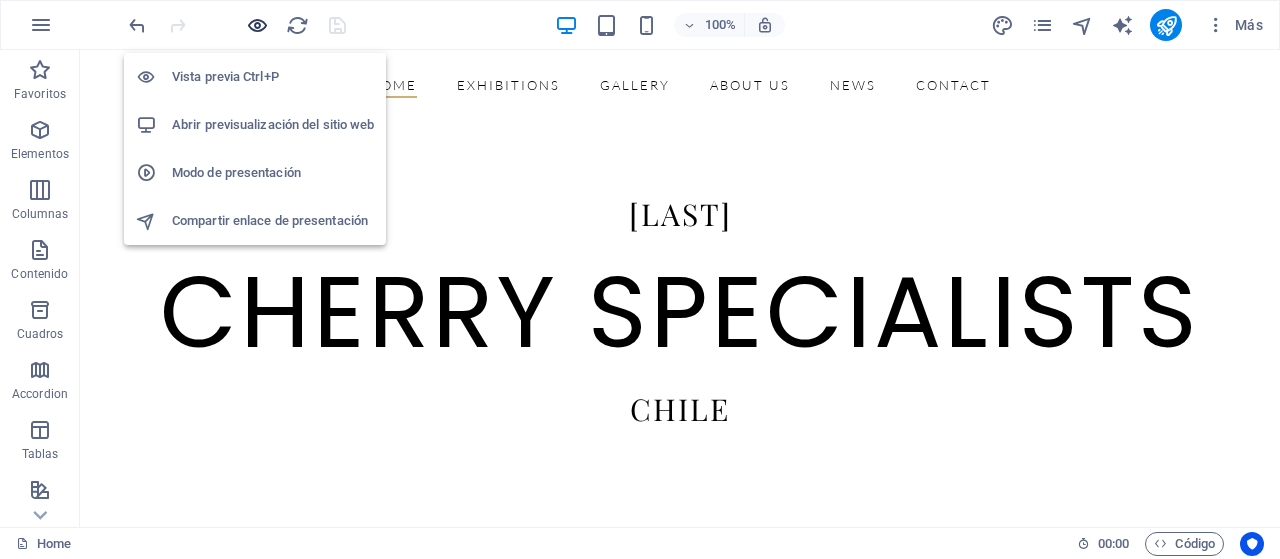 click at bounding box center (257, 25) 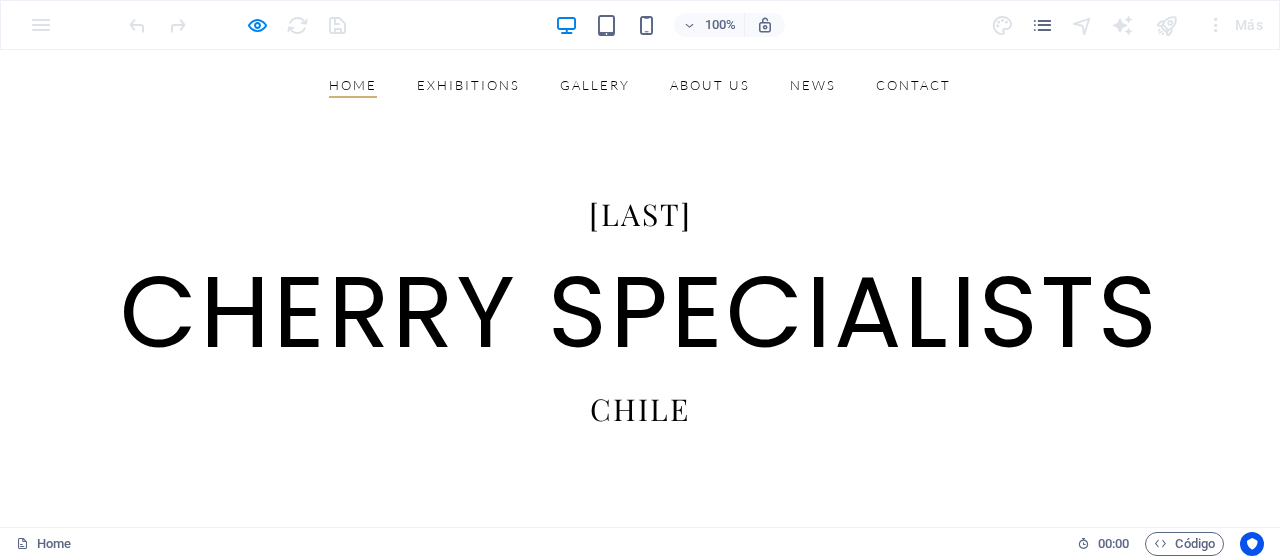 type 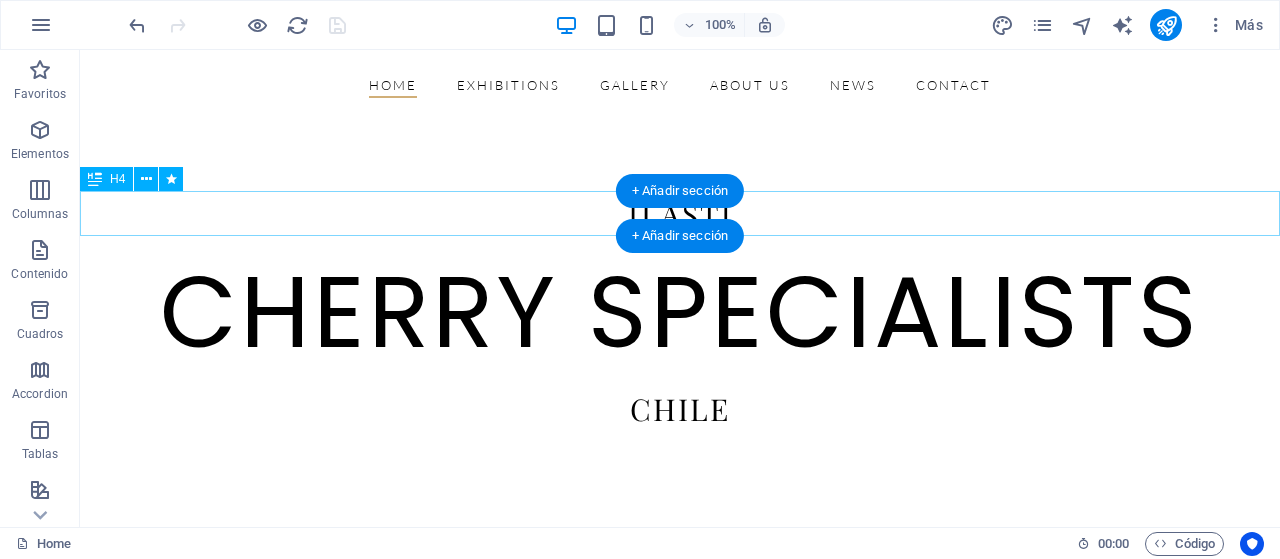 click on "[LAST]" at bounding box center [680, 214] 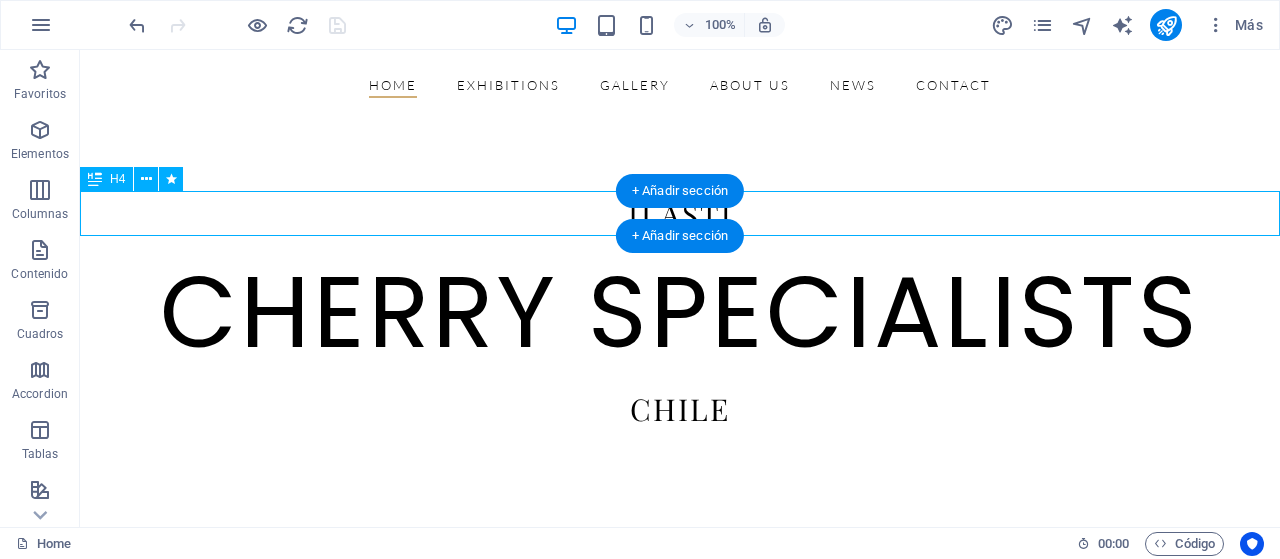 click on "[LAST]" at bounding box center [680, 214] 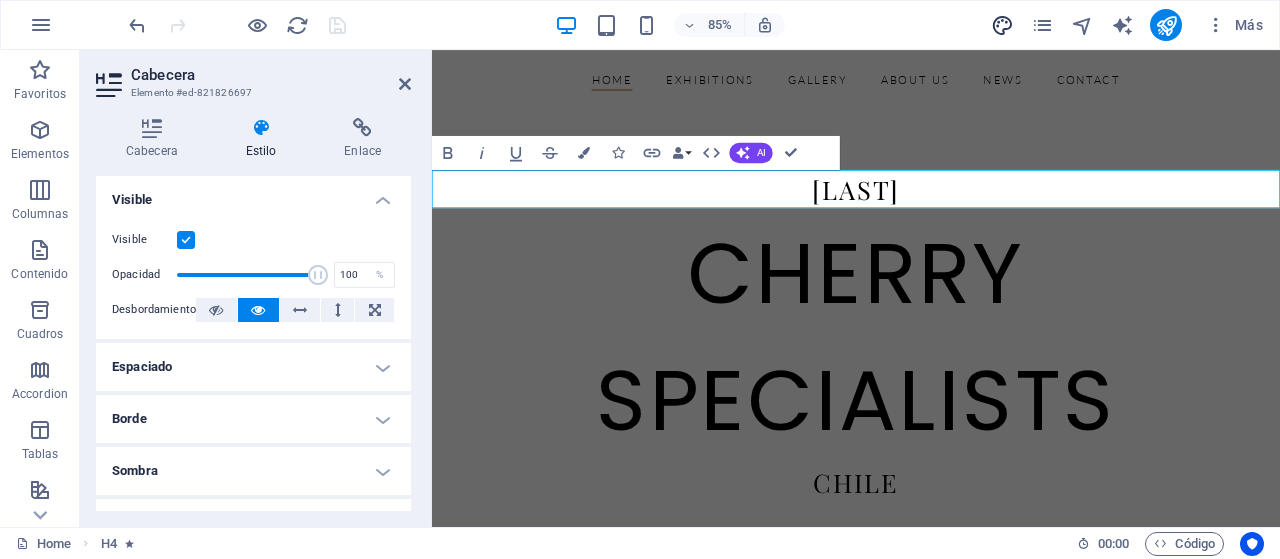 click at bounding box center (1002, 25) 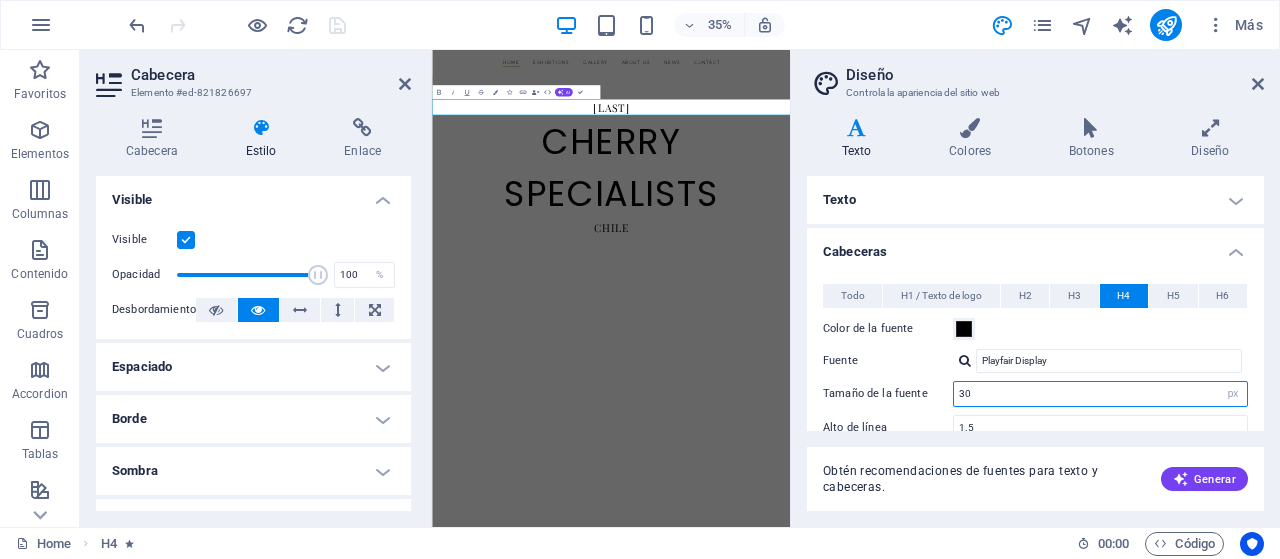 drag, startPoint x: 972, startPoint y: 395, endPoint x: 934, endPoint y: 397, distance: 38.052597 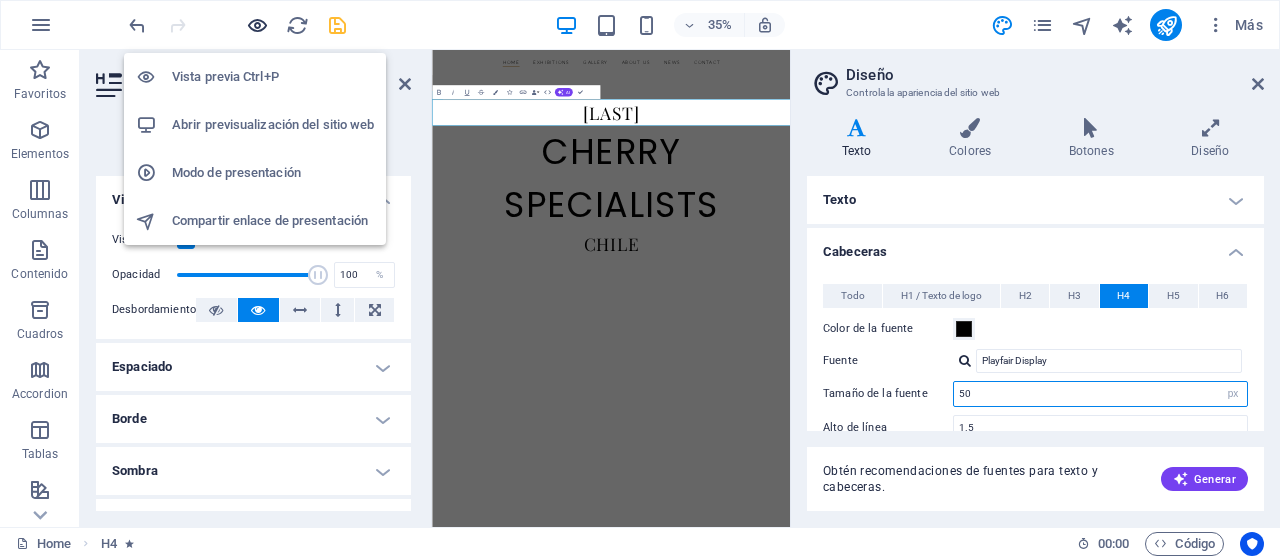 type on "50" 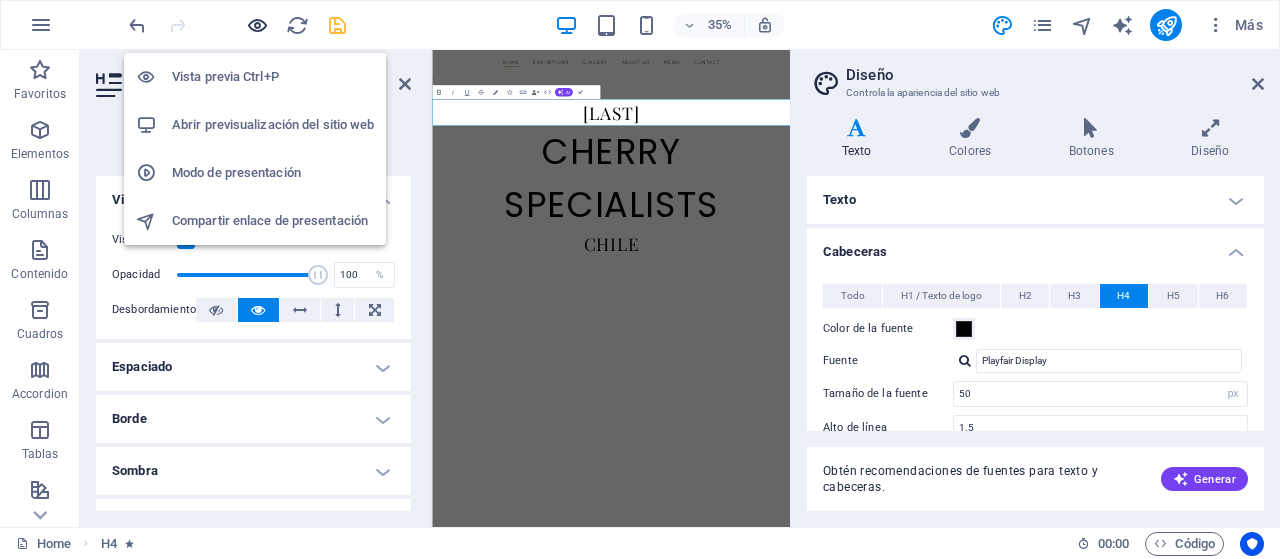 click at bounding box center [257, 25] 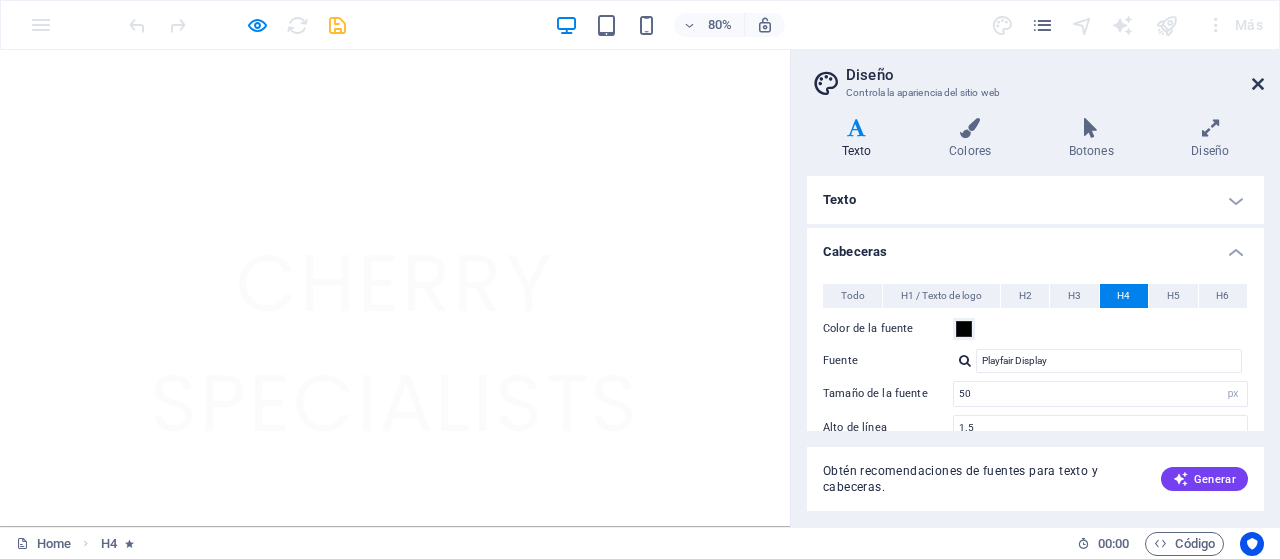 click at bounding box center [1258, 84] 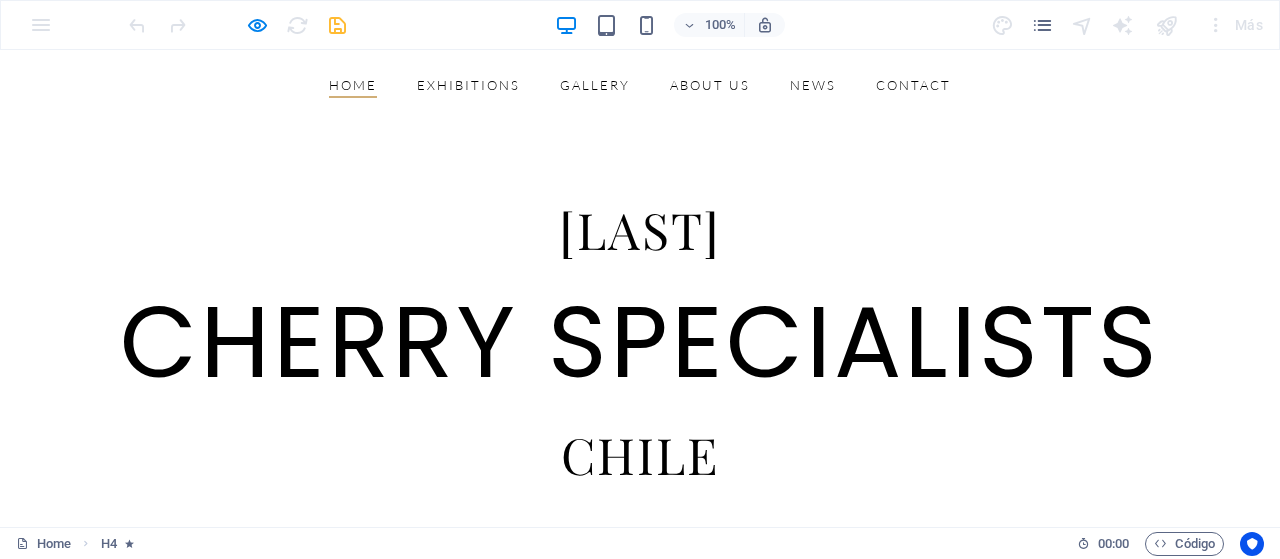 click on "[LAST]" at bounding box center [640, 229] 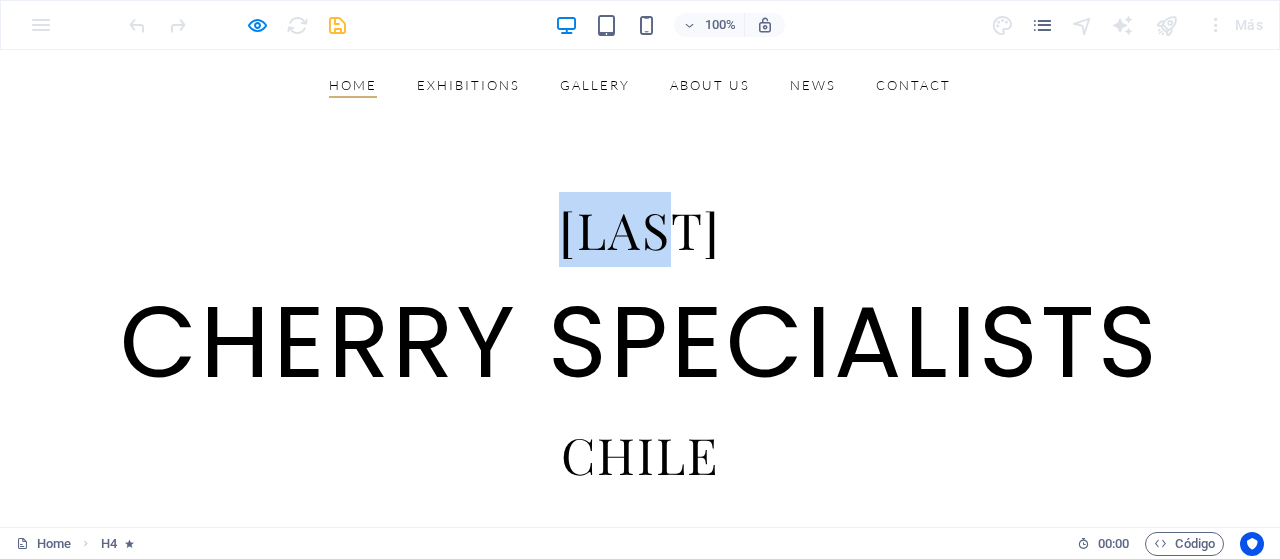 click on "[LAST]" at bounding box center [640, 229] 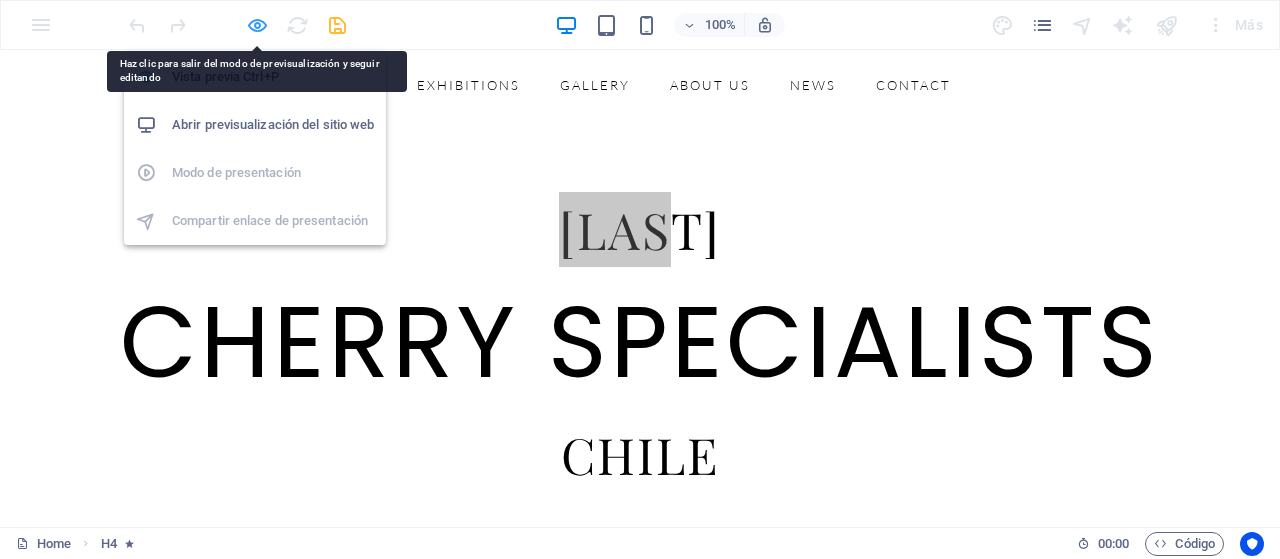 click at bounding box center [257, 25] 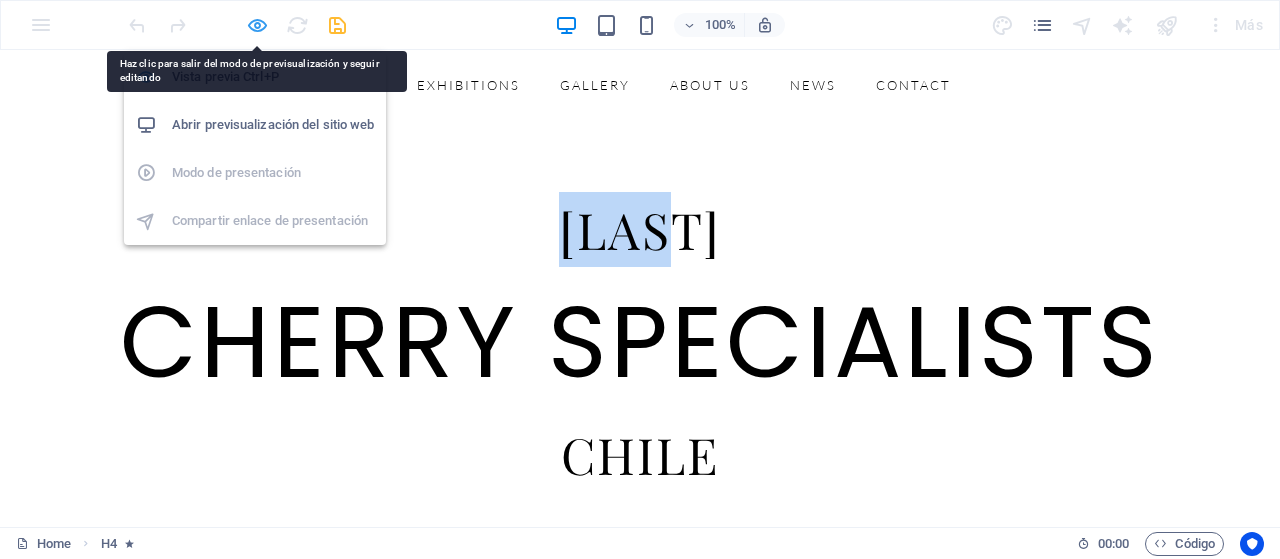 select on "fade" 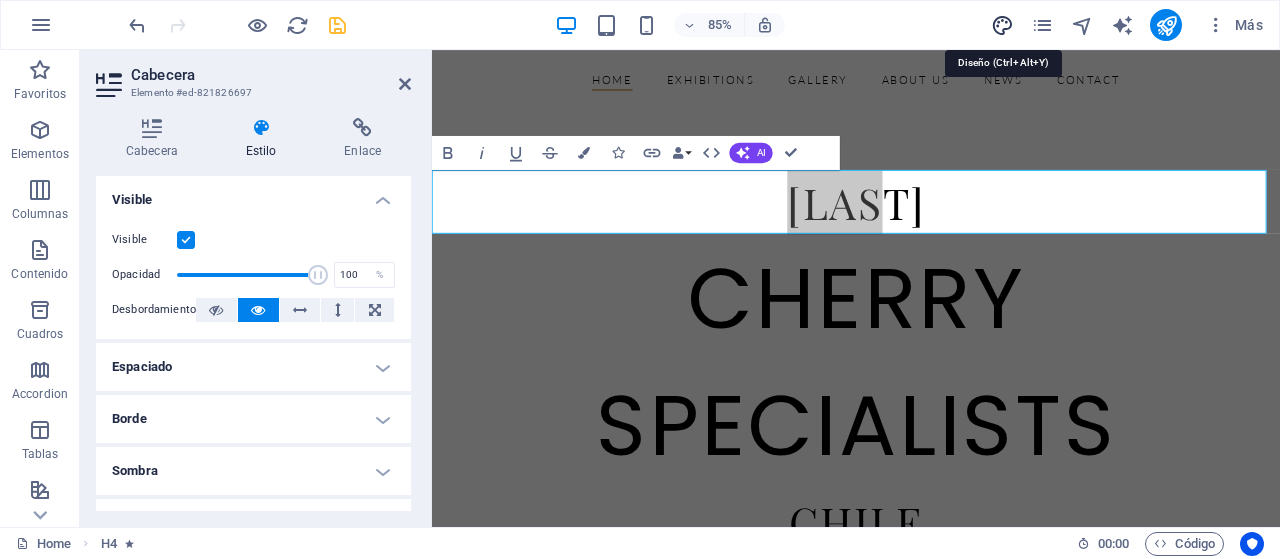 click at bounding box center [1002, 25] 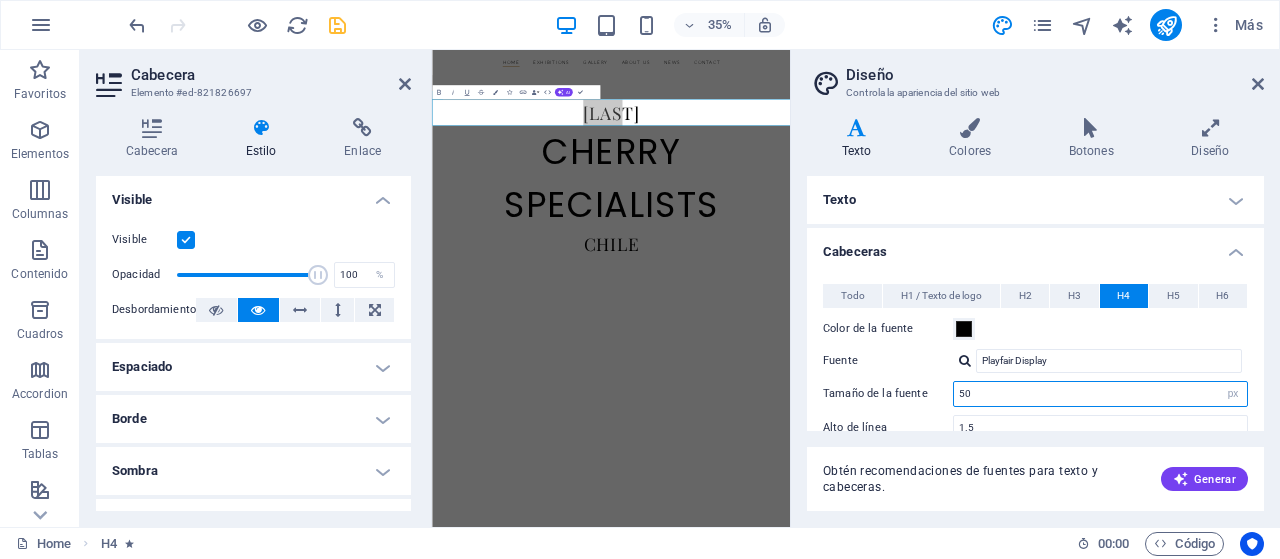 drag, startPoint x: 978, startPoint y: 393, endPoint x: 930, endPoint y: 393, distance: 48 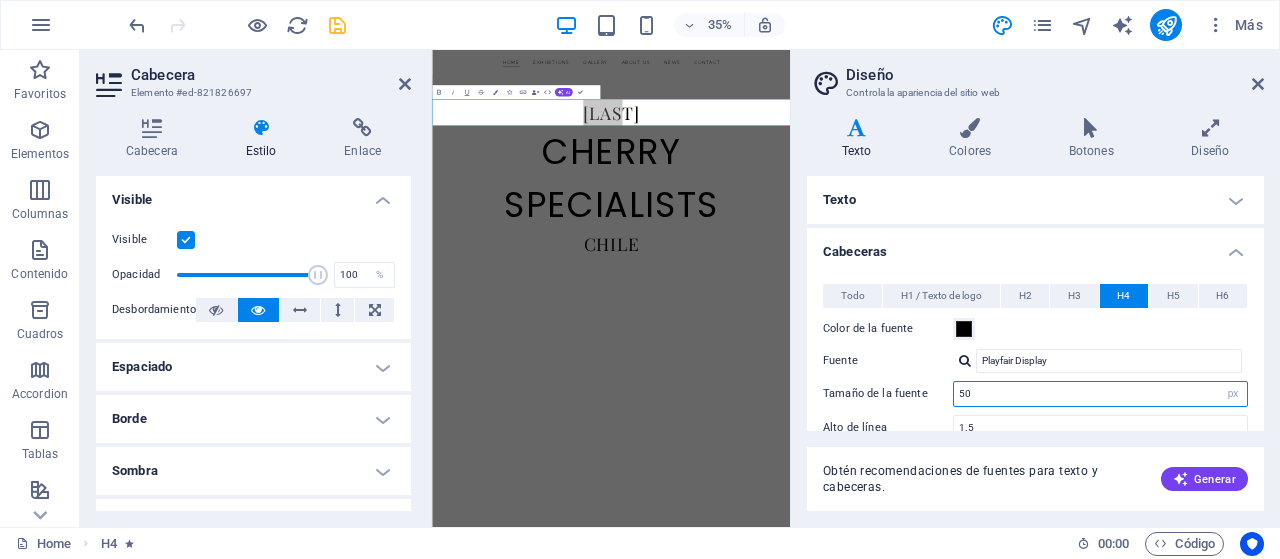 click on "Tamaño de la fuente 50 rem px em %" at bounding box center (1035, 394) 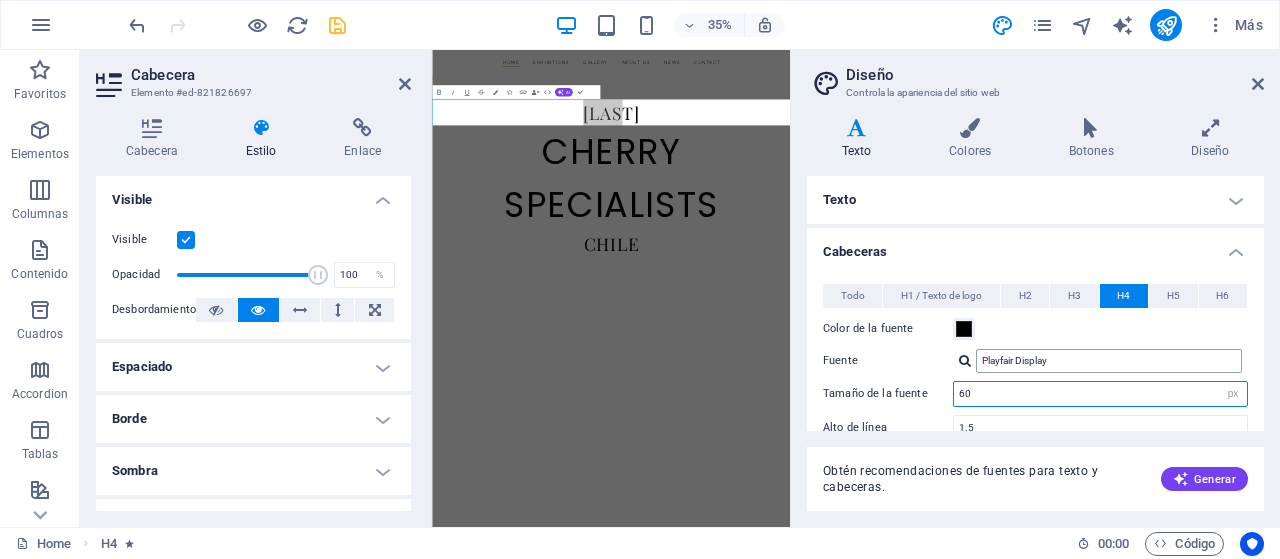 type on "60" 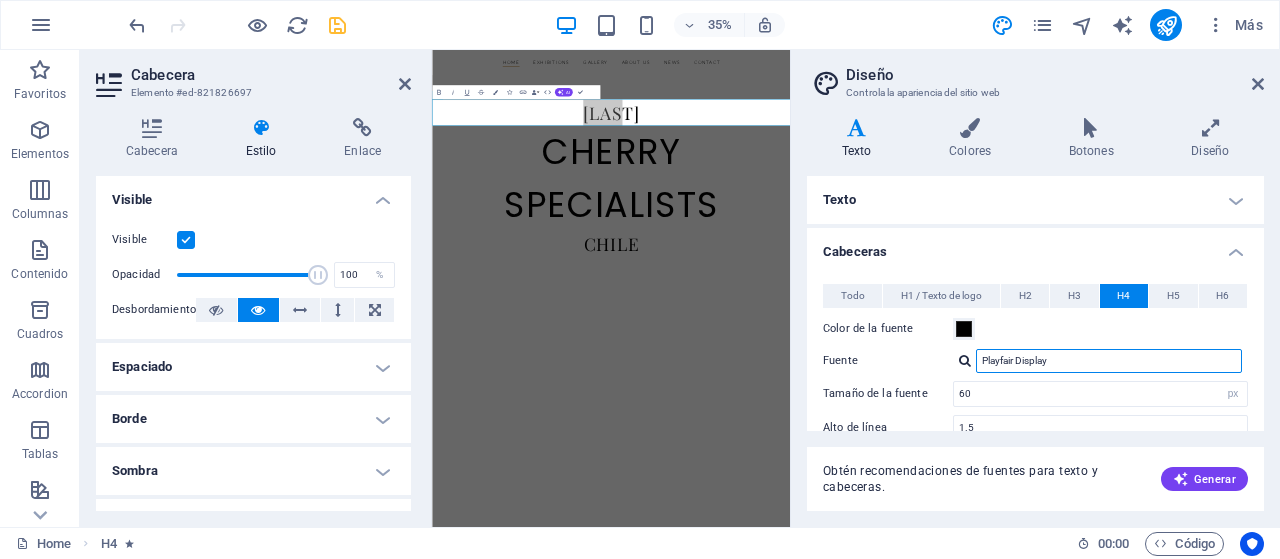 click on "Playfair Display" at bounding box center (1109, 361) 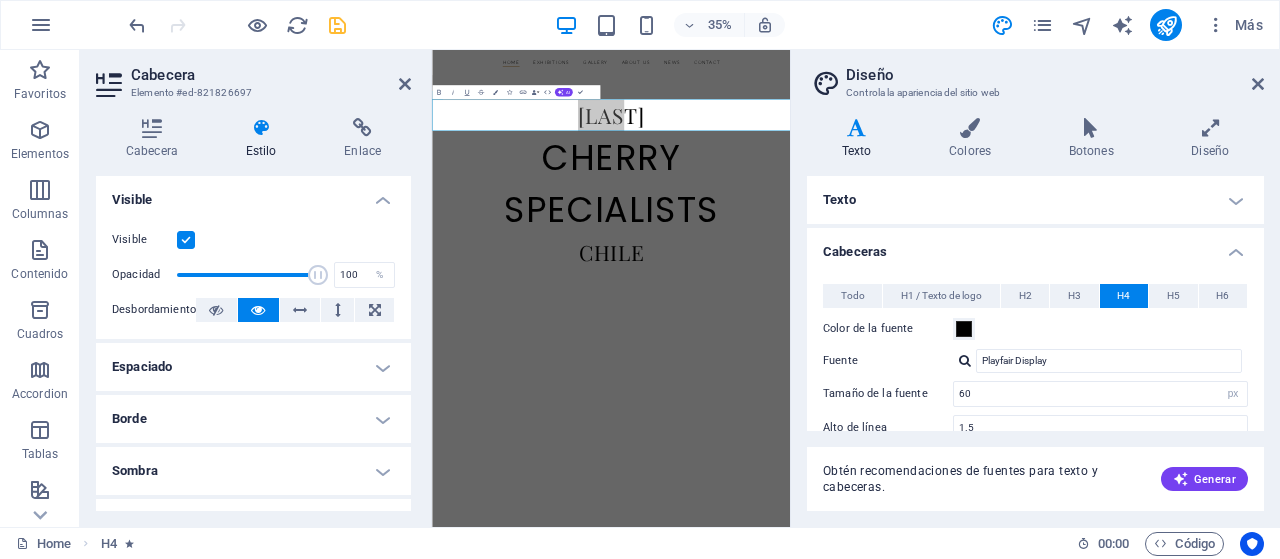 click at bounding box center [965, 360] 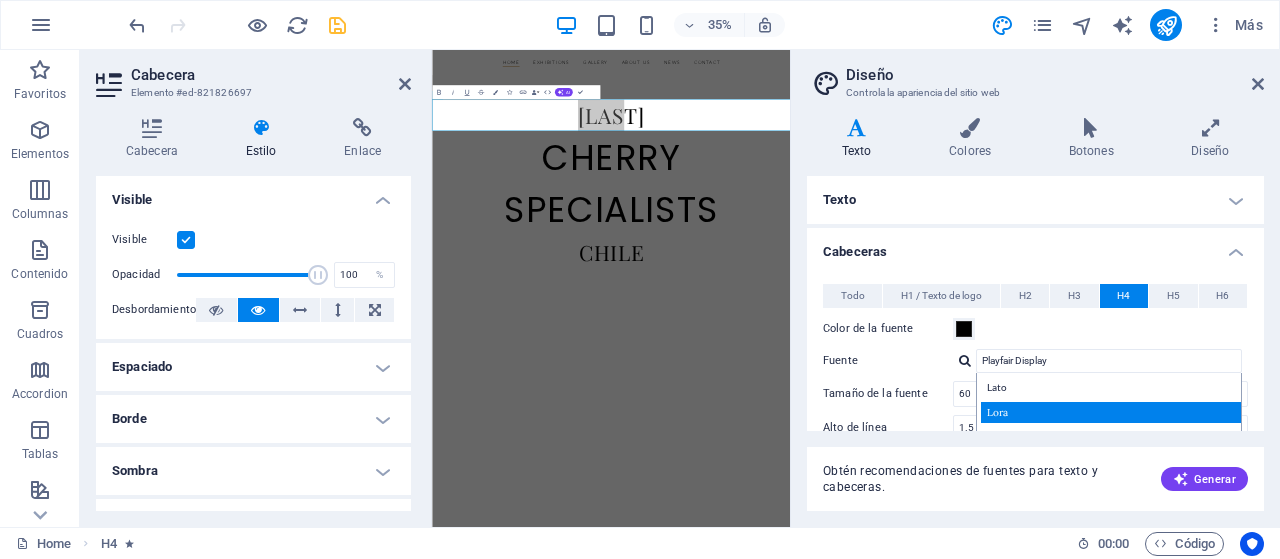 click on "Lora" at bounding box center [1113, 412] 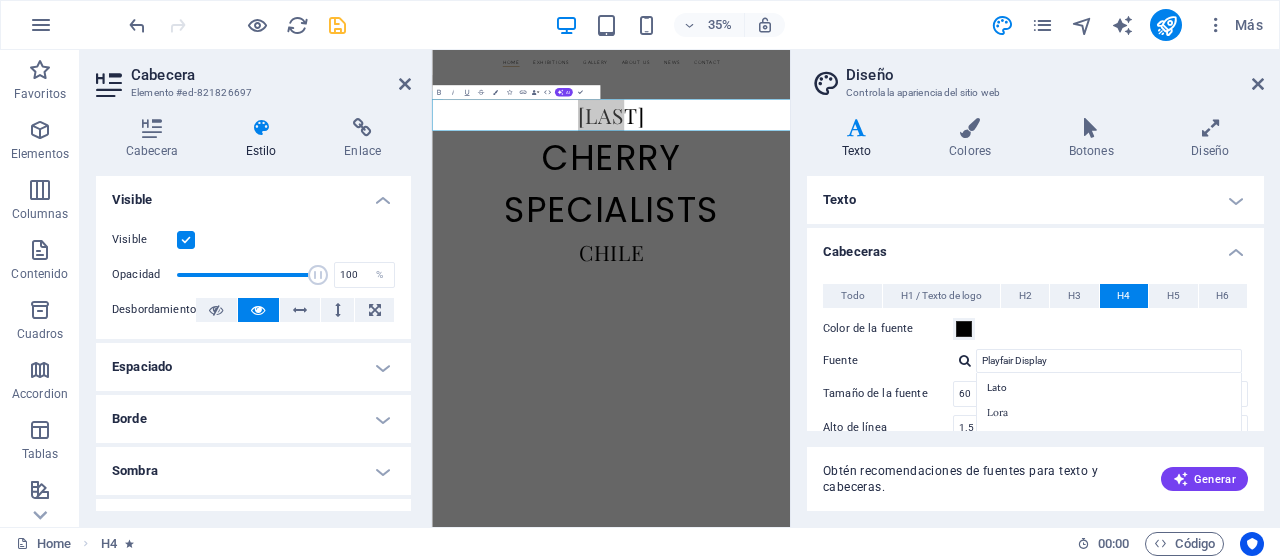 type on "Lora" 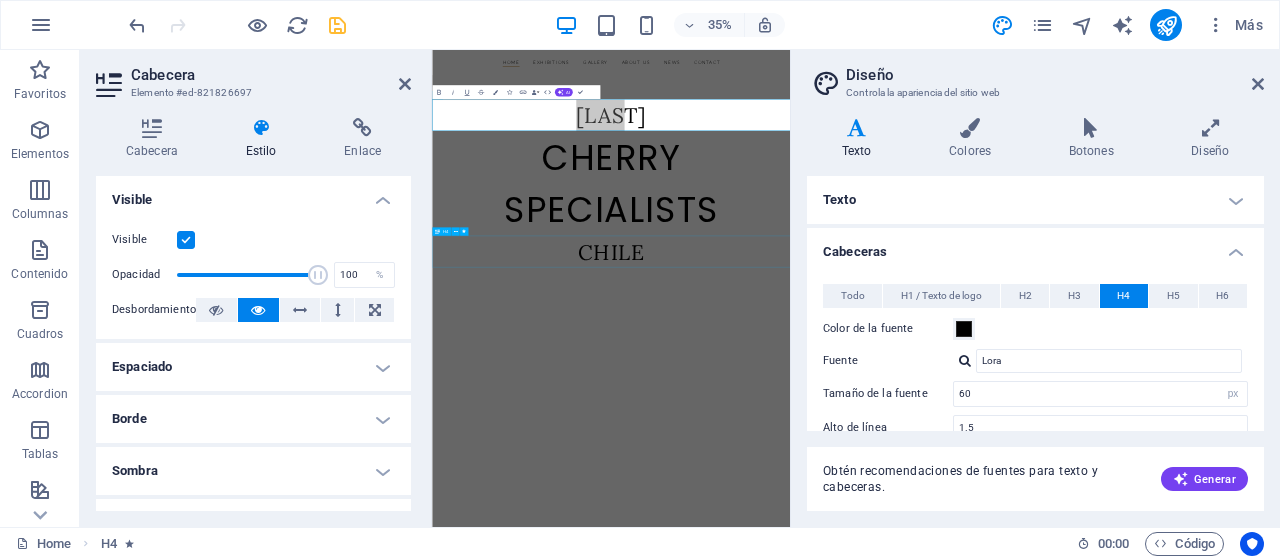 click on "CHILE" at bounding box center [943, 627] 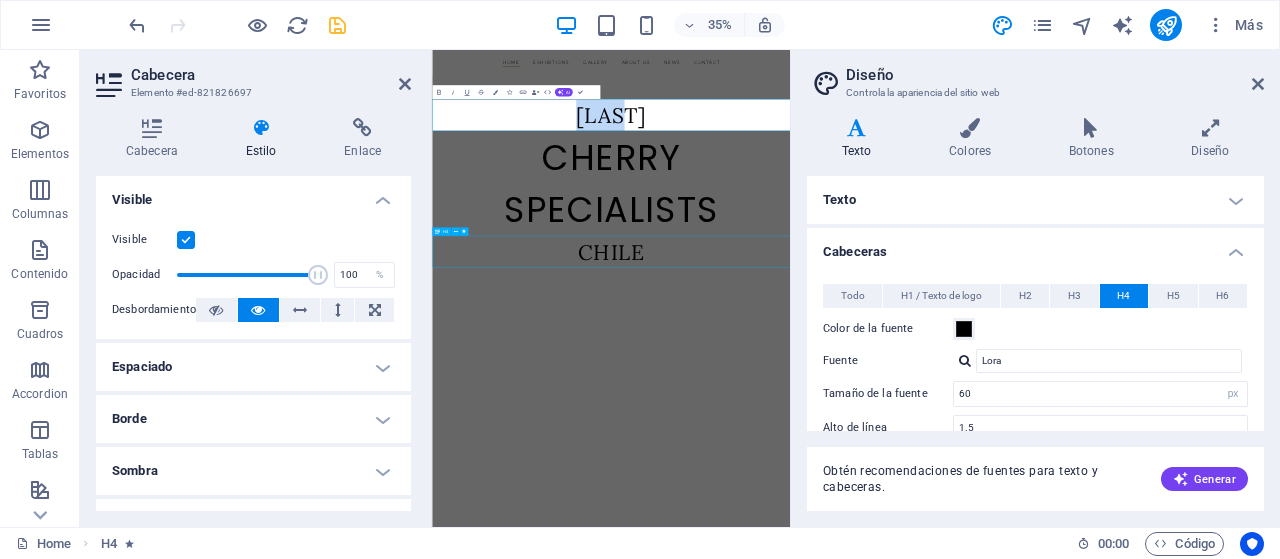 click on "CHILE" at bounding box center [943, 627] 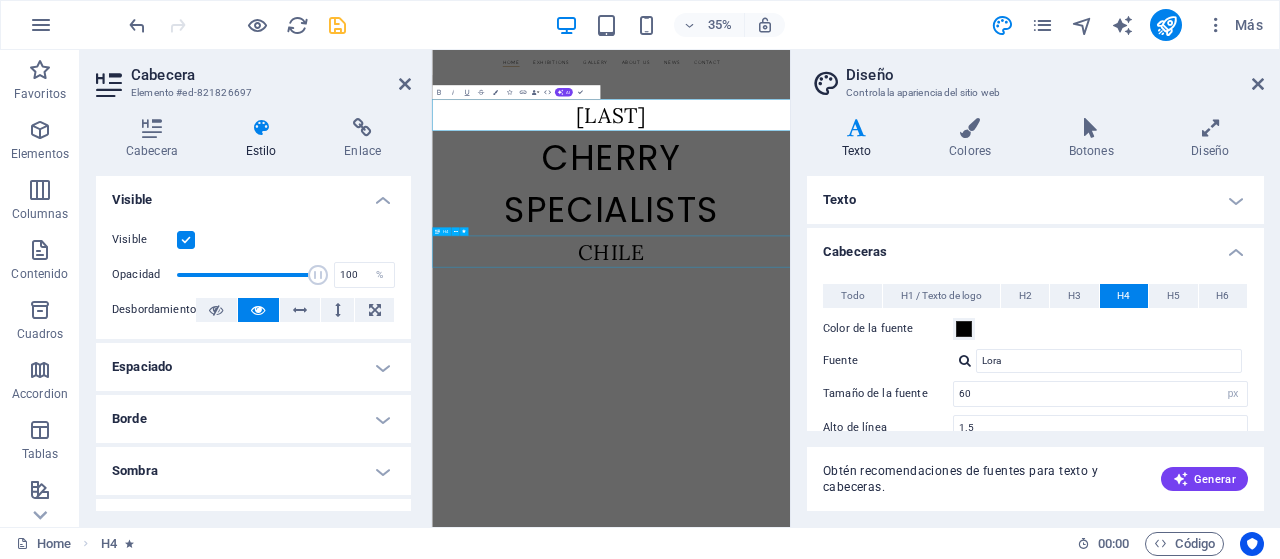 select on "fade" 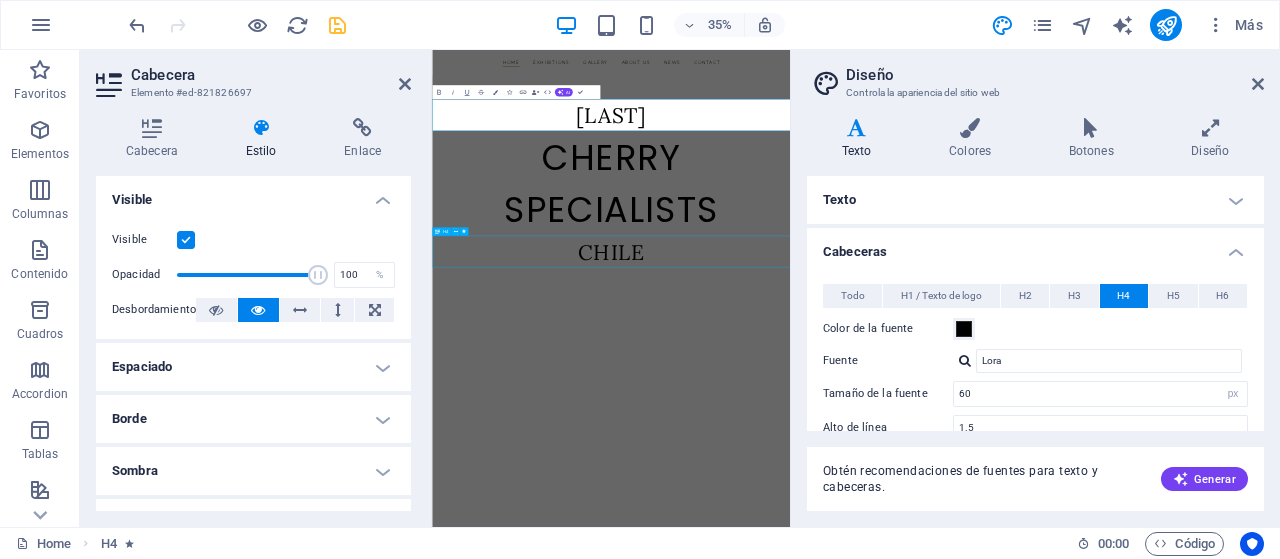 select on "s" 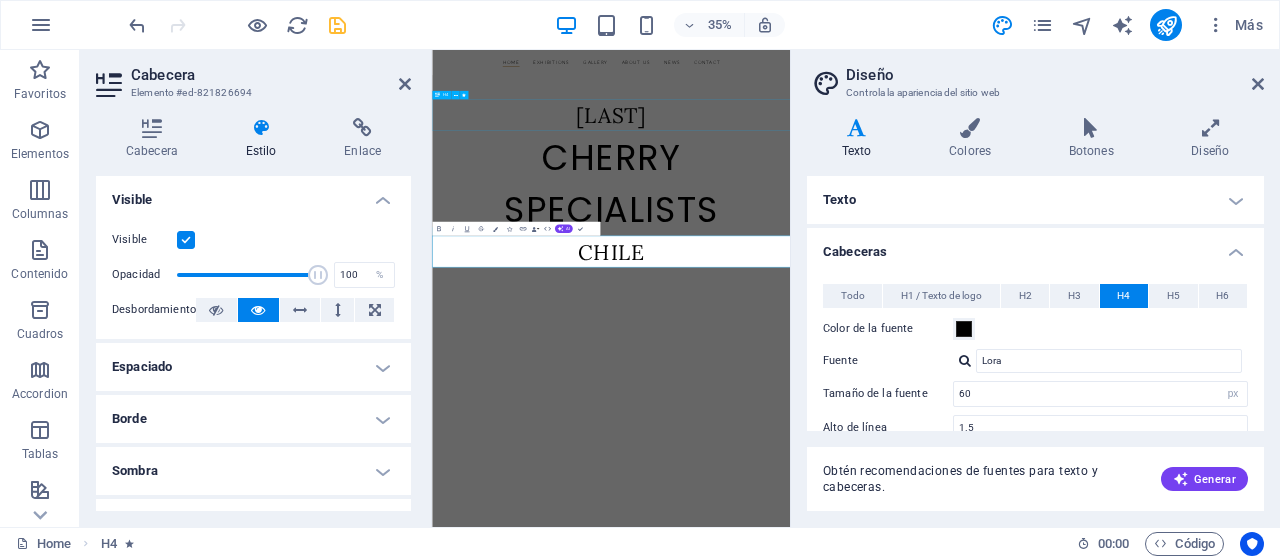 click on "[LAST]" at bounding box center (943, 237) 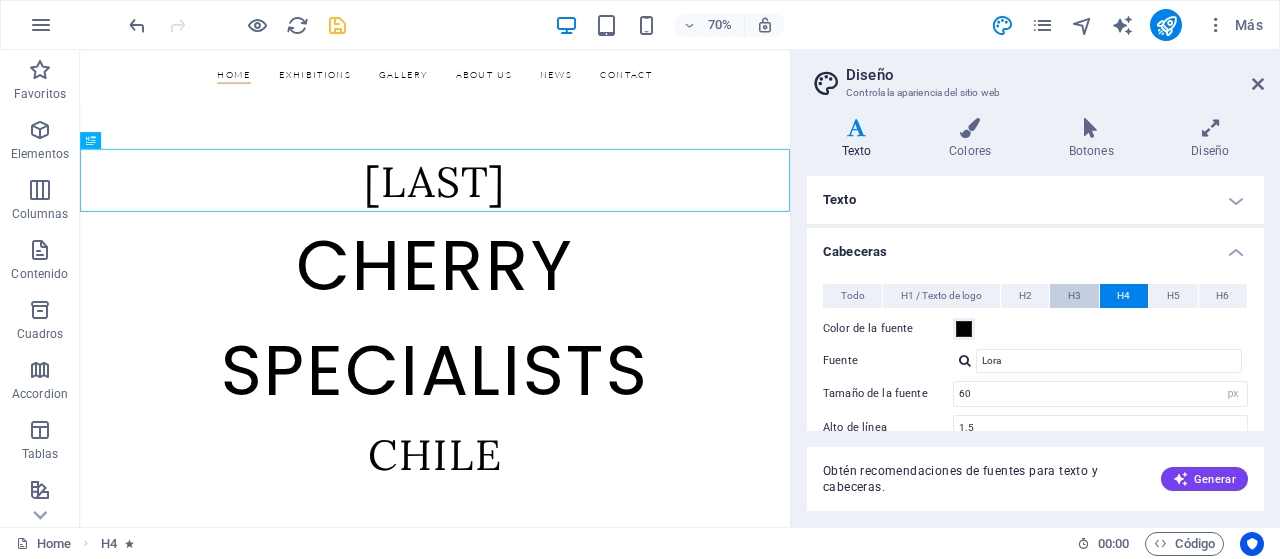 click on "H3" at bounding box center [1074, 296] 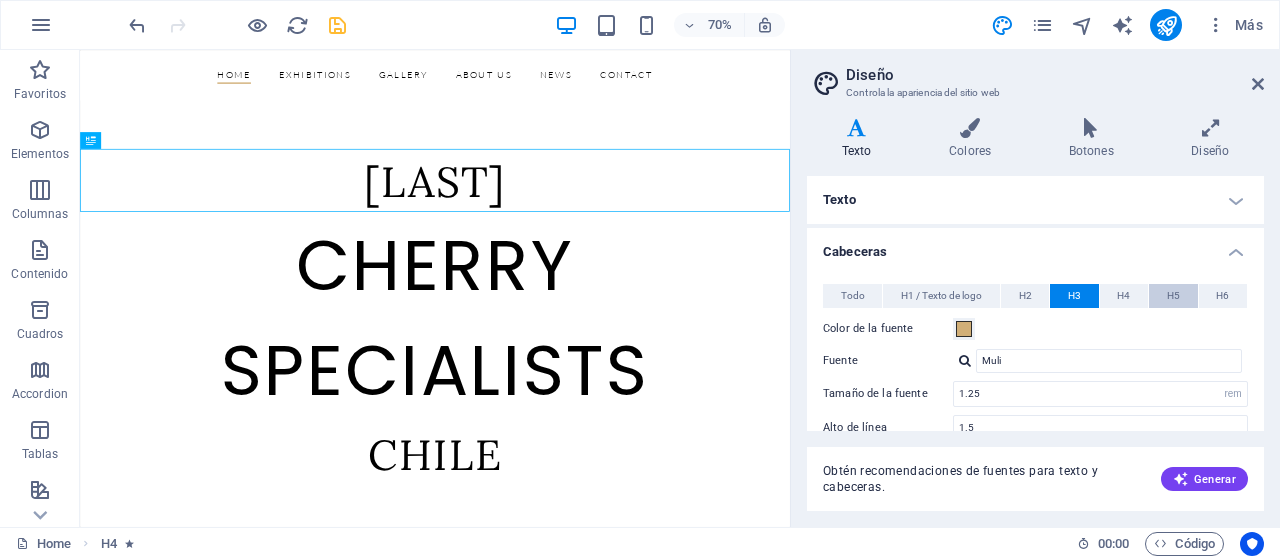 click on "H5" at bounding box center (1173, 296) 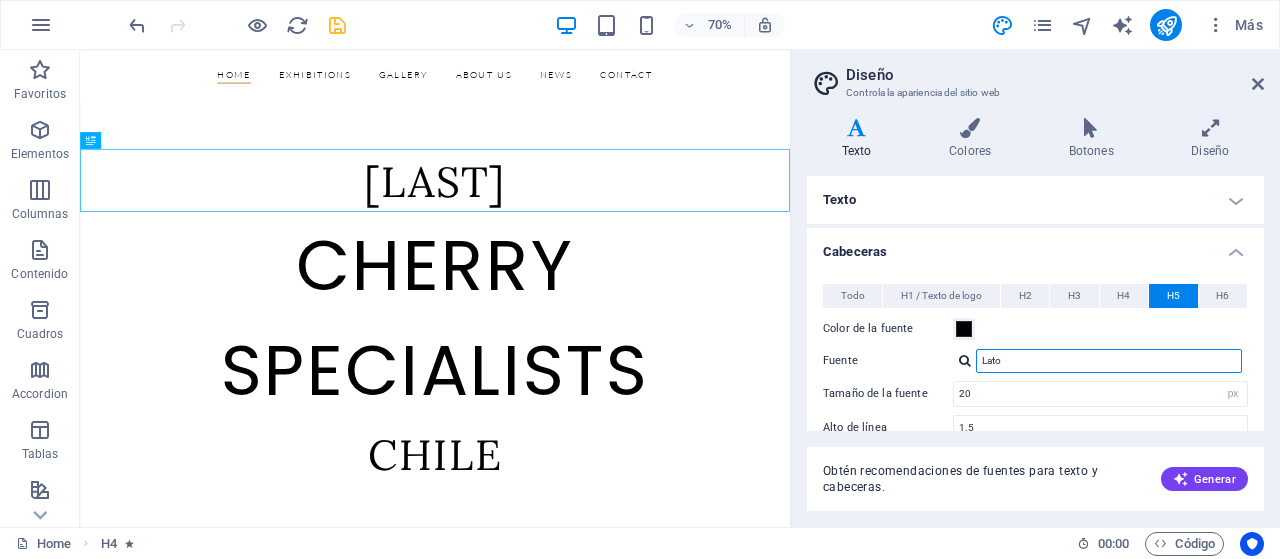 click on "Lato" at bounding box center (1109, 361) 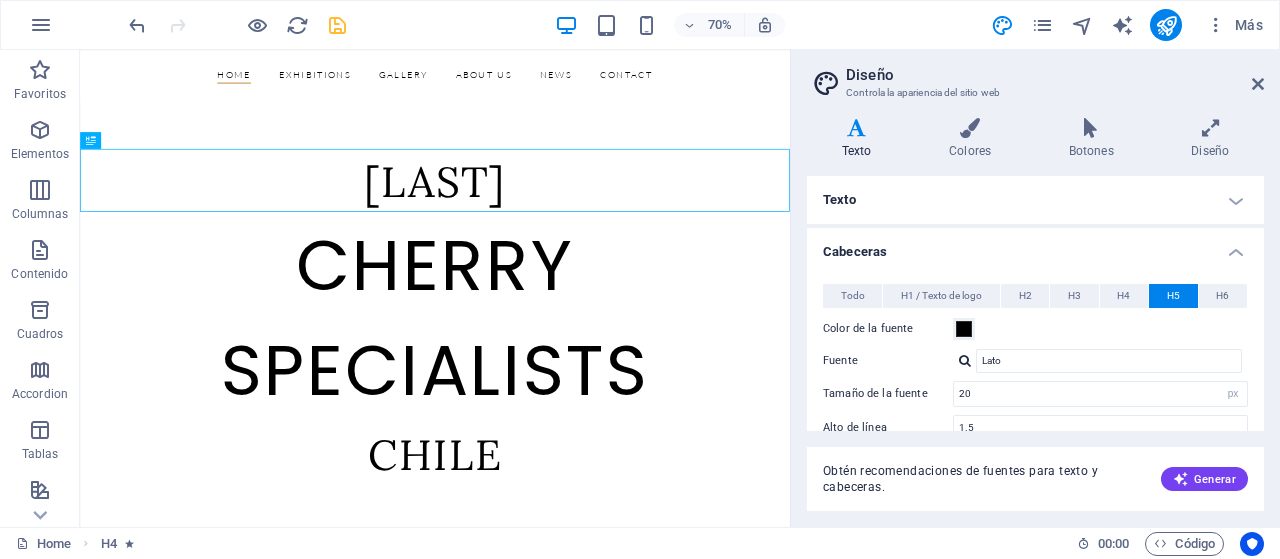 click at bounding box center [965, 360] 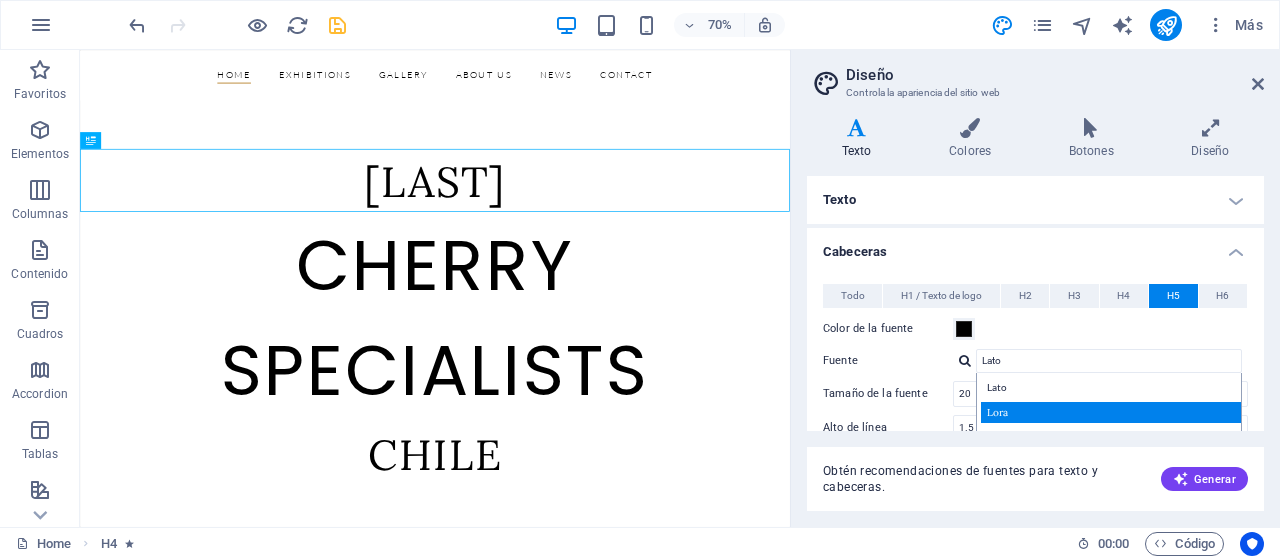 click on "Lora" at bounding box center [1113, 412] 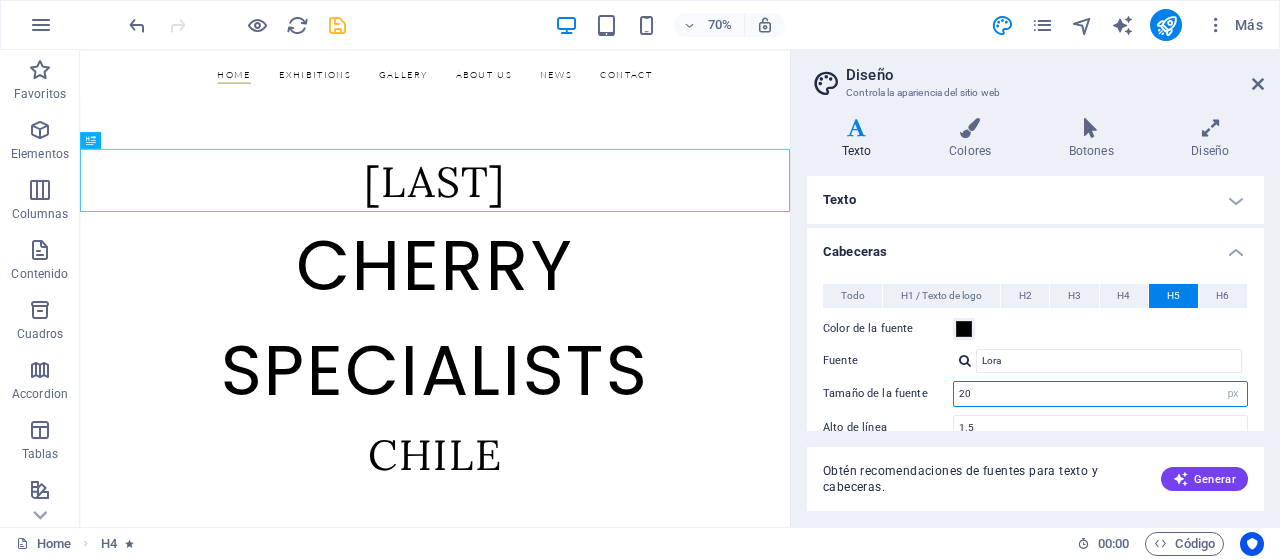 drag, startPoint x: 980, startPoint y: 392, endPoint x: 926, endPoint y: 392, distance: 54 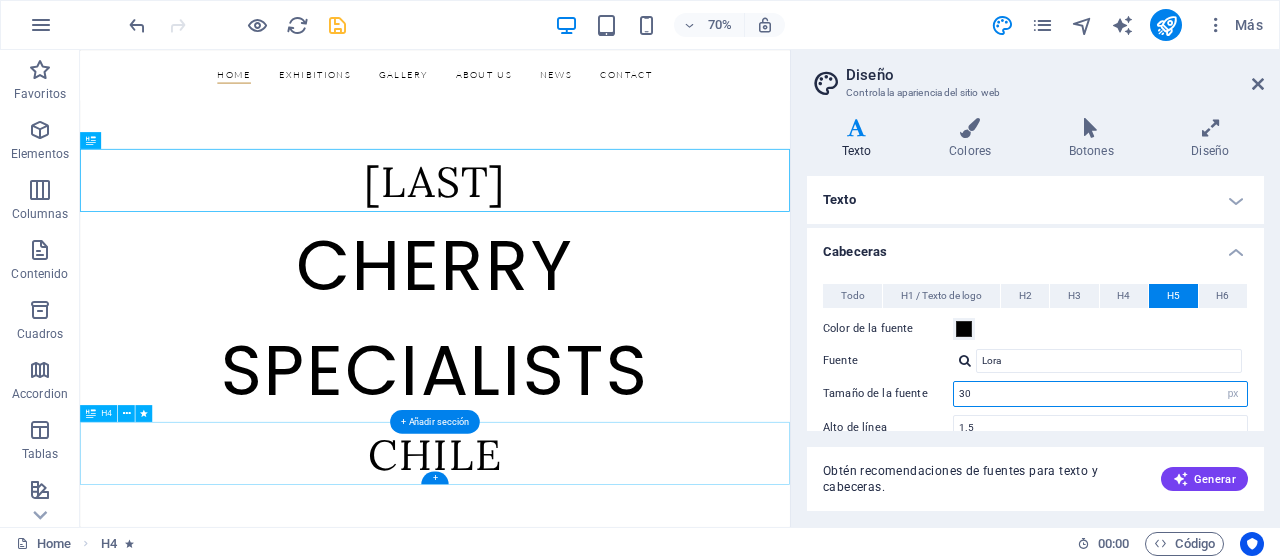 type on "30" 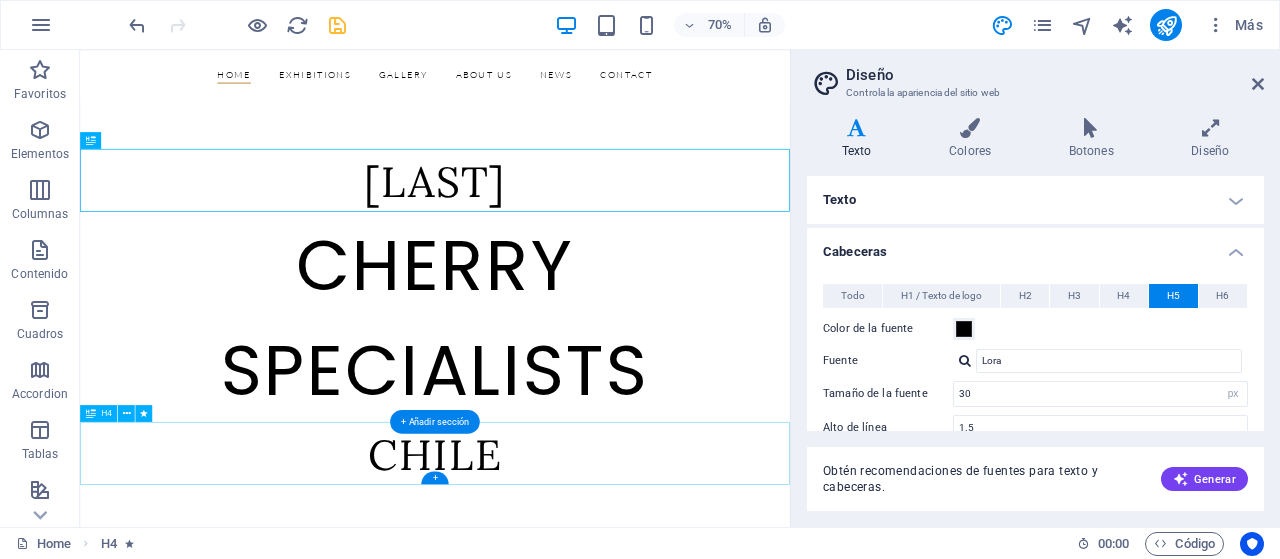 click on "CHILE" at bounding box center [587, 627] 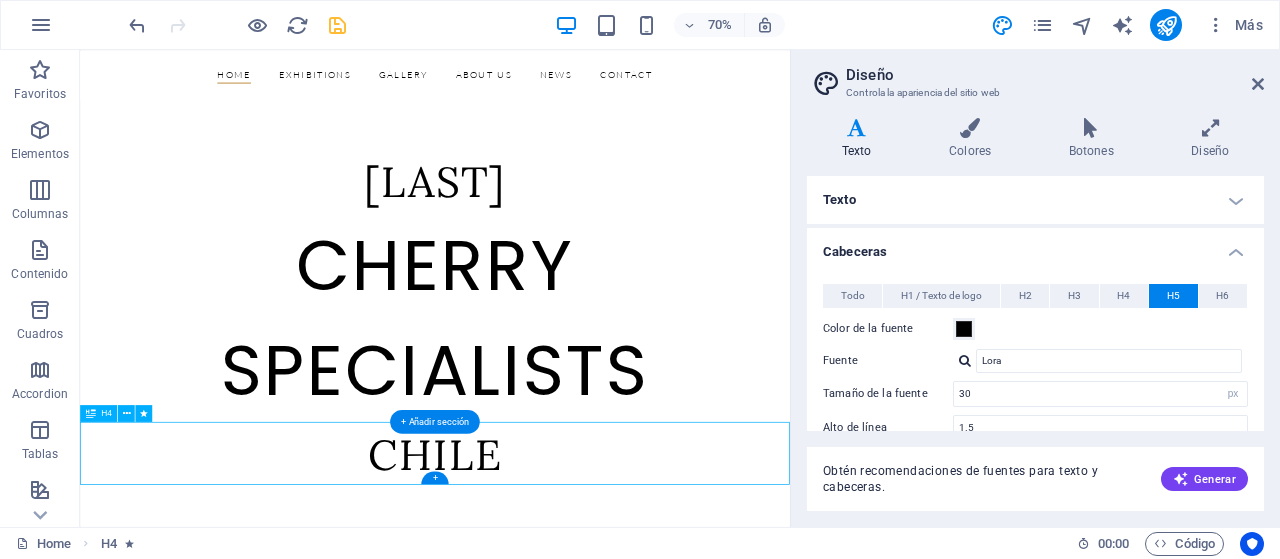 click on "CHILE" at bounding box center [587, 627] 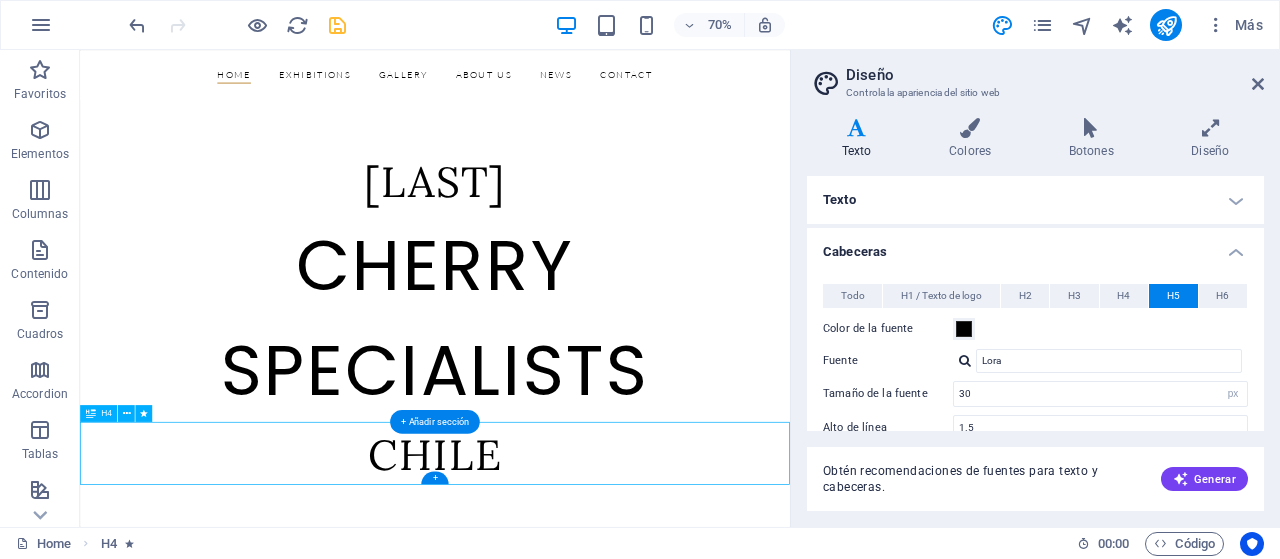 click on "CHILE" at bounding box center [587, 627] 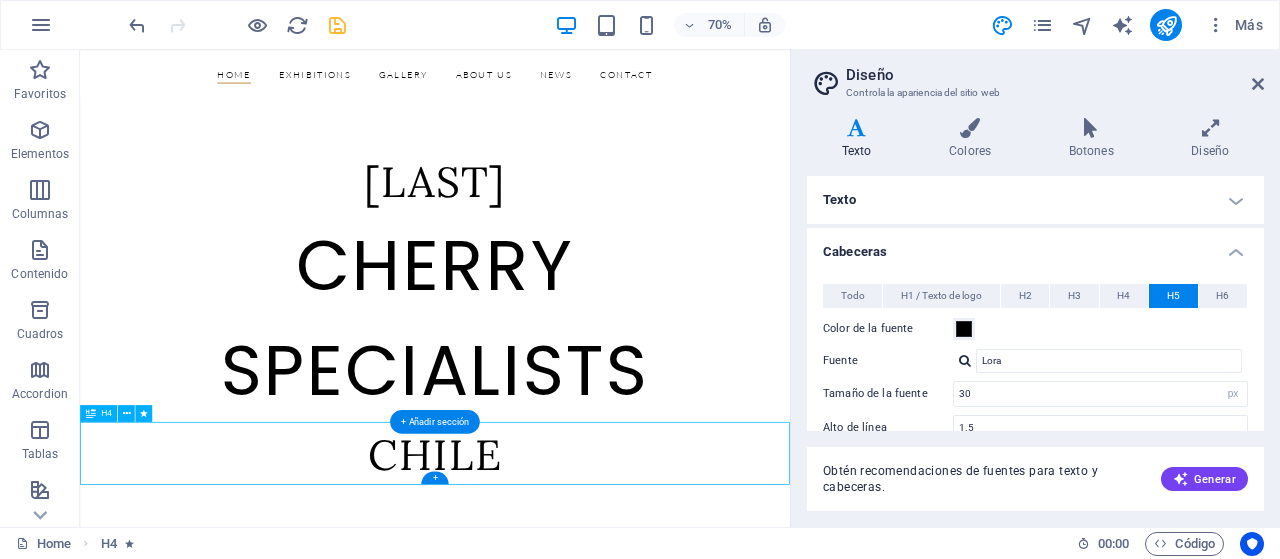 select on "s" 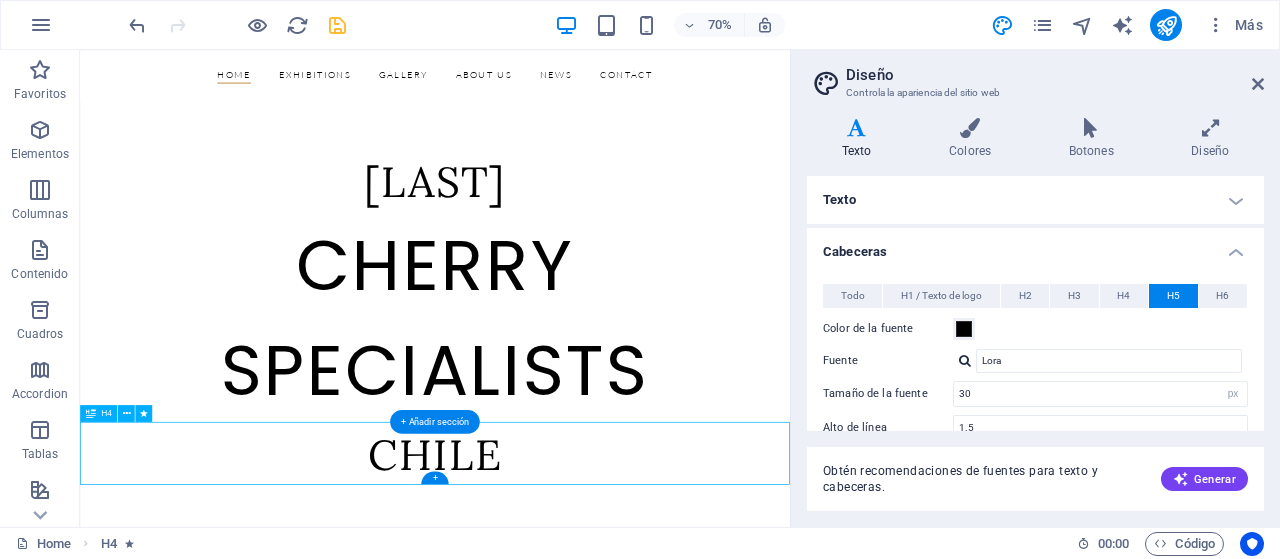 select on "scroll" 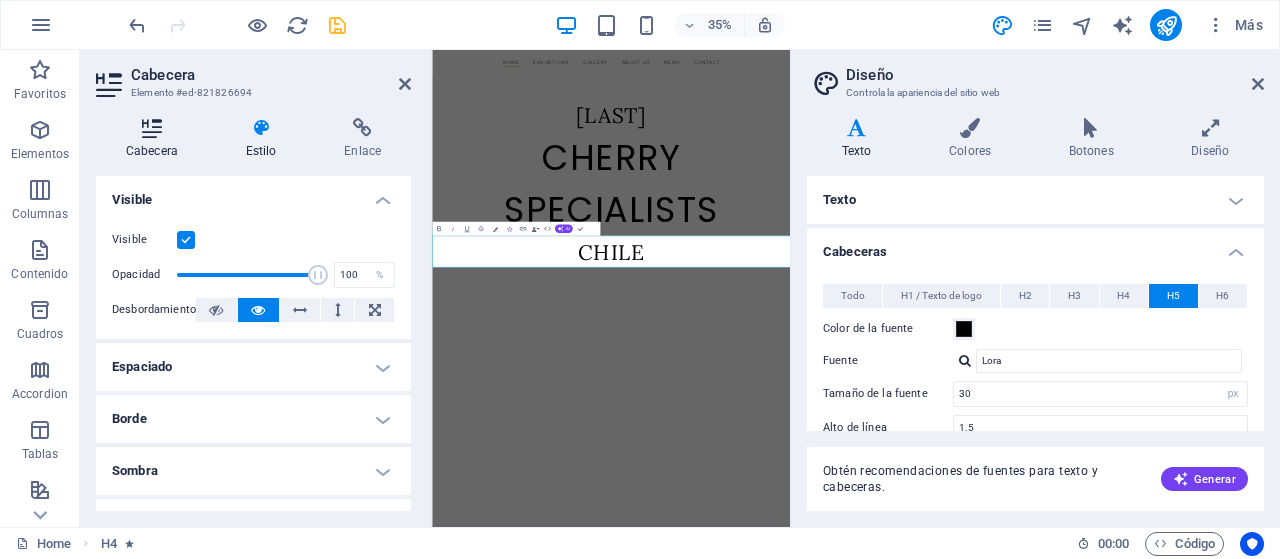 click at bounding box center [152, 128] 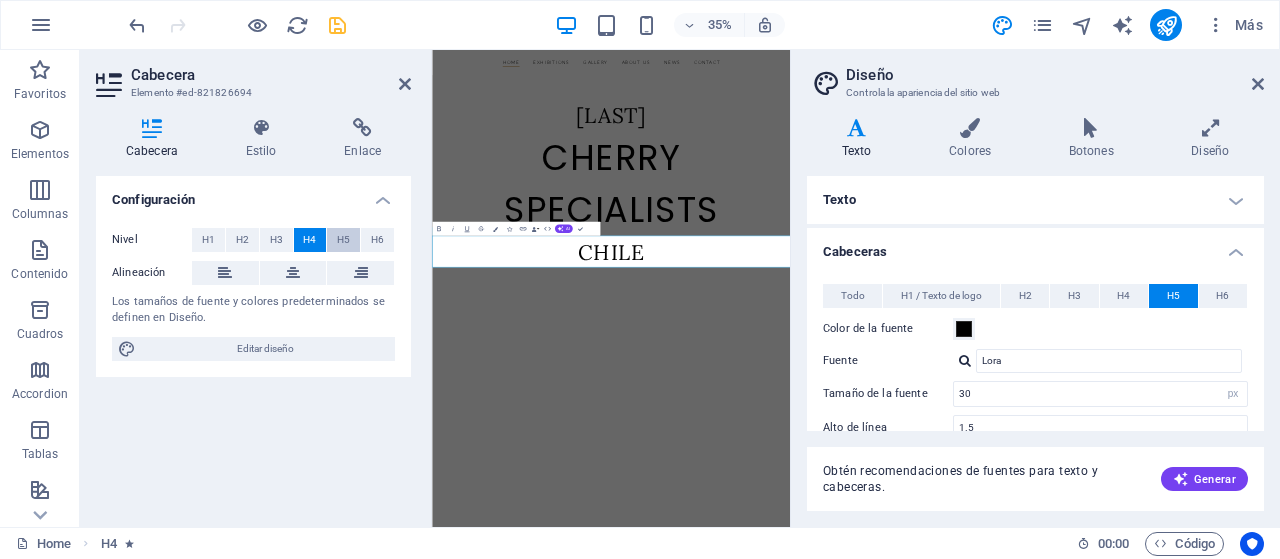 click on "H5" at bounding box center [343, 240] 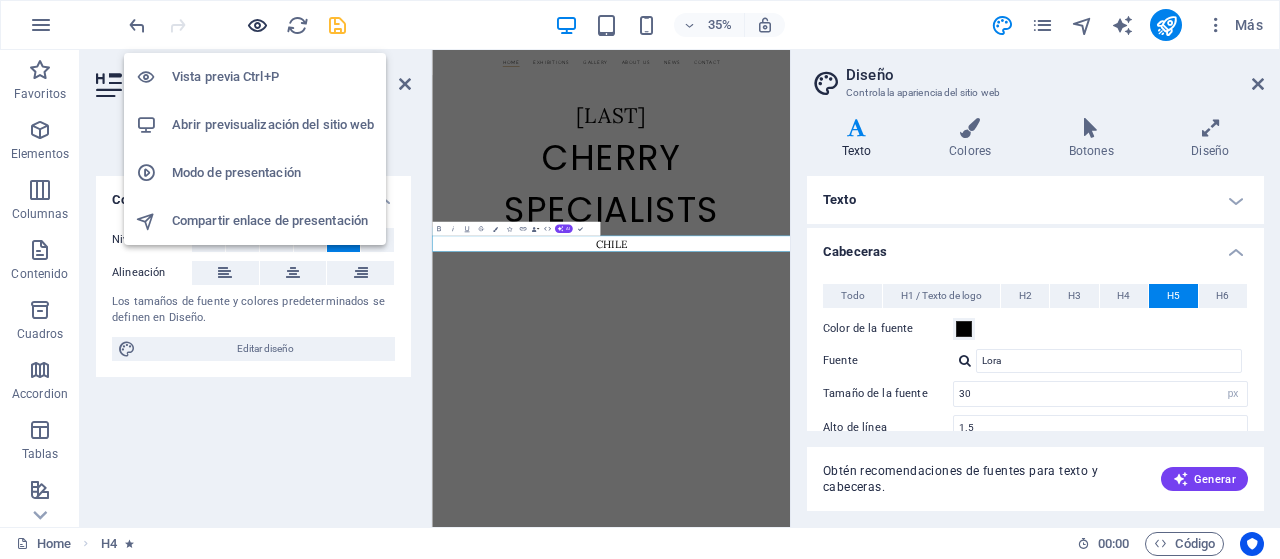 click at bounding box center (257, 25) 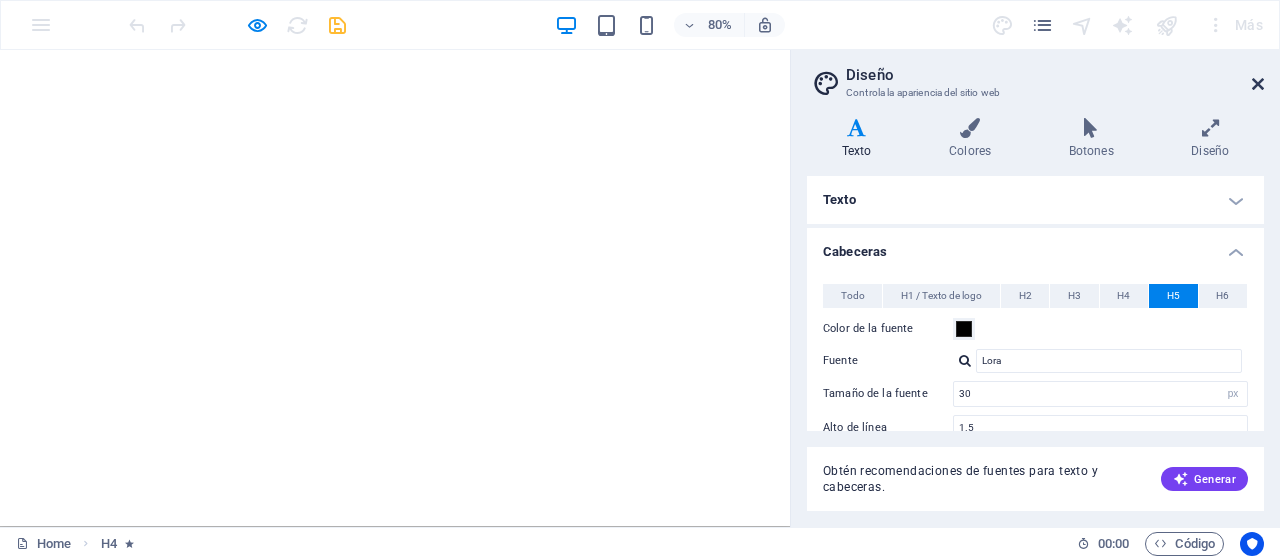 click at bounding box center (1258, 84) 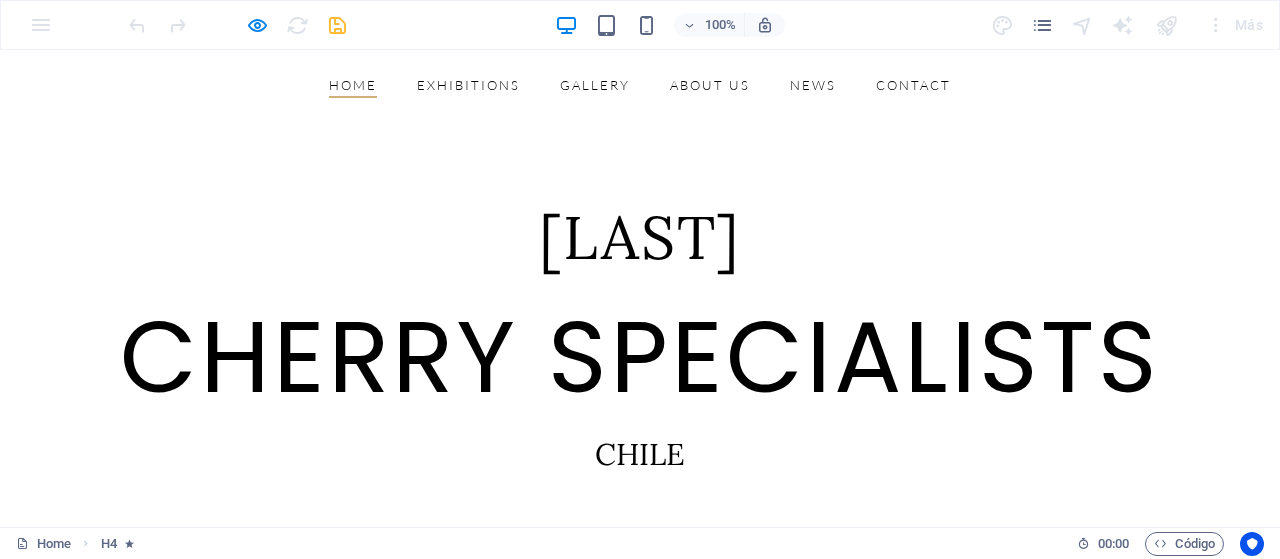 click on "CHILE" at bounding box center (640, 454) 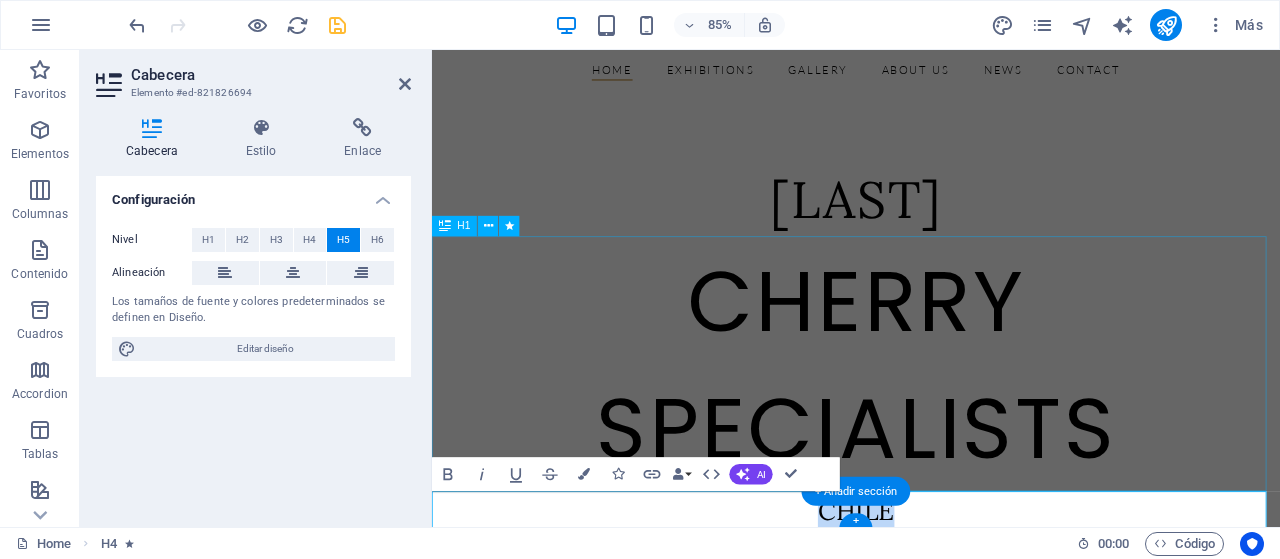 scroll, scrollTop: 0, scrollLeft: 0, axis: both 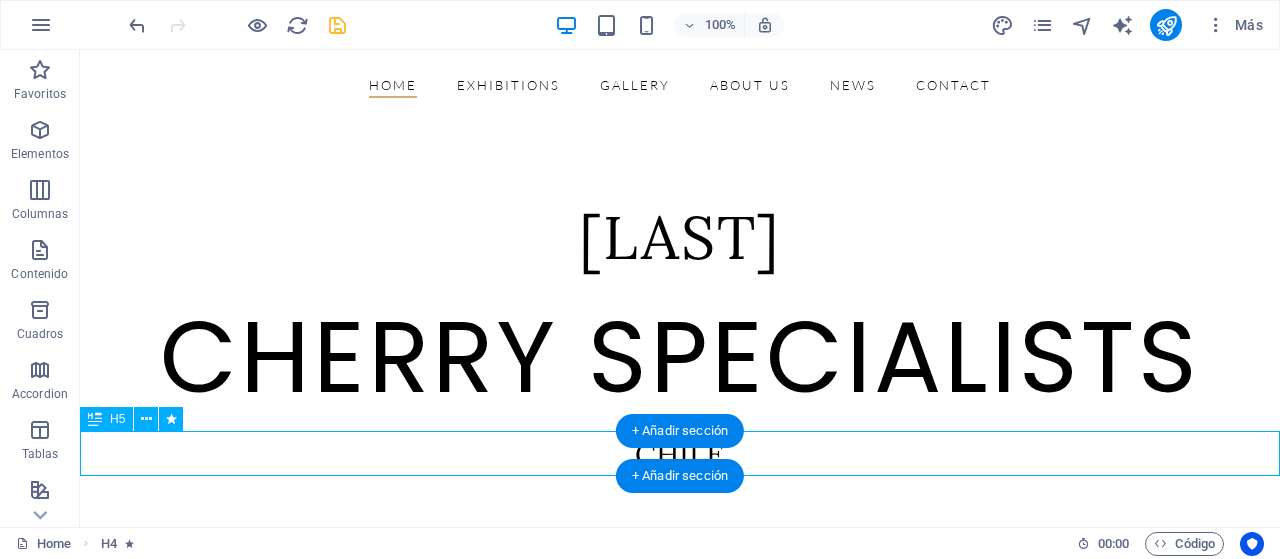 click on "CHILE" at bounding box center (680, 454) 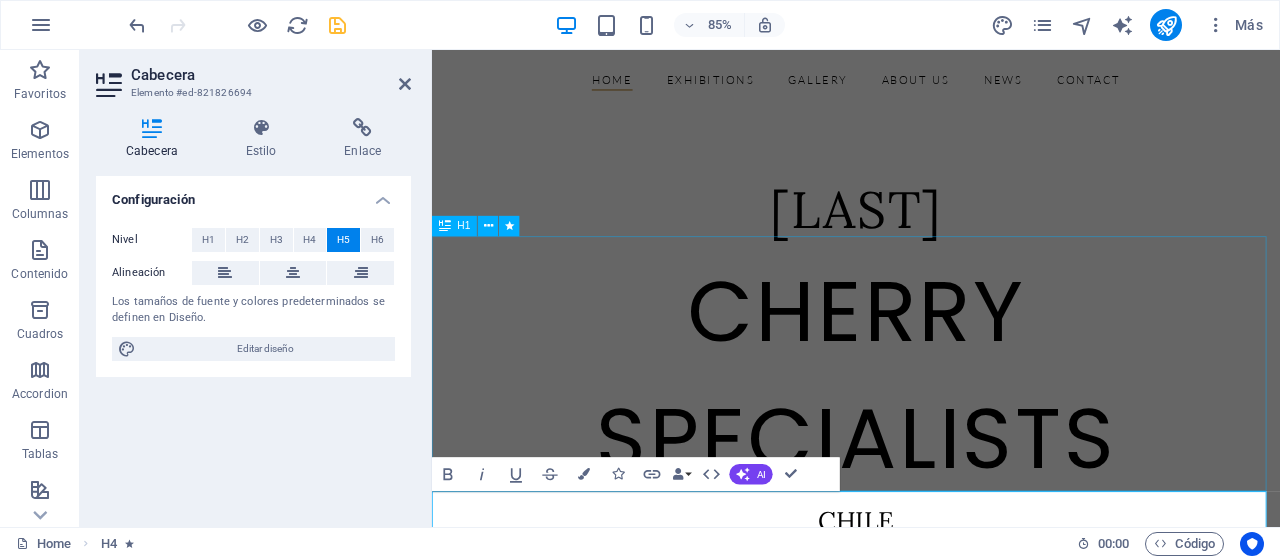 scroll, scrollTop: 12, scrollLeft: 0, axis: vertical 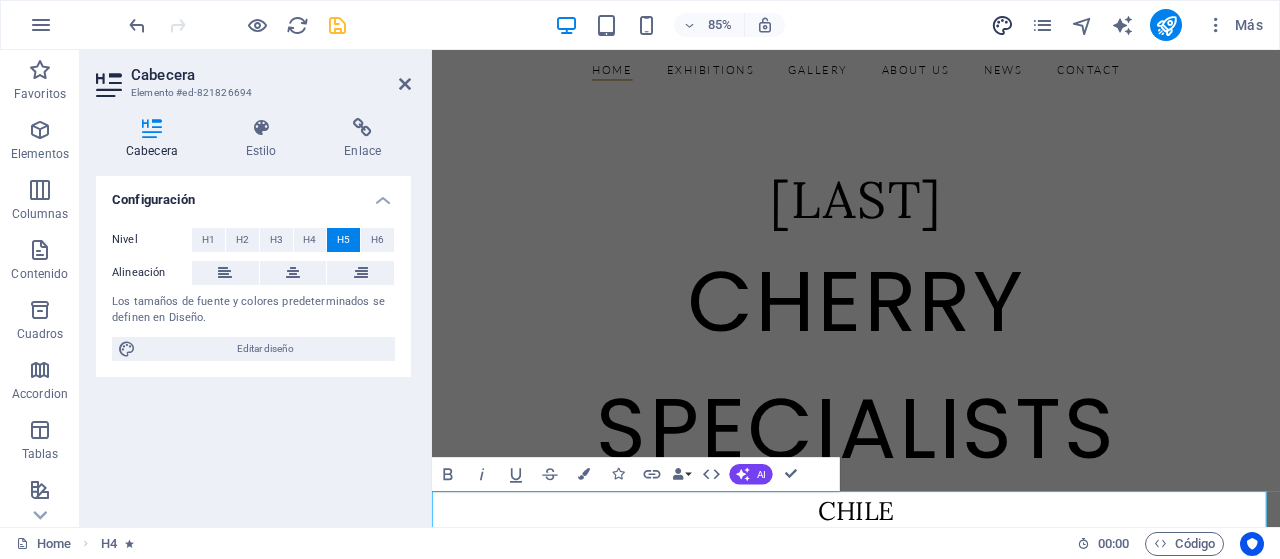 click at bounding box center (1002, 25) 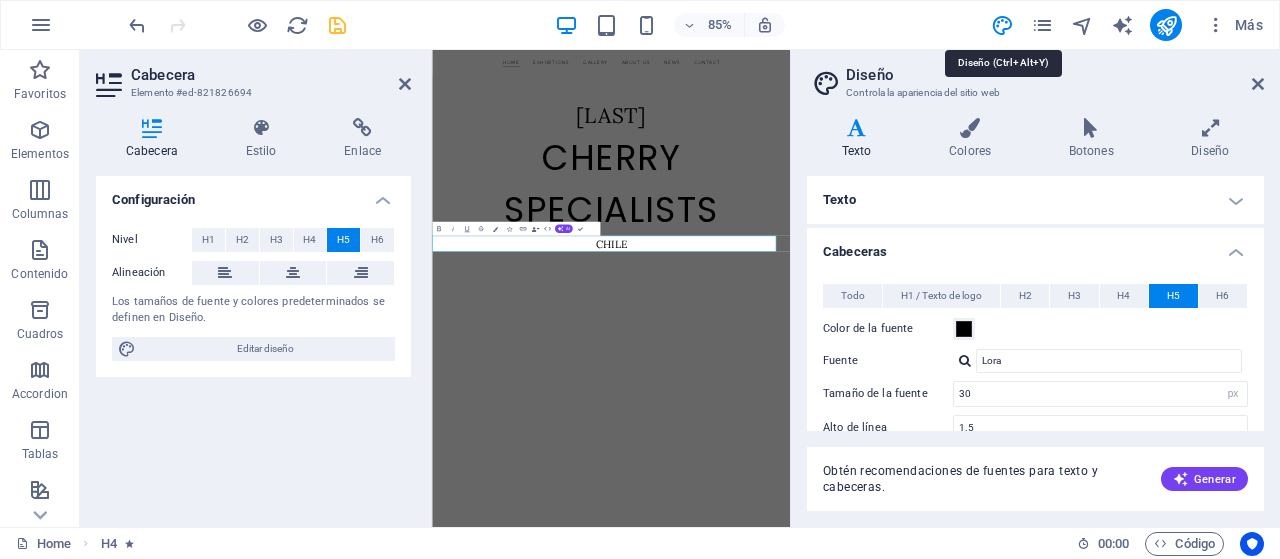 scroll, scrollTop: 0, scrollLeft: 0, axis: both 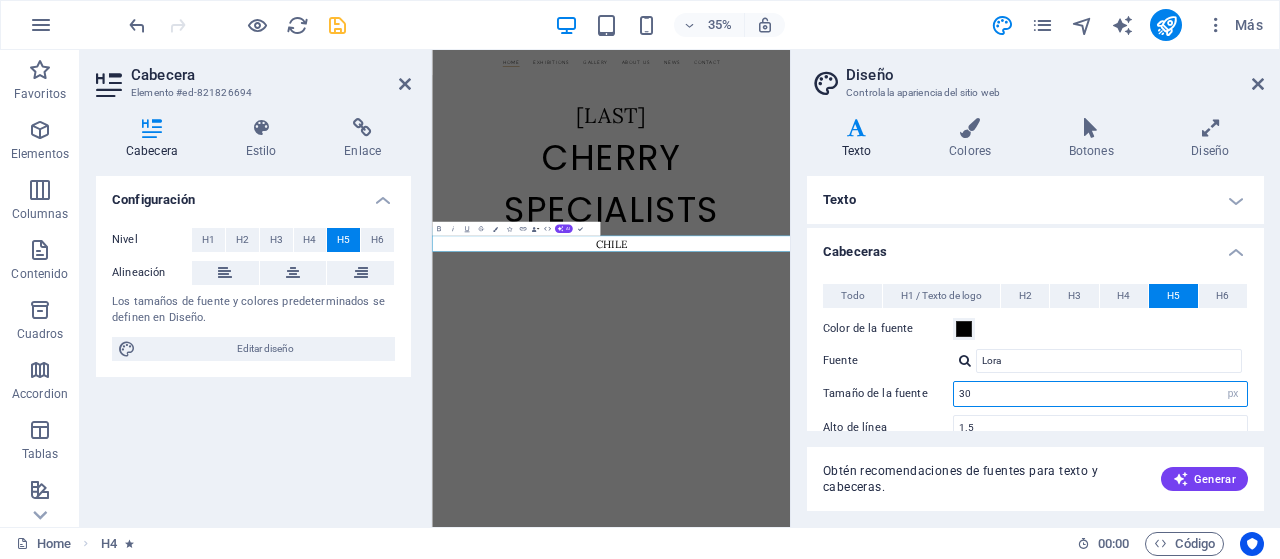 drag, startPoint x: 971, startPoint y: 387, endPoint x: 920, endPoint y: 396, distance: 51.78803 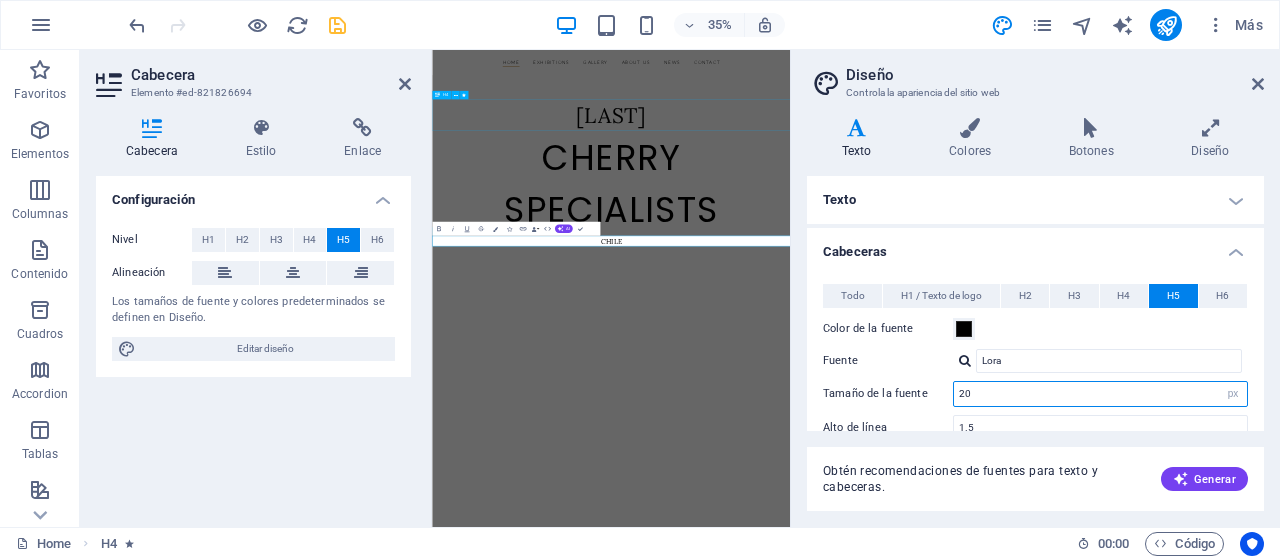 type on "20" 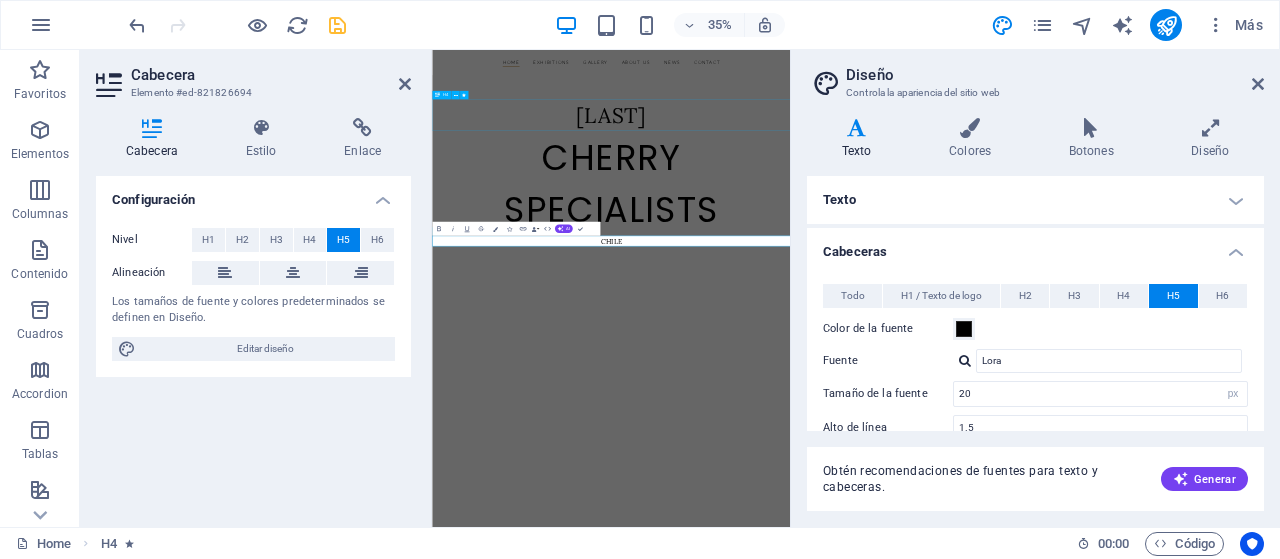 click on "[LAST]" at bounding box center (943, 237) 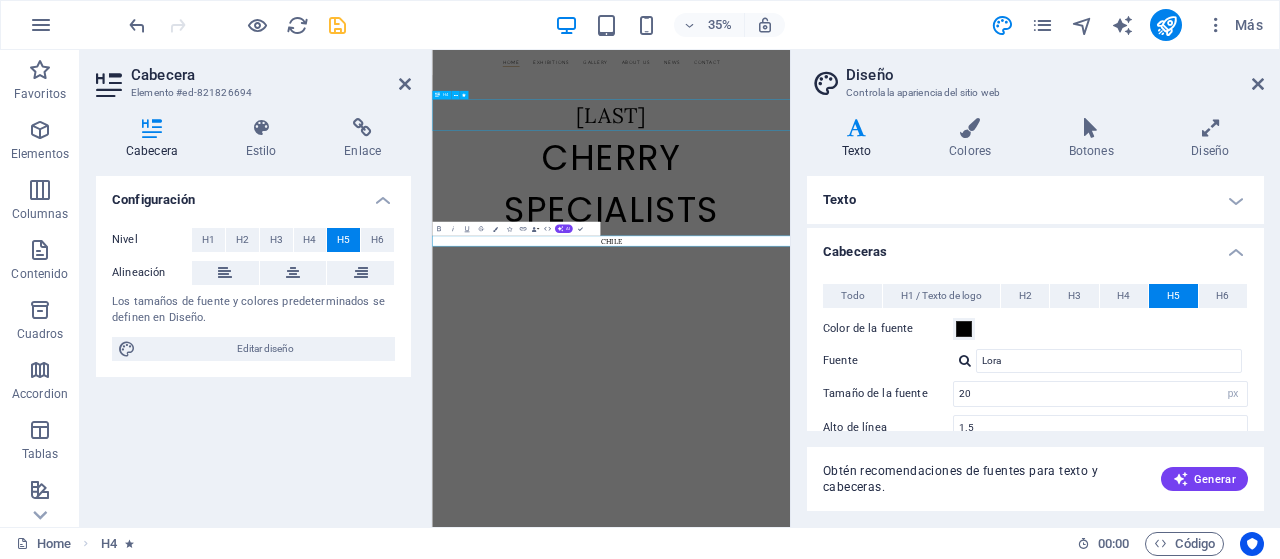 click on "[LAST]" at bounding box center (943, 237) 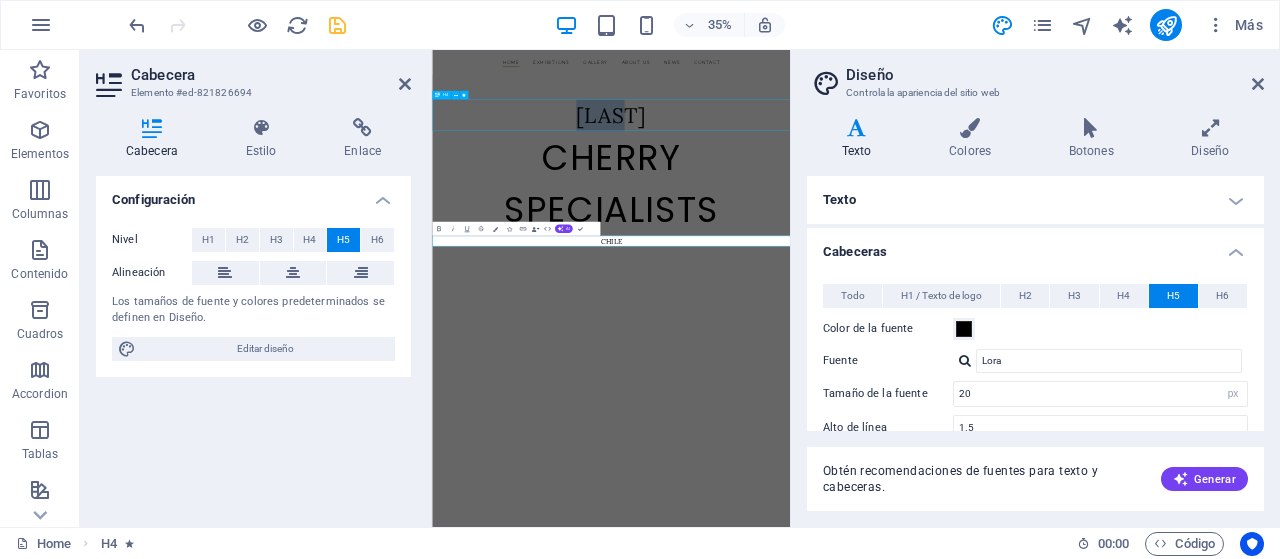 select on "fade" 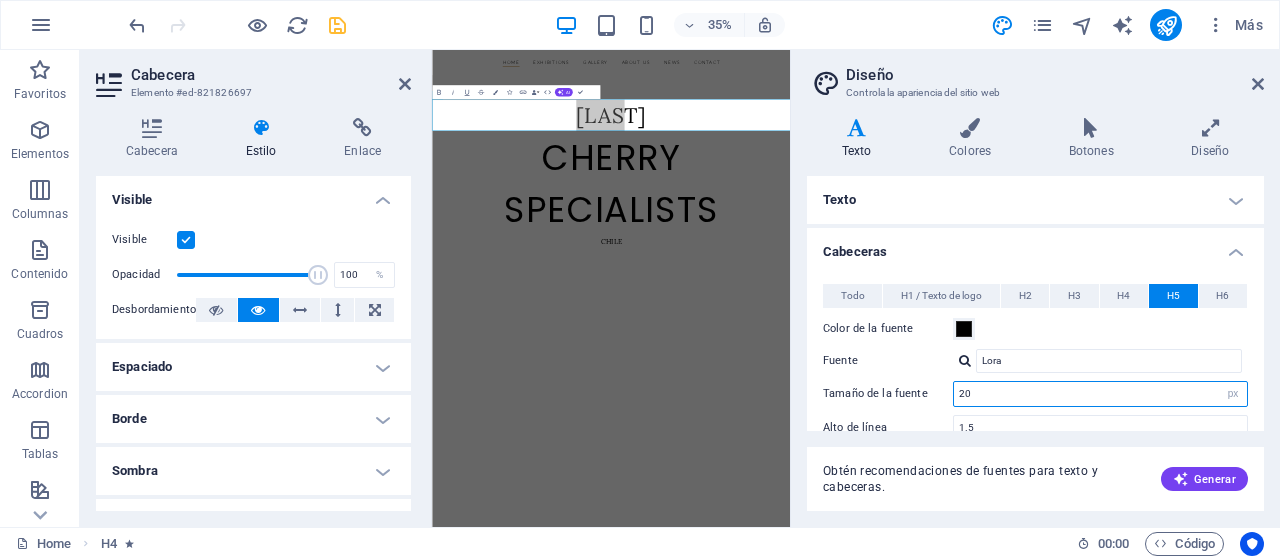 drag, startPoint x: 974, startPoint y: 392, endPoint x: 919, endPoint y: 392, distance: 55 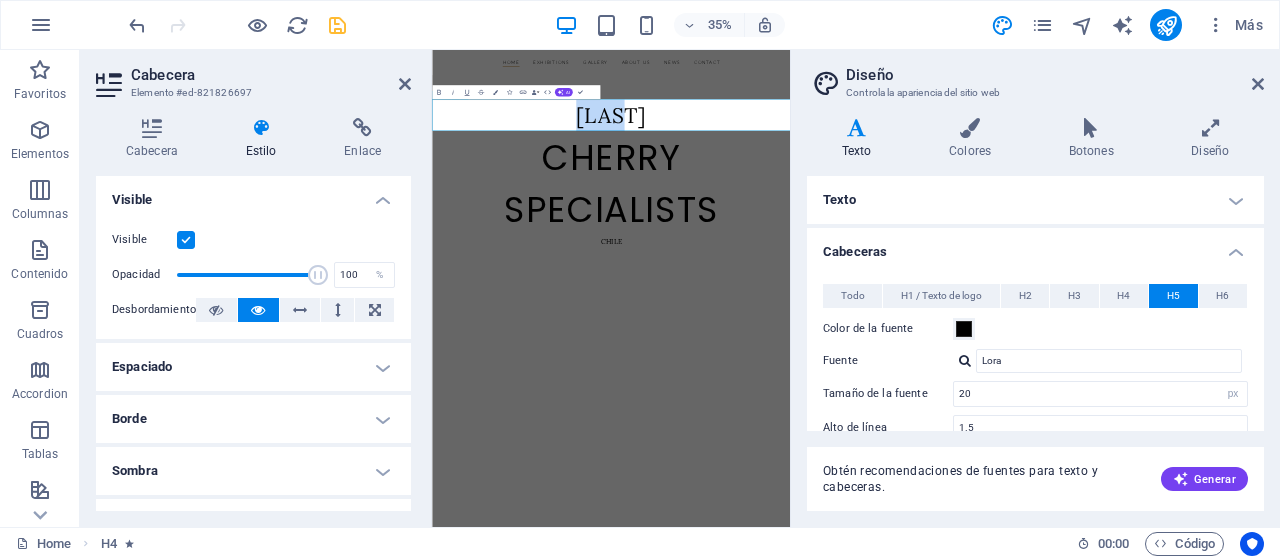 click on "[LAST]" at bounding box center (943, 237) 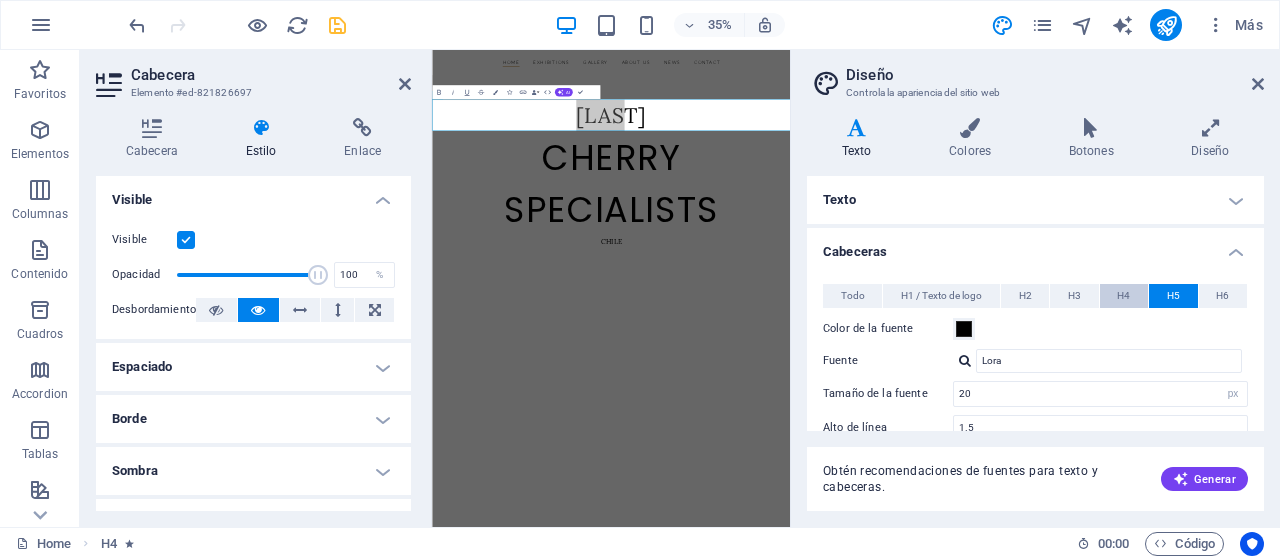 click on "H4" at bounding box center (1123, 296) 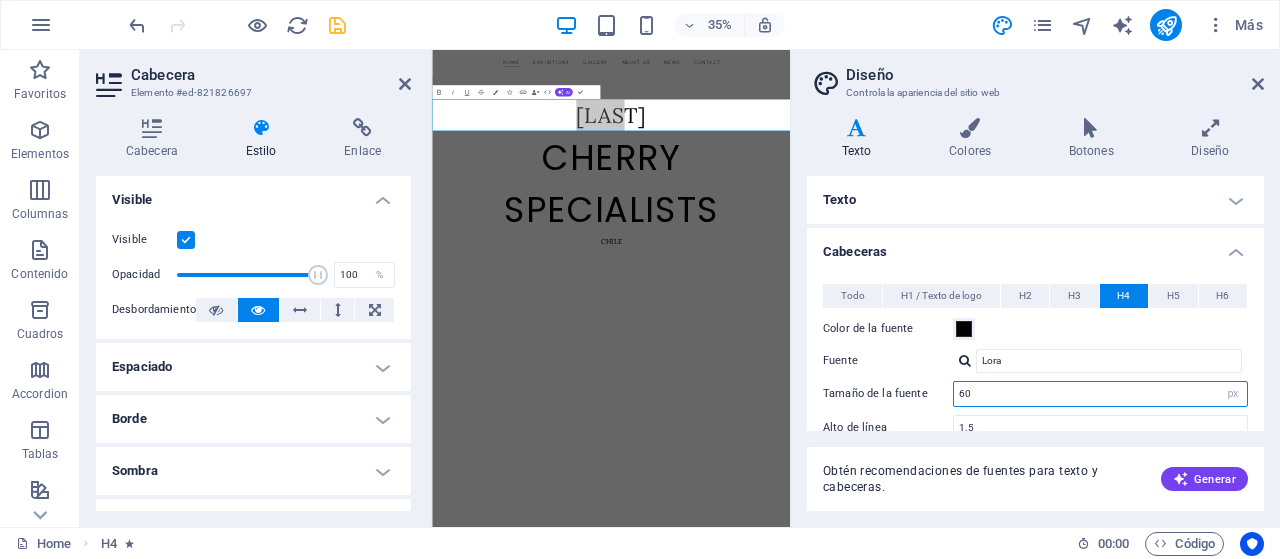 drag, startPoint x: 969, startPoint y: 395, endPoint x: 926, endPoint y: 395, distance: 43 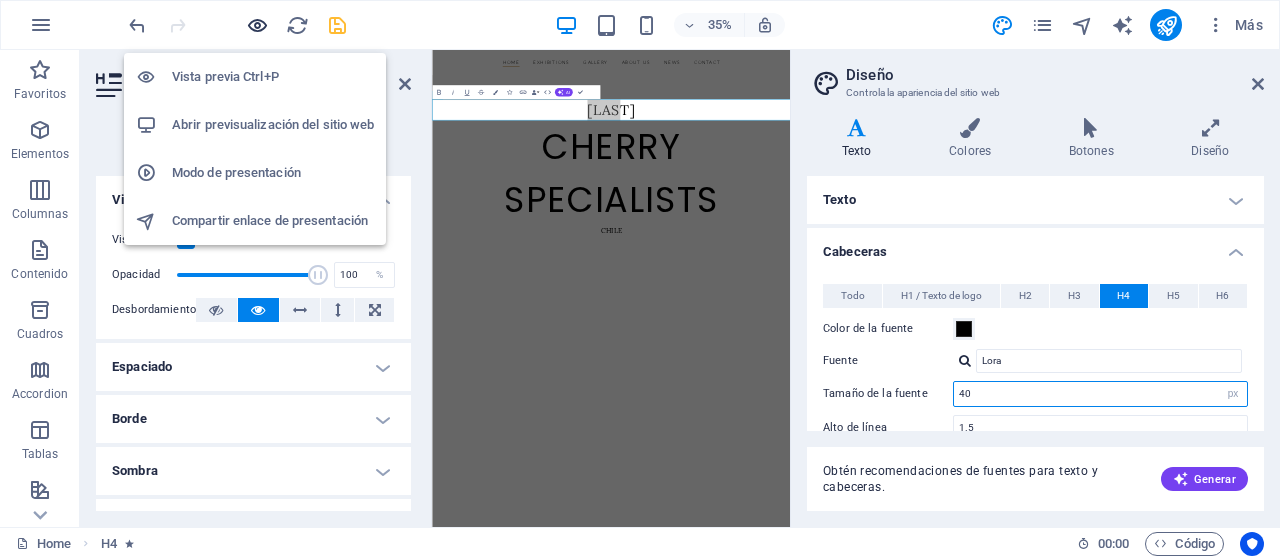 type on "40" 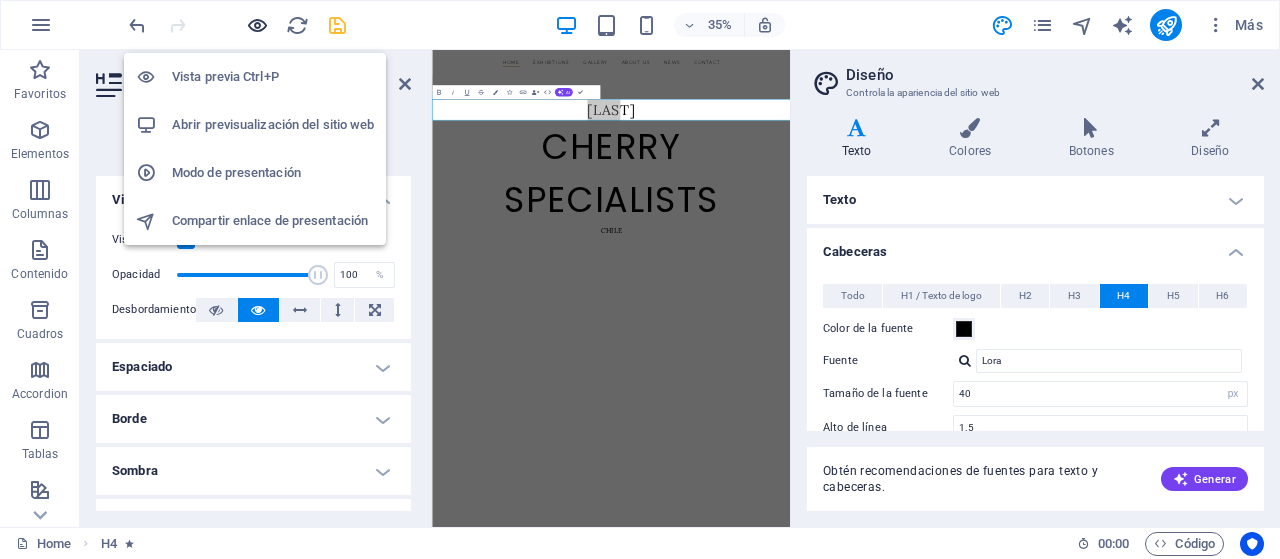 click at bounding box center (257, 25) 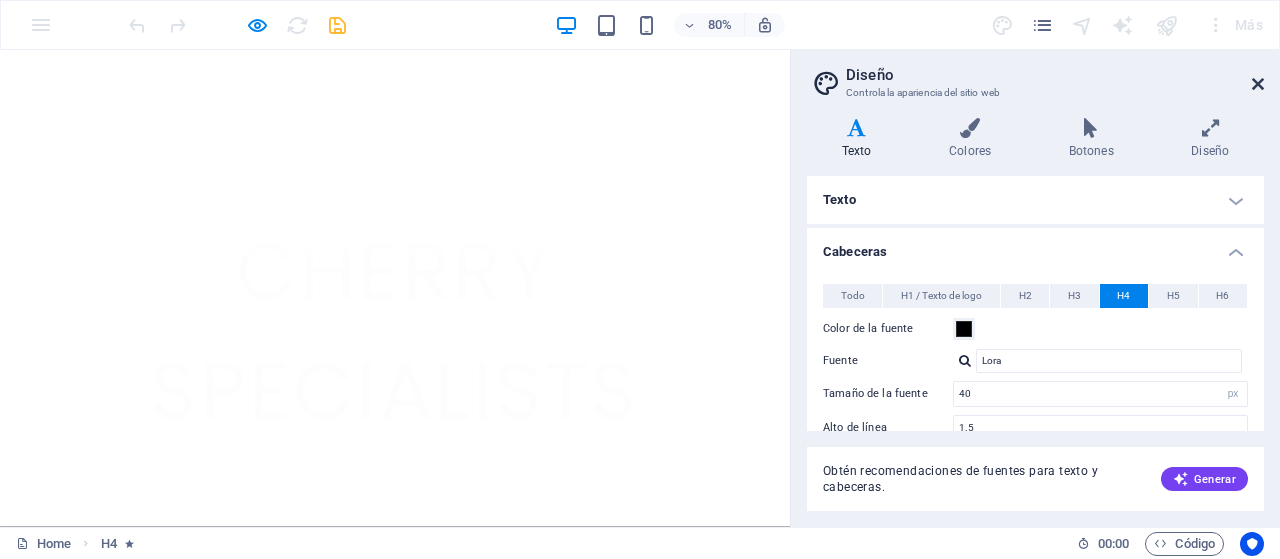 click at bounding box center [1258, 84] 